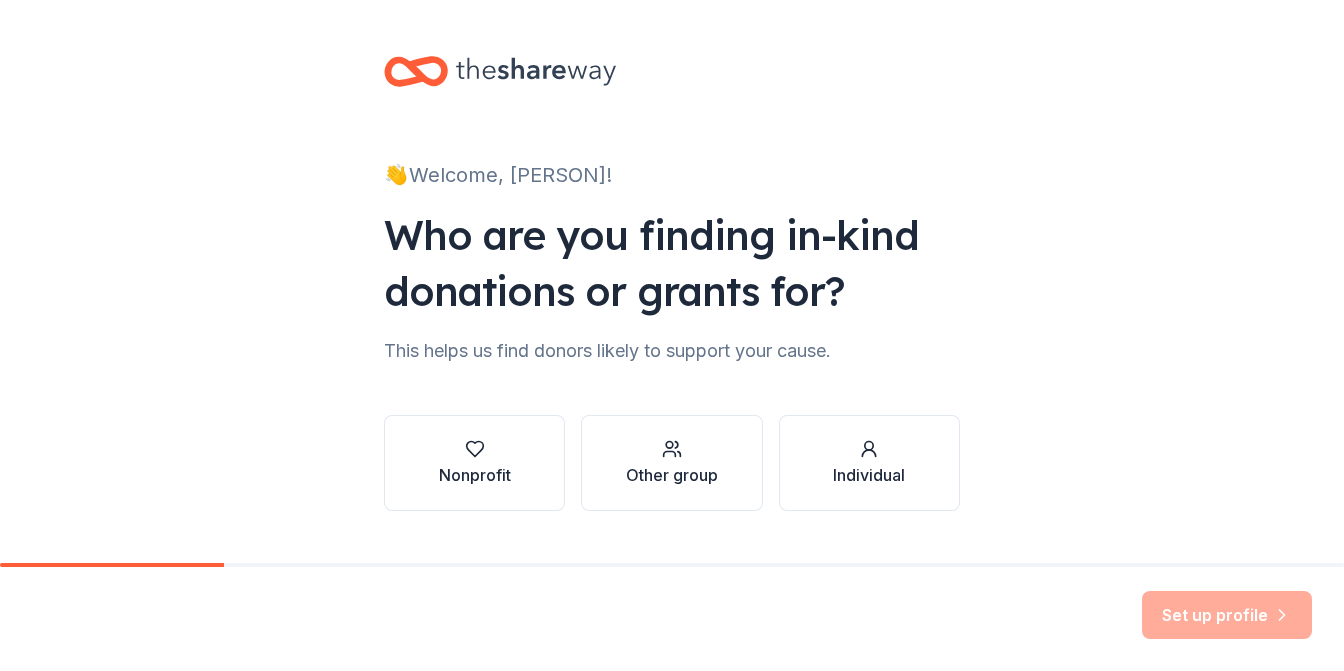 scroll, scrollTop: 0, scrollLeft: 0, axis: both 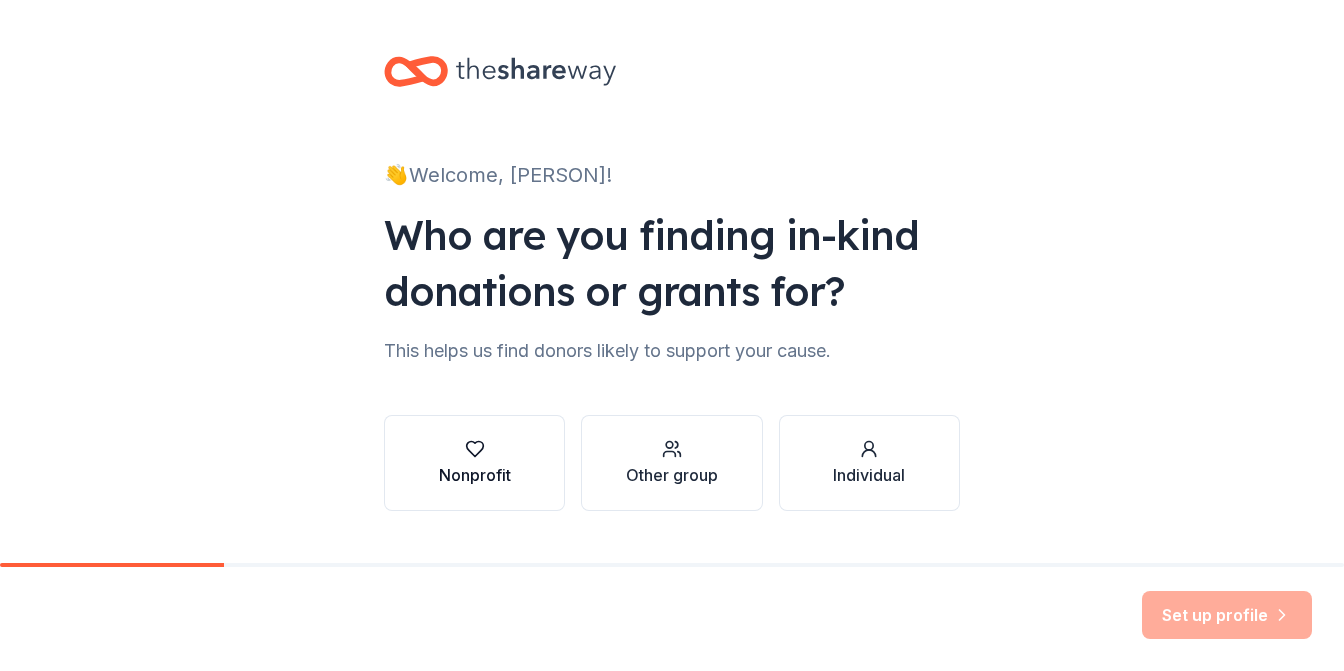 click on "Nonprofit" at bounding box center (475, 475) 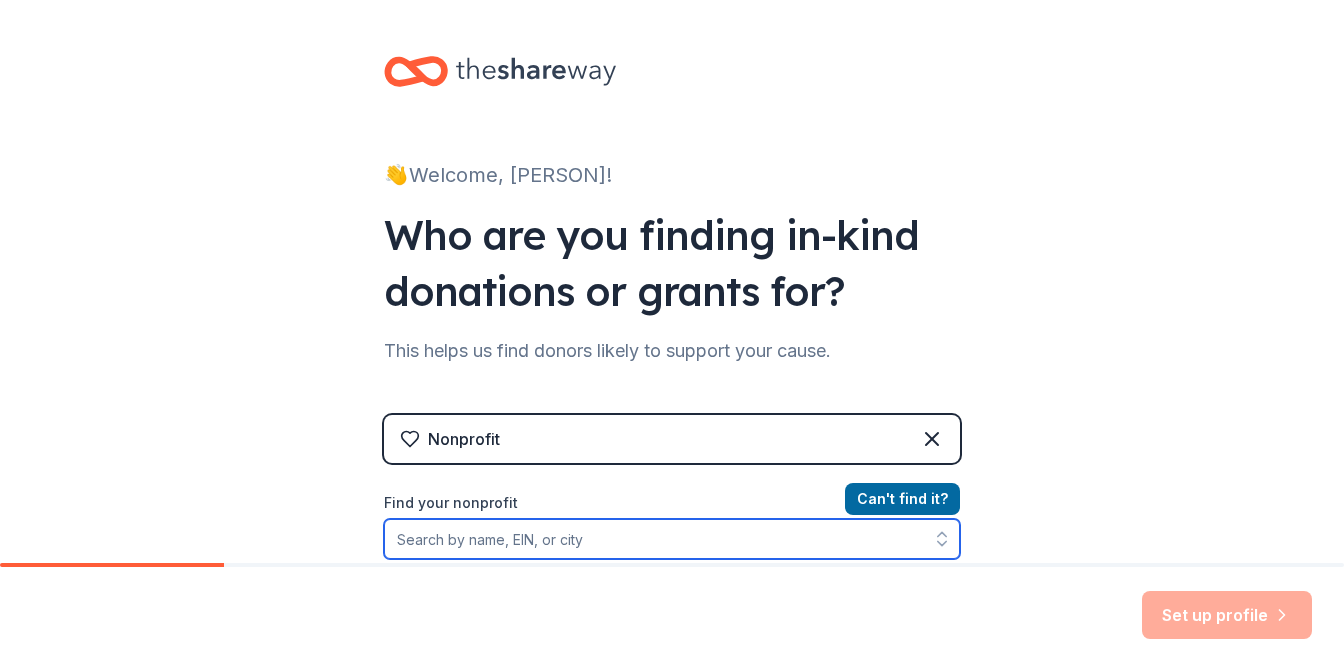 click on "Find your nonprofit" at bounding box center [672, 539] 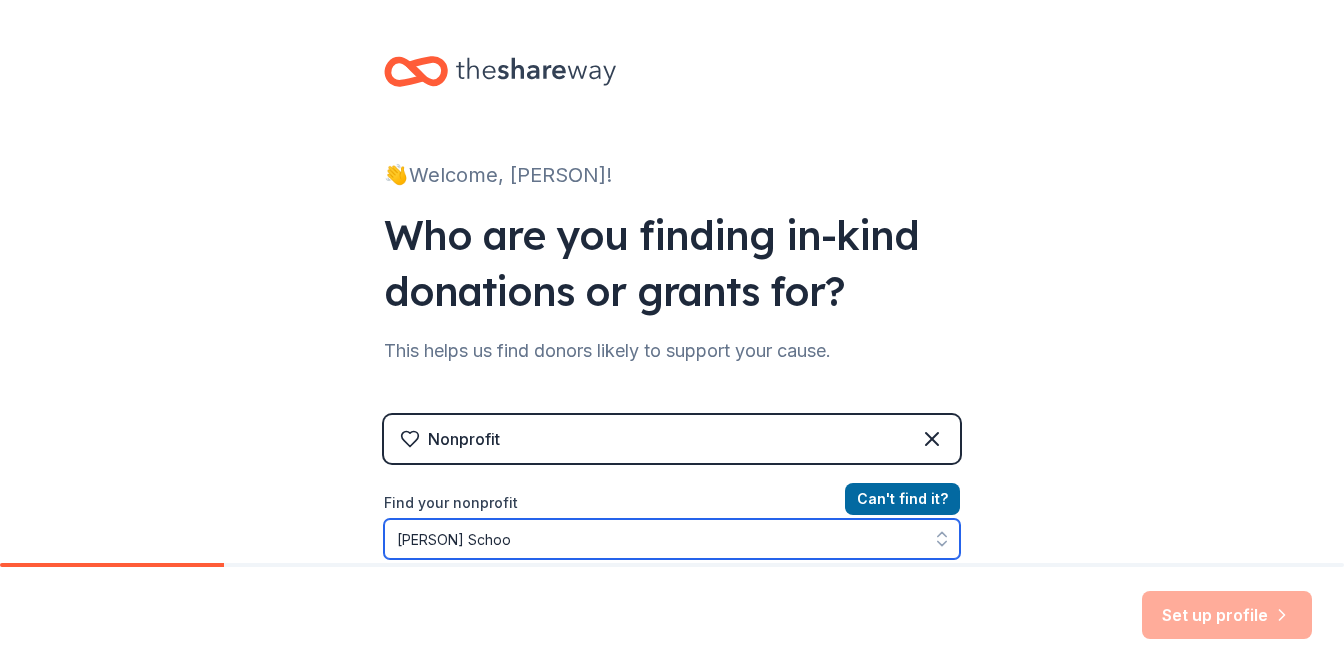 type on "[PERSON]" 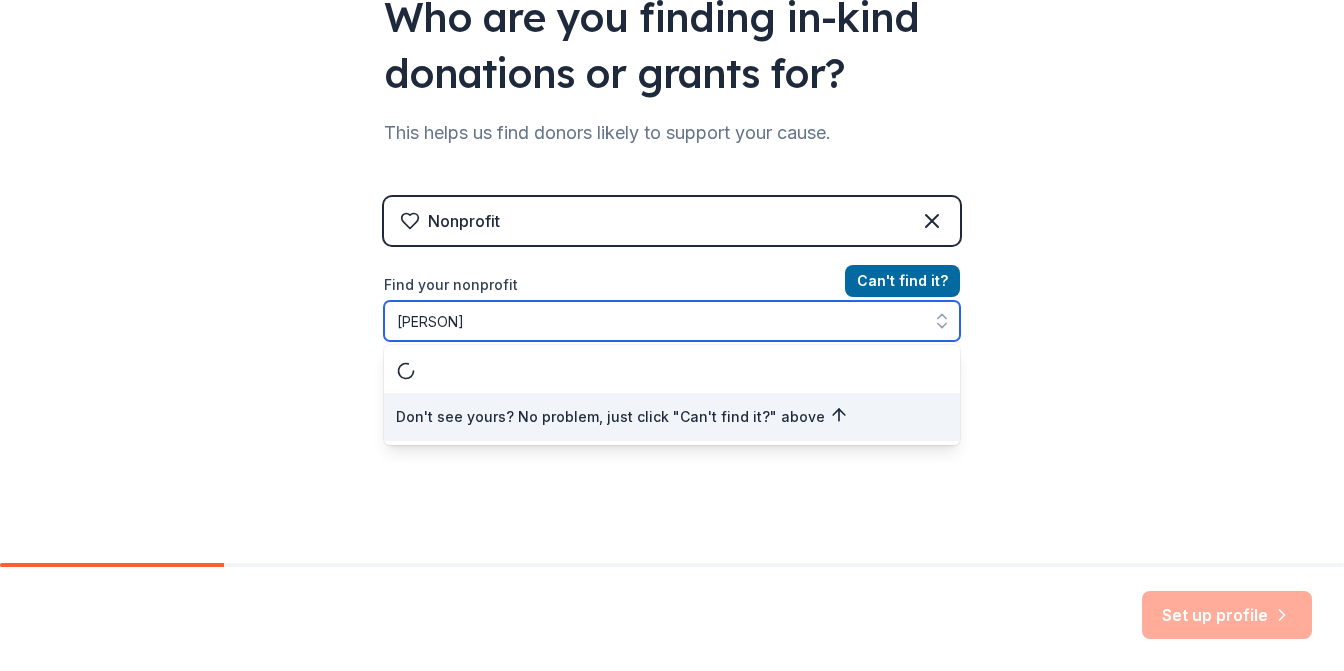 scroll, scrollTop: 220, scrollLeft: 0, axis: vertical 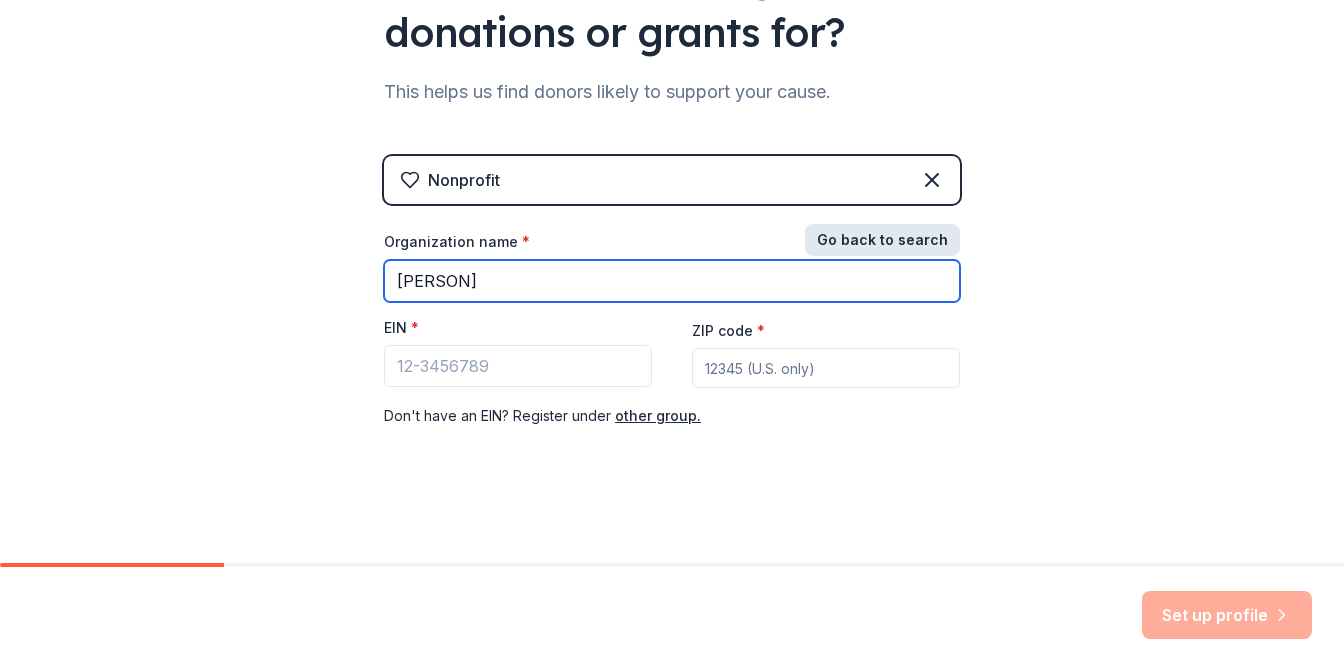 type on "[PERSON]" 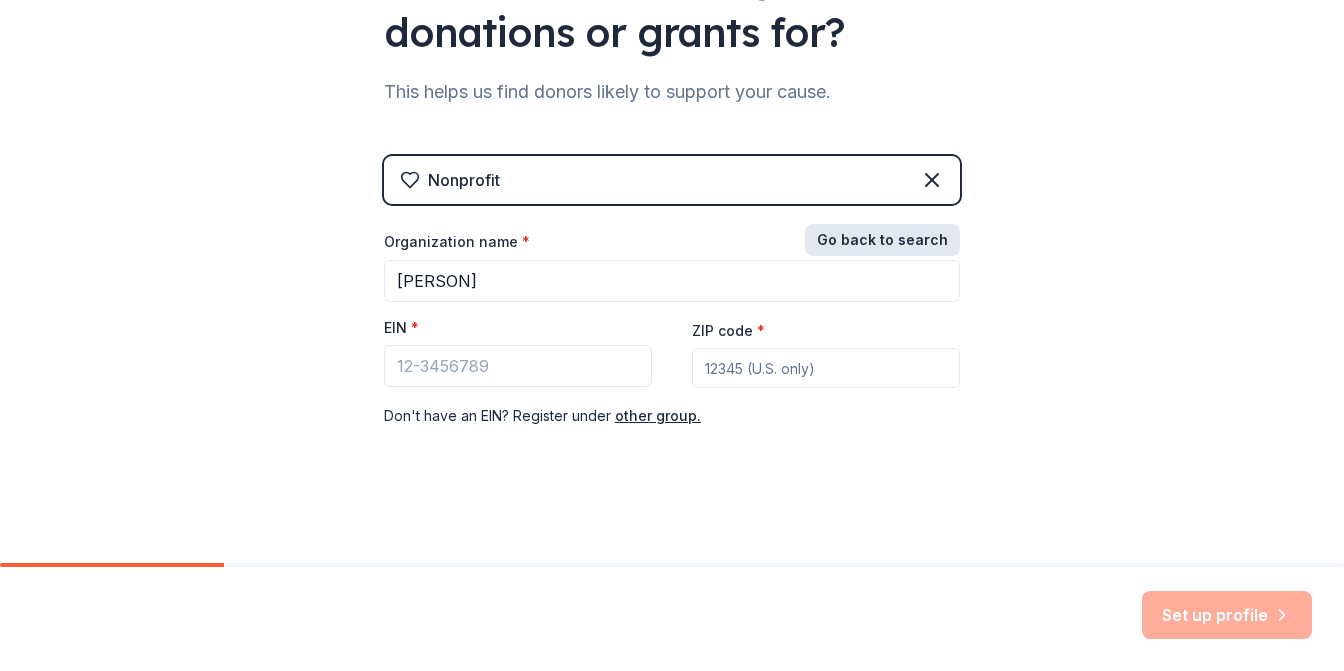 click on "Go back to search" at bounding box center (882, 240) 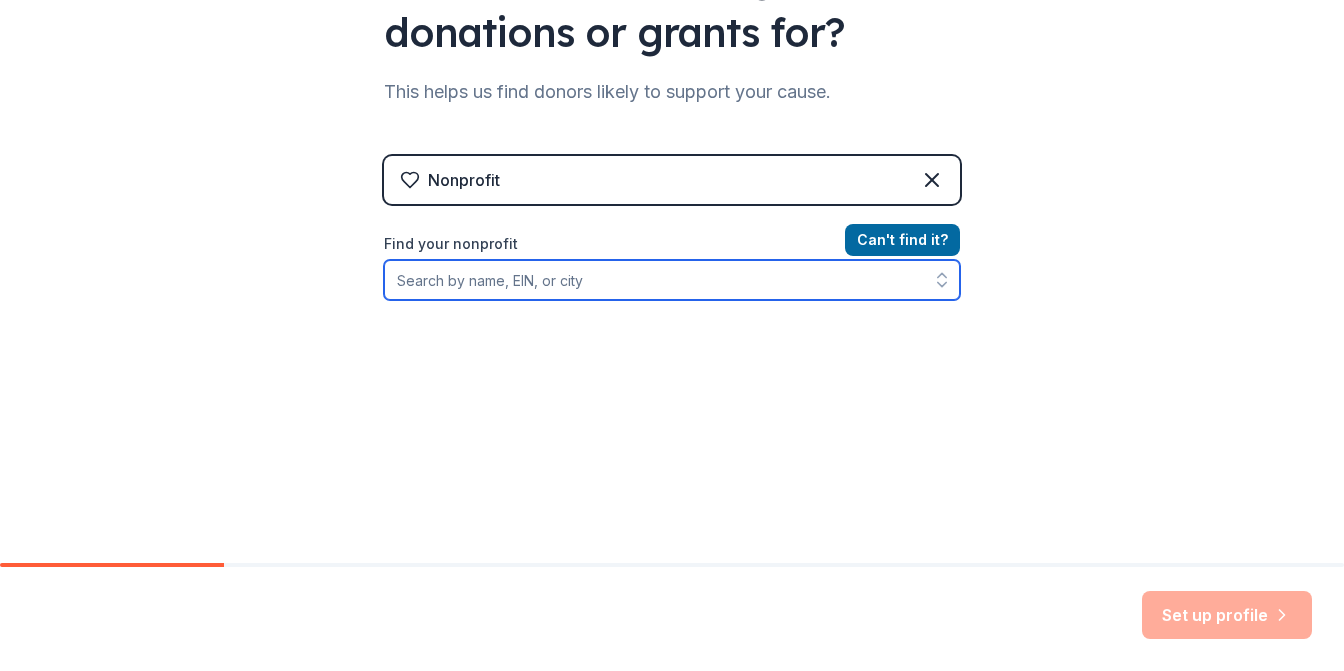 click on "Find your nonprofit" at bounding box center [672, 280] 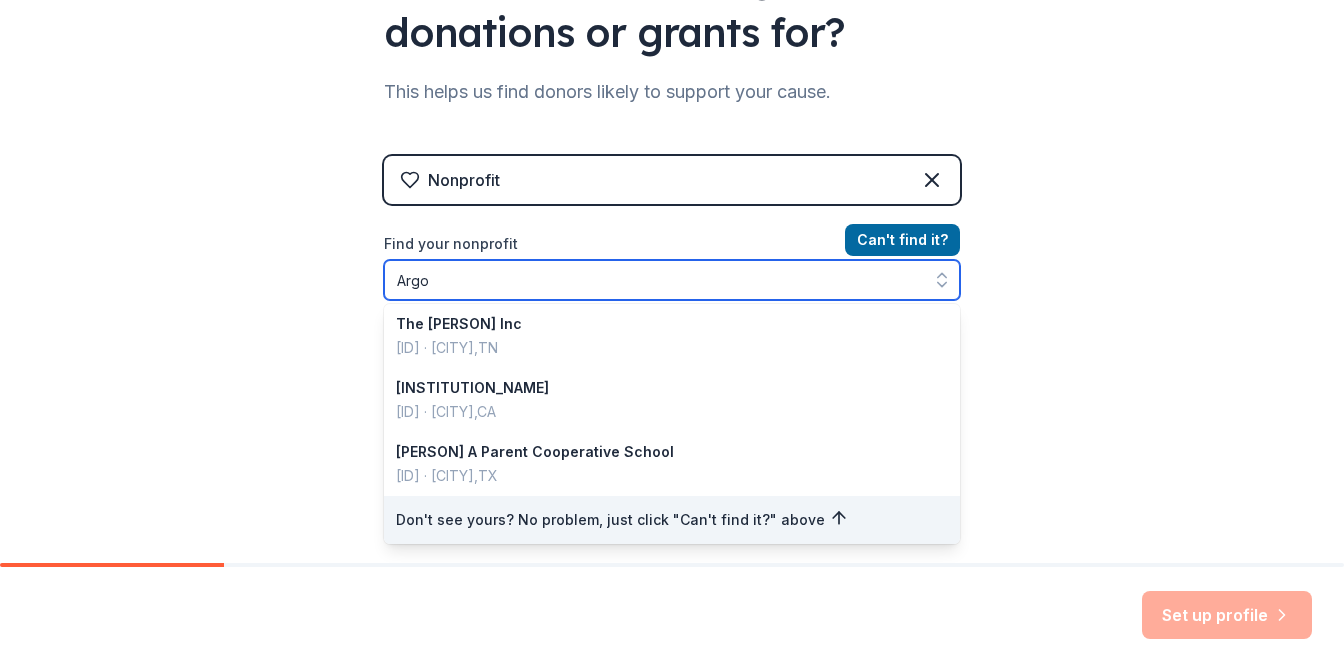 scroll, scrollTop: 0, scrollLeft: 0, axis: both 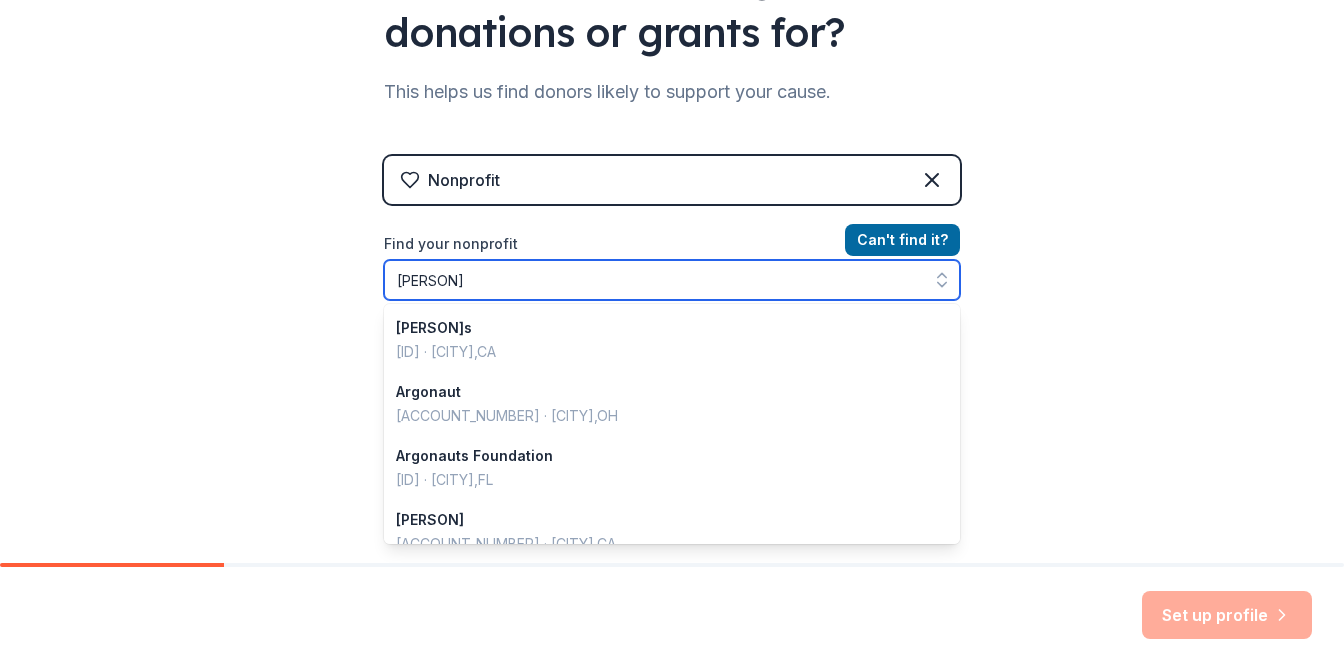 type on "[PERSON]" 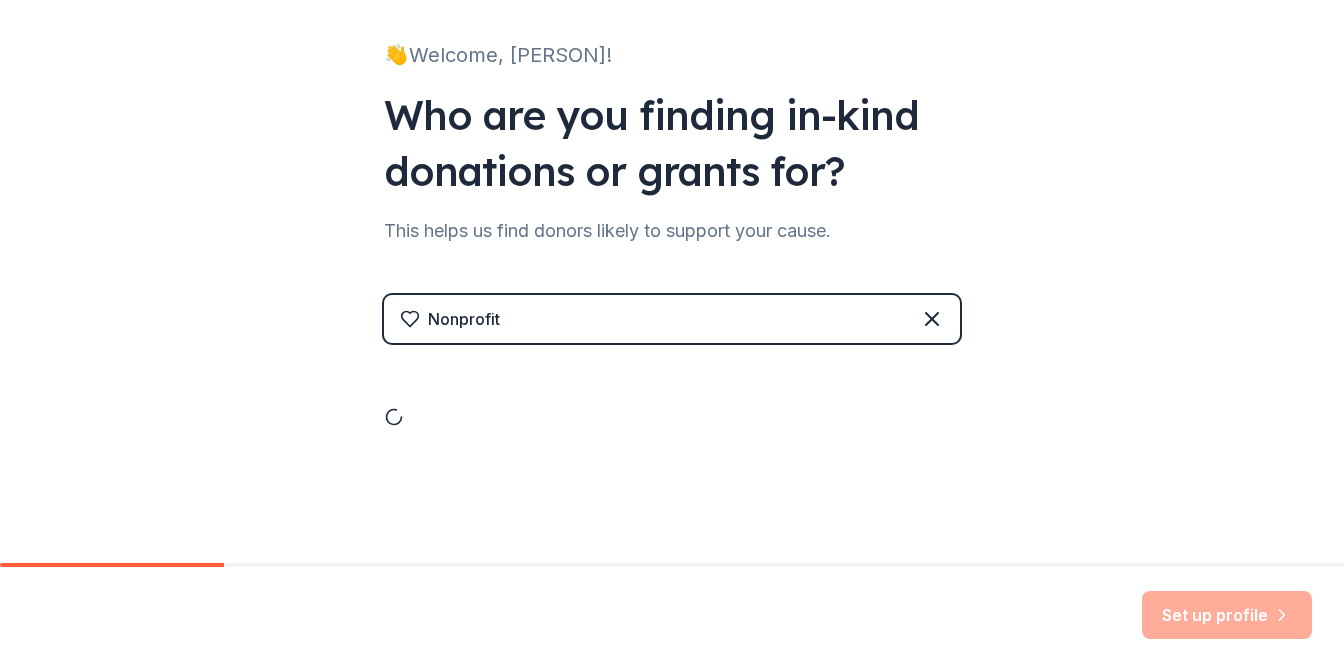 scroll, scrollTop: 120, scrollLeft: 0, axis: vertical 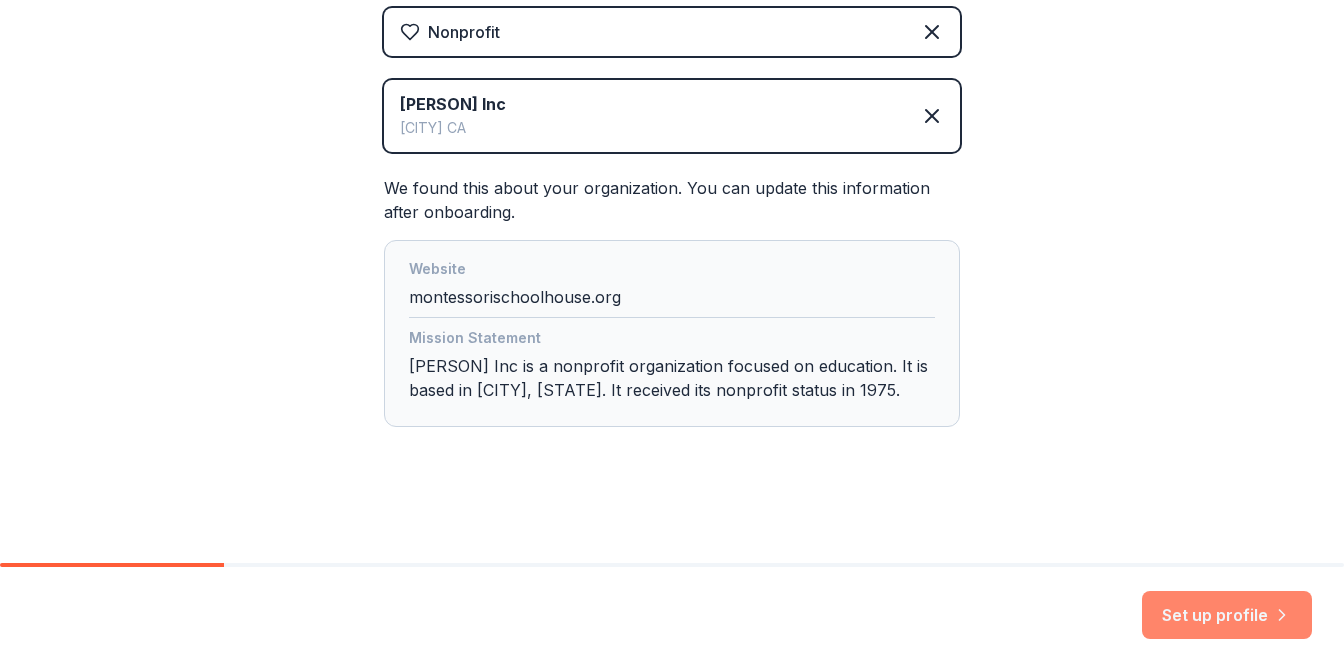click on "Set up profile" at bounding box center [1227, 615] 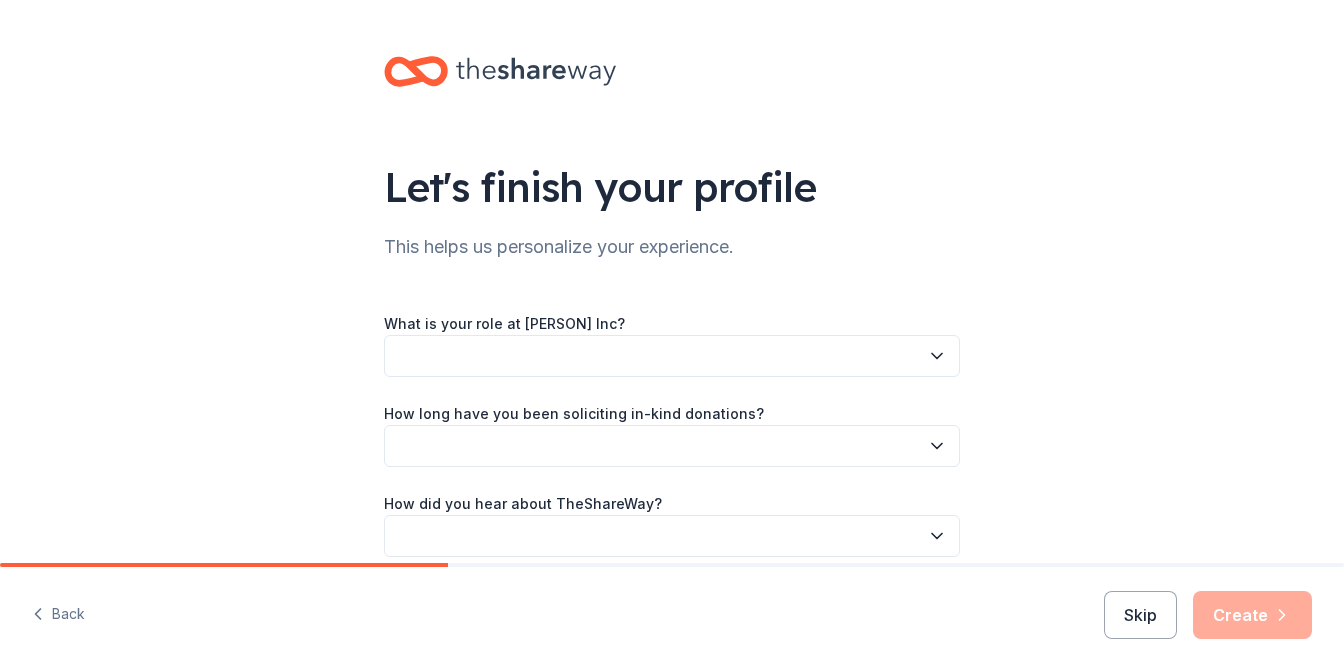 click at bounding box center (672, 356) 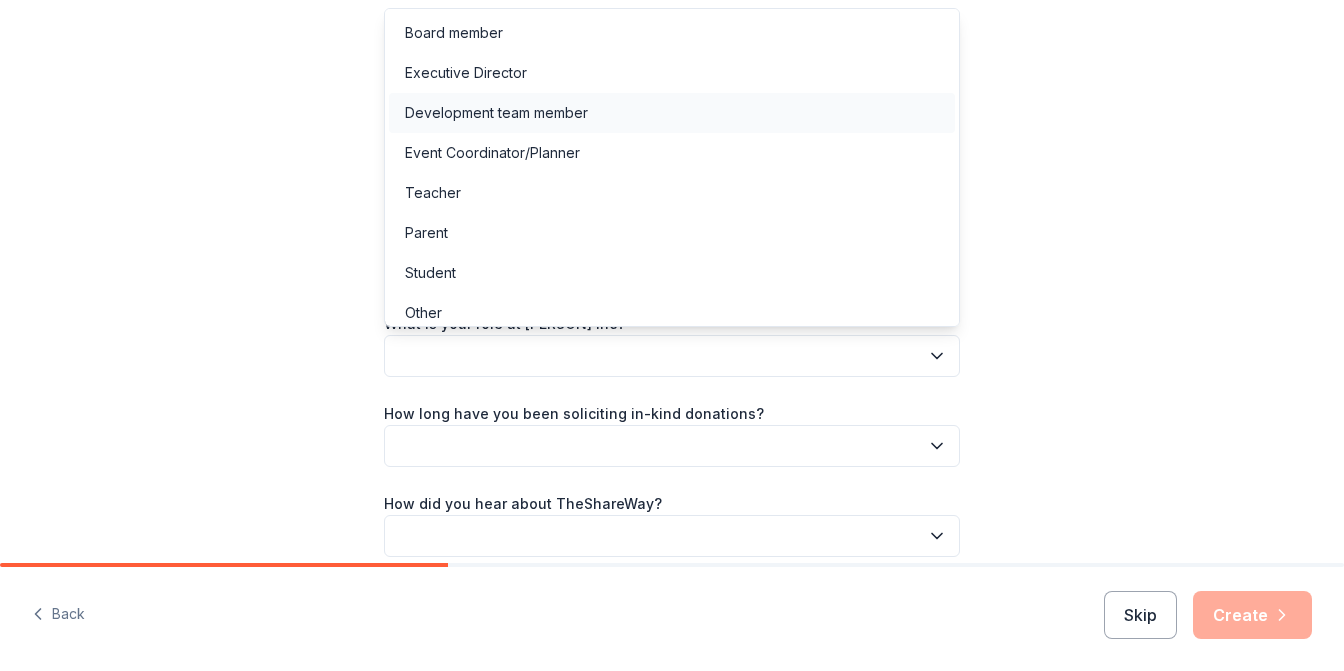 click on "Development team member" at bounding box center [496, 113] 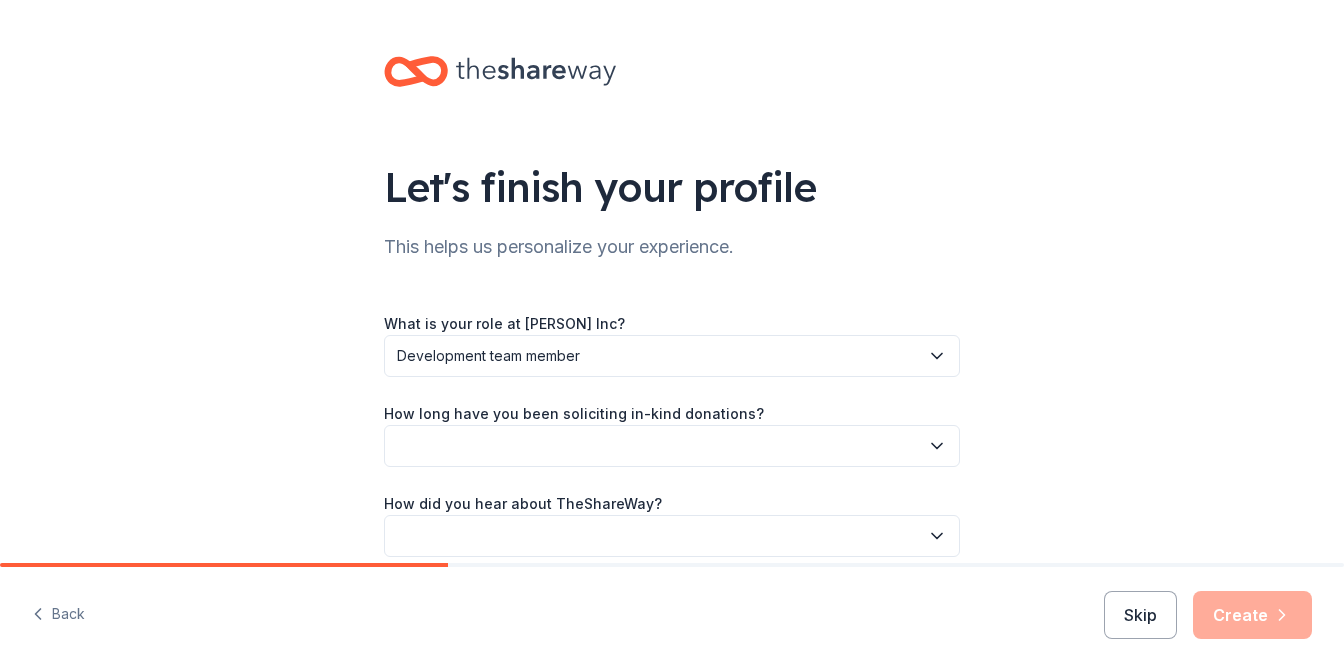 click at bounding box center [672, 446] 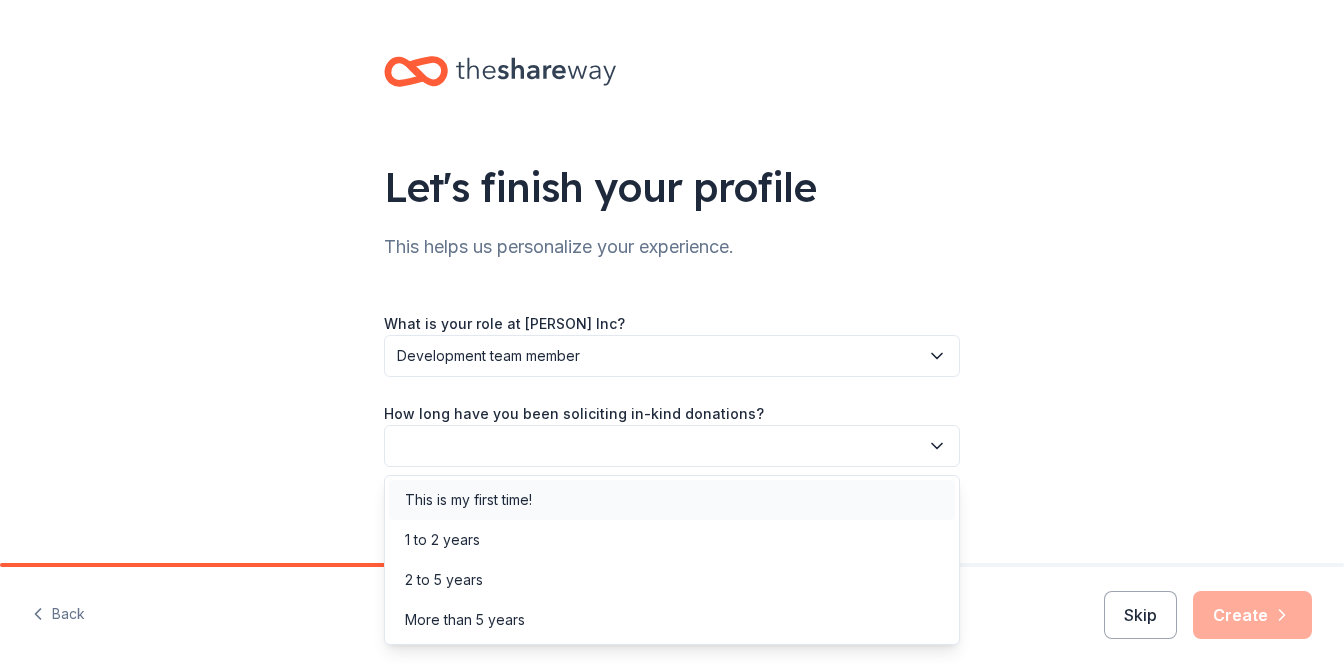 click on "This is my first time!" at bounding box center [468, 500] 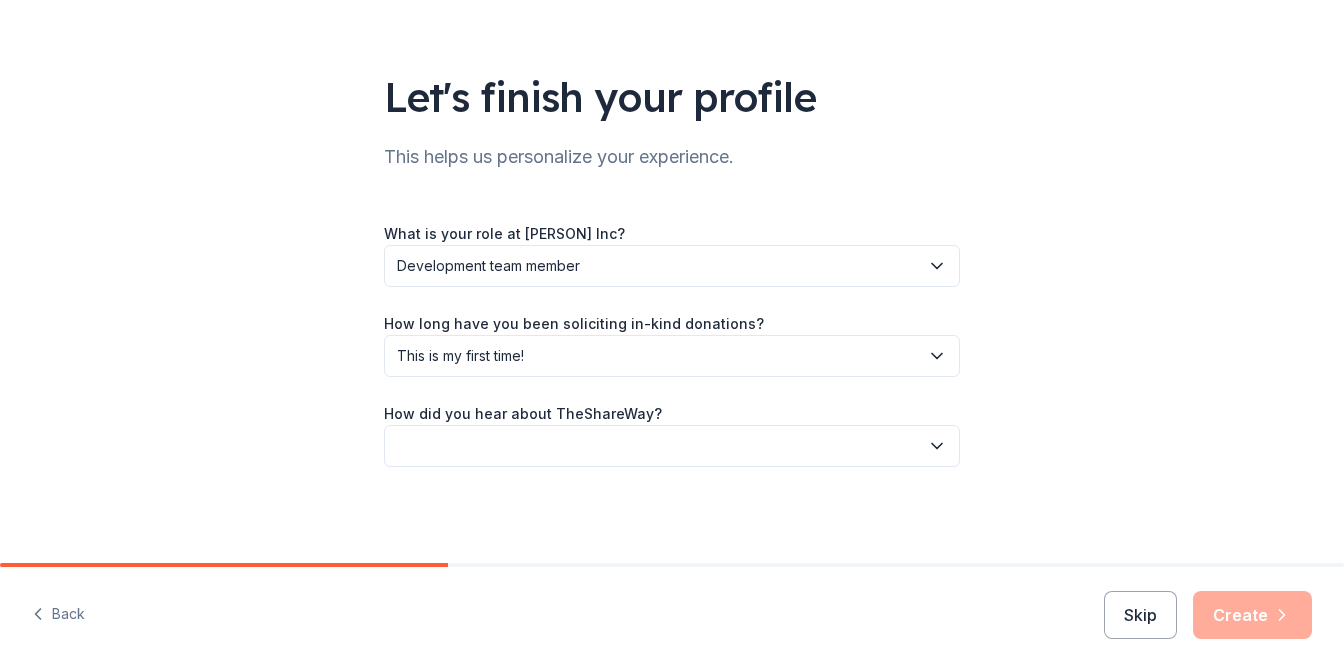 scroll, scrollTop: 90, scrollLeft: 0, axis: vertical 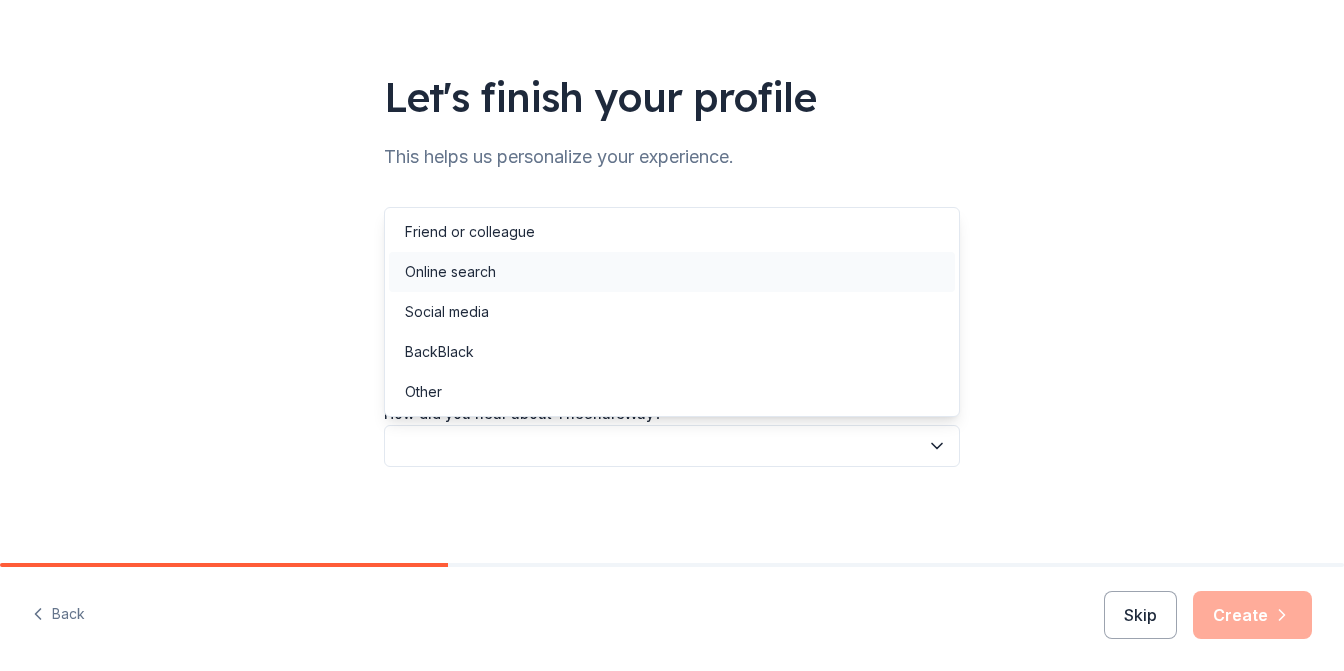 click on "Online search" at bounding box center [672, 272] 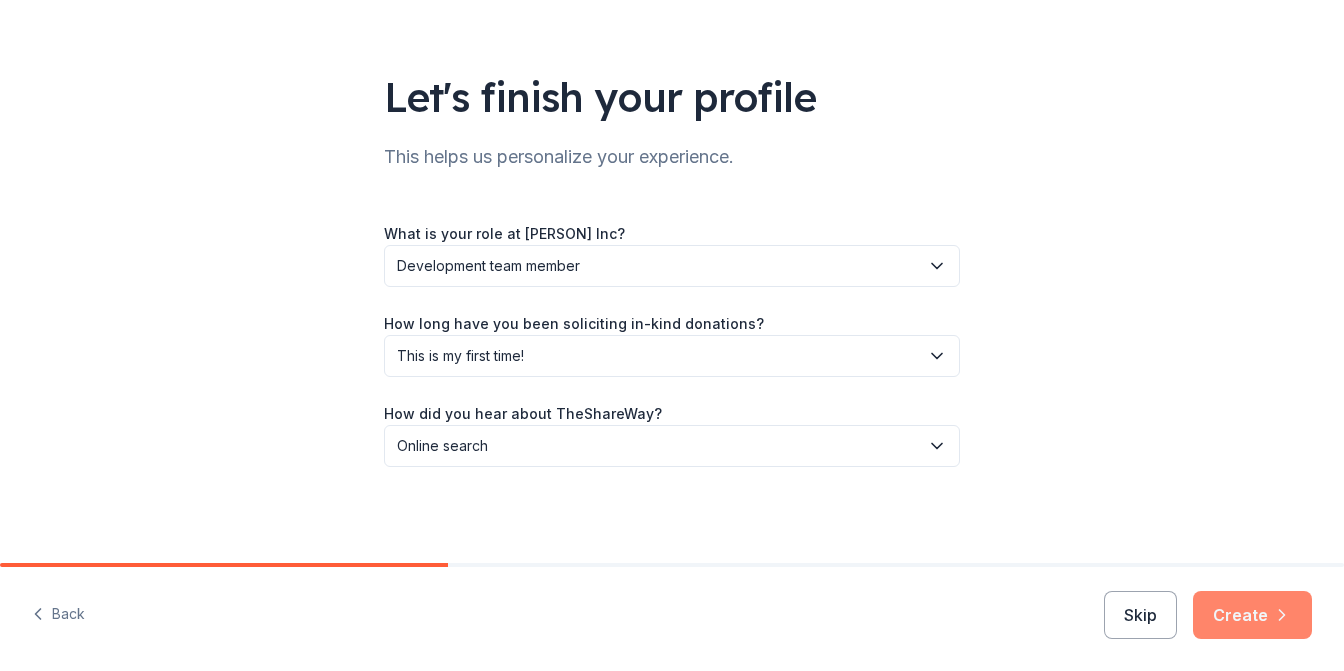 click on "Create" at bounding box center (1252, 615) 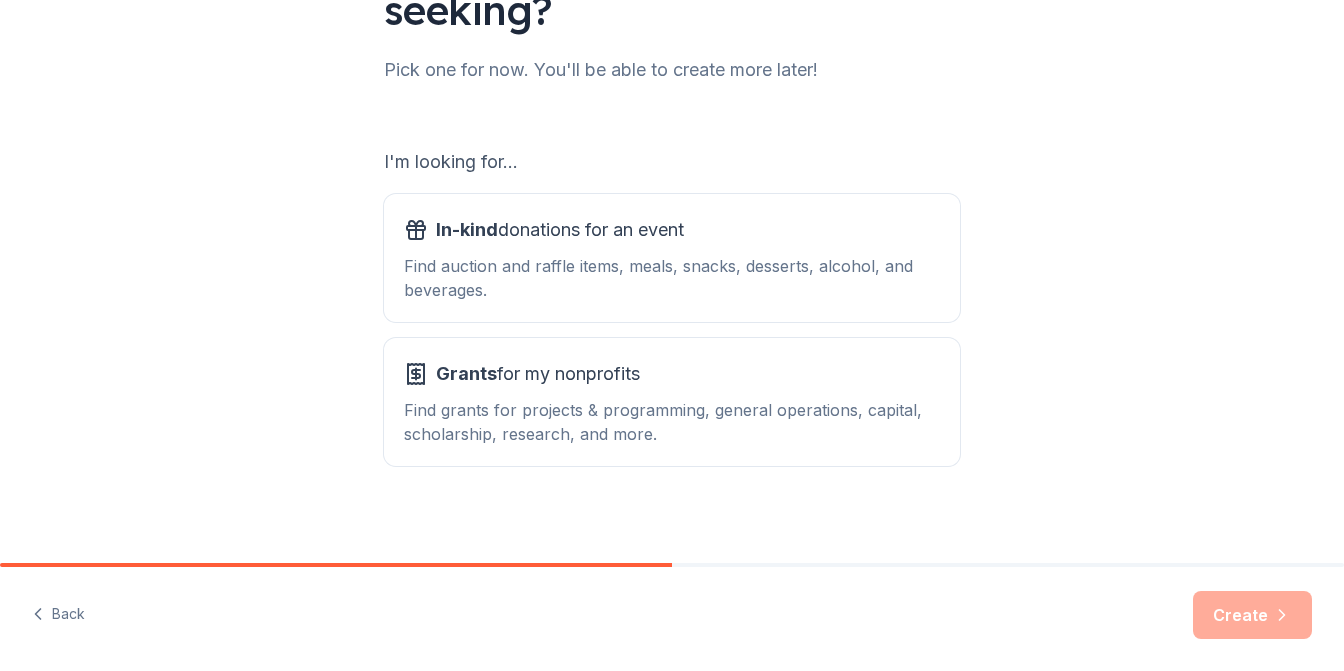 scroll, scrollTop: 244, scrollLeft: 0, axis: vertical 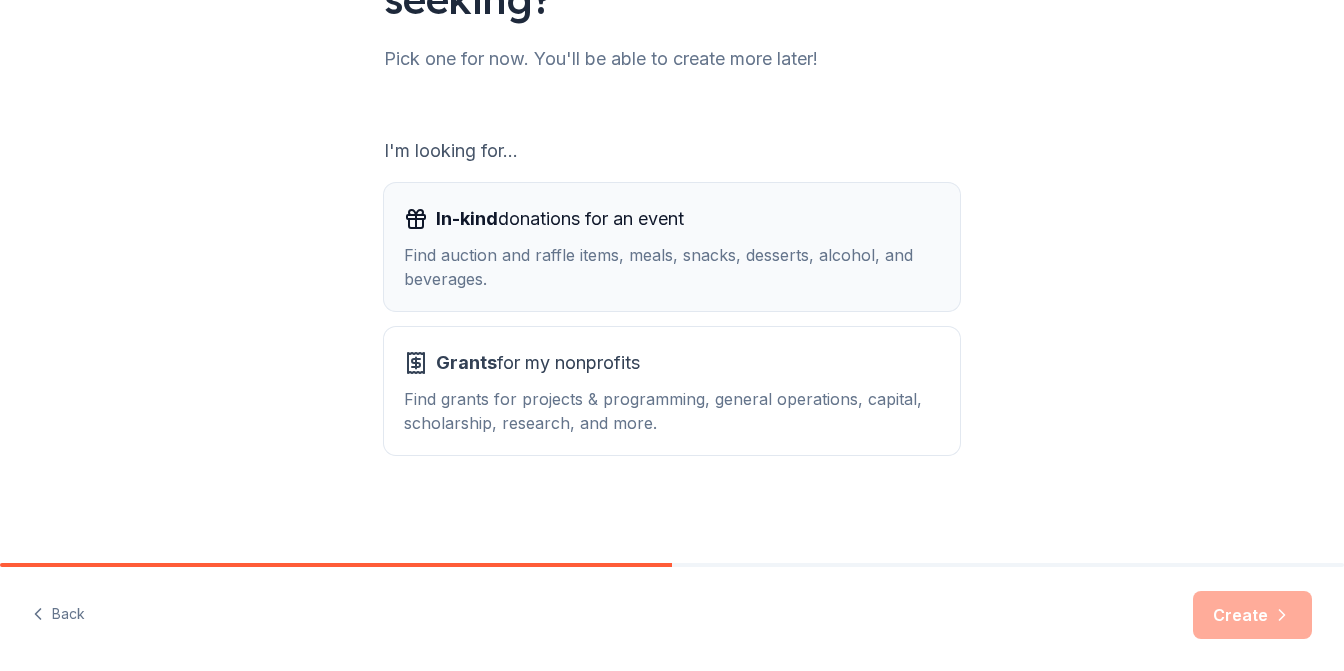 click on "In-kind  donations for an event" at bounding box center (560, 219) 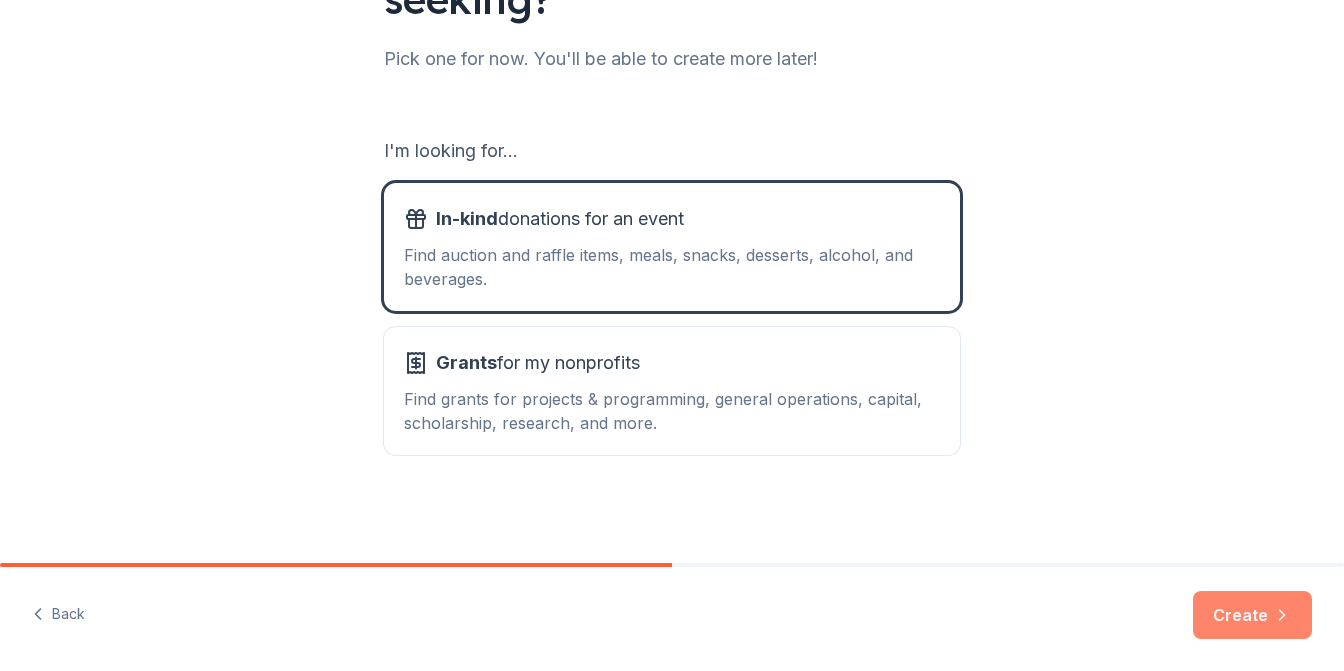 click on "Create" at bounding box center (1252, 615) 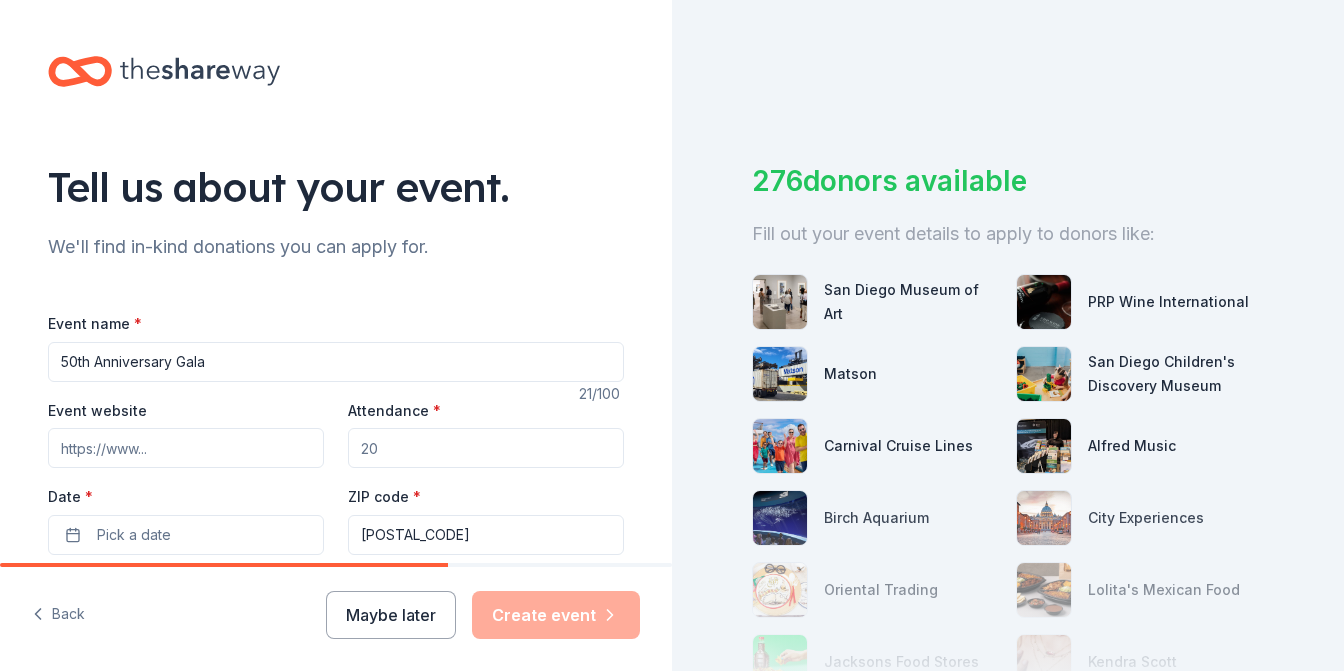 type on "50th Anniversary Gala" 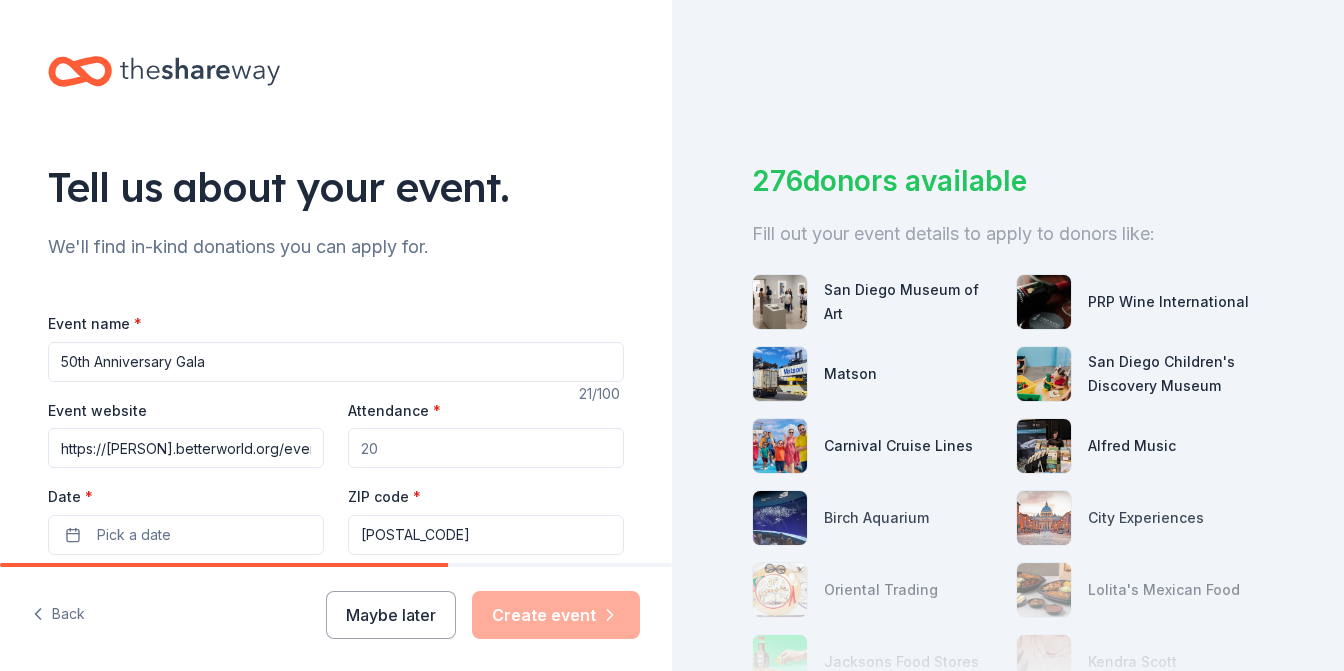 type on "https://[PERSON].betterworld.org/events/50th-anniversary-gala" 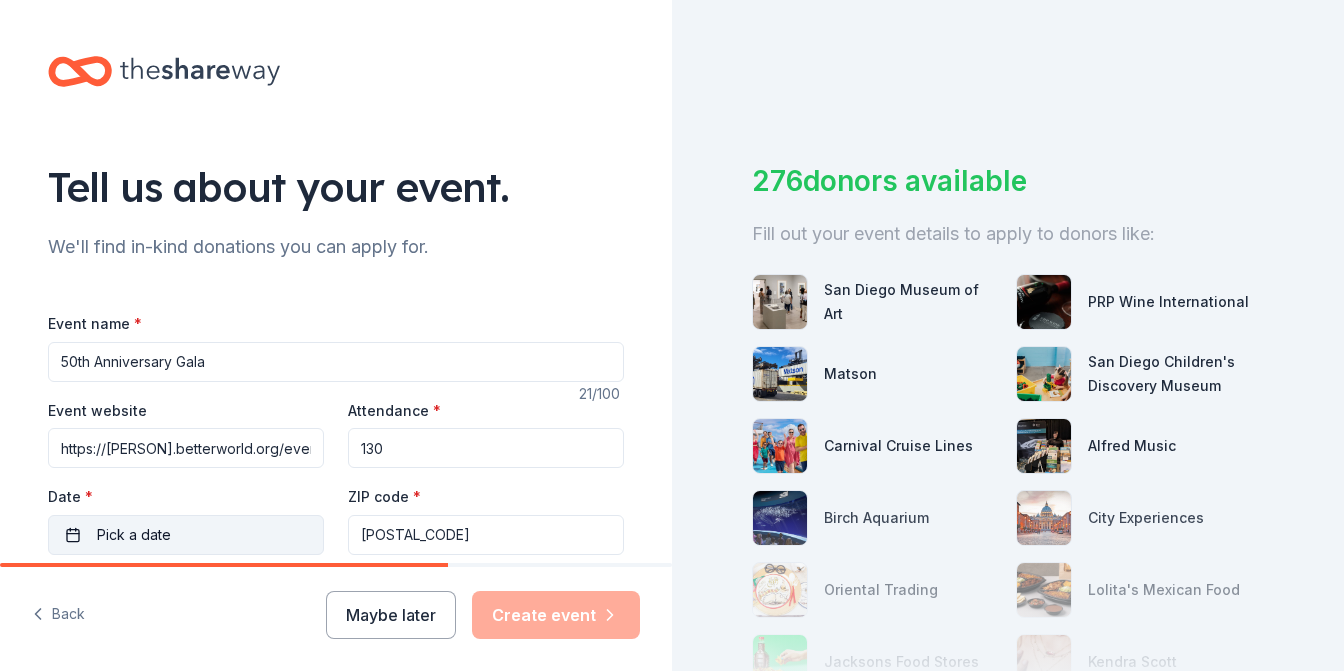 type on "130" 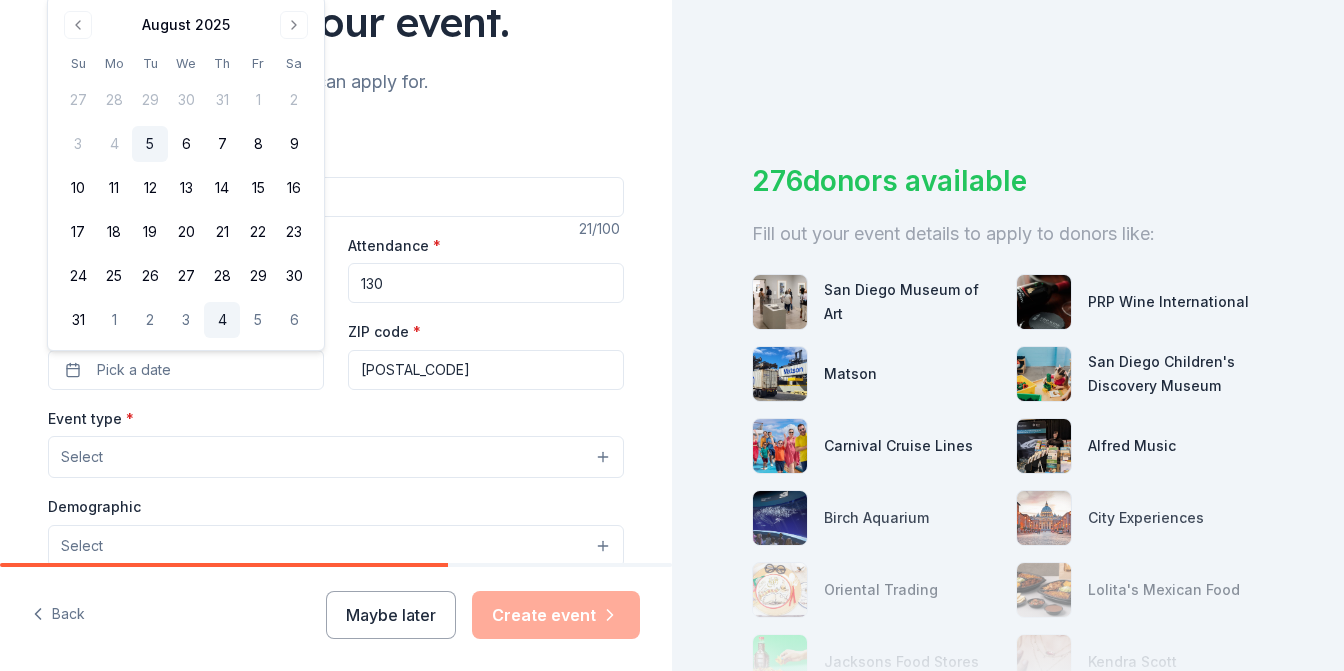 scroll, scrollTop: 167, scrollLeft: 0, axis: vertical 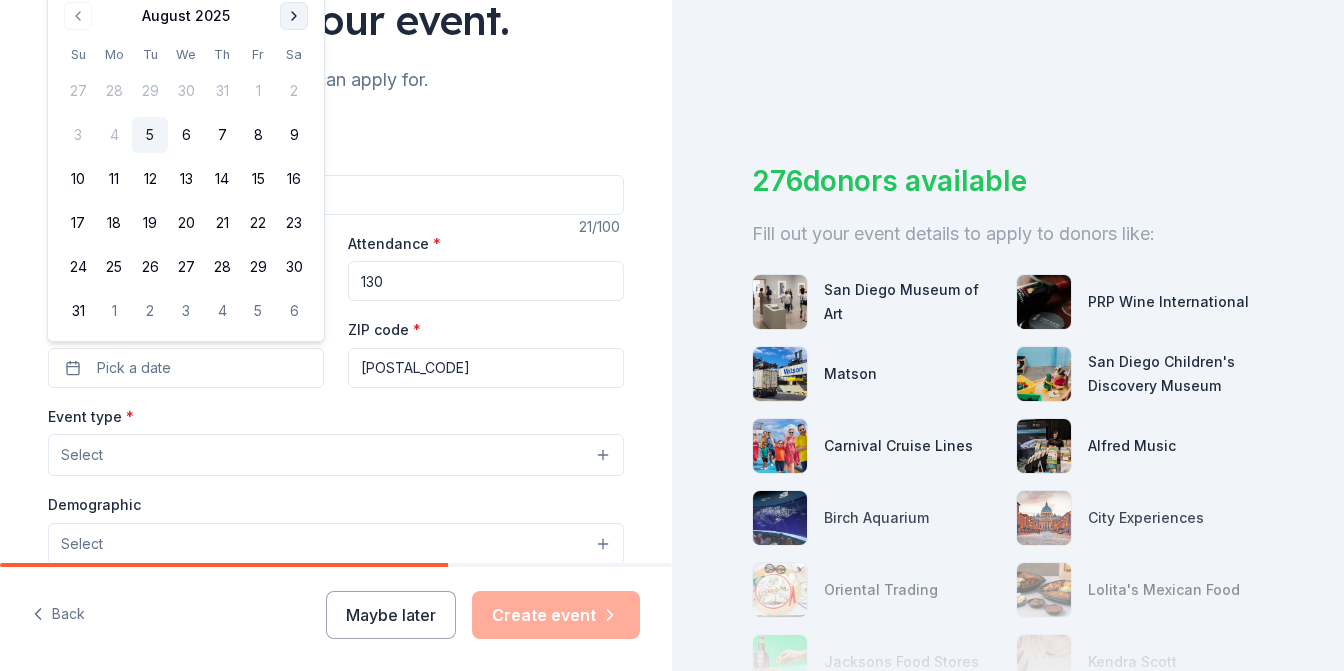 click at bounding box center (294, 16) 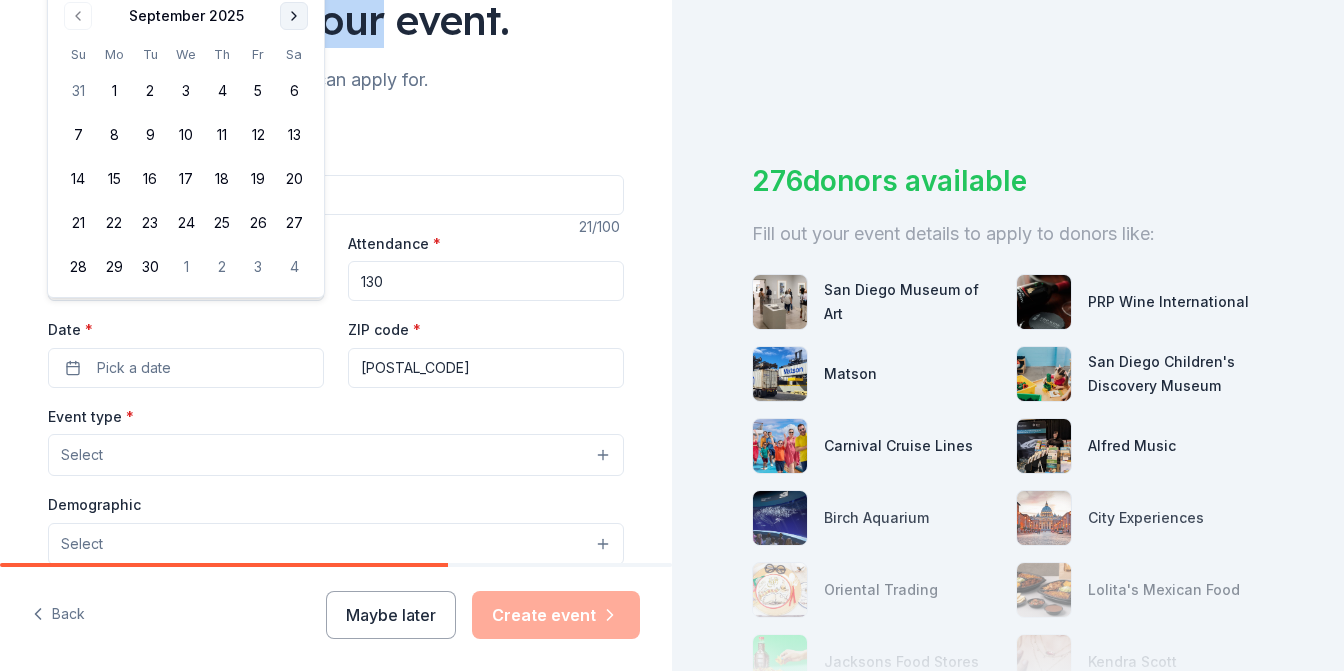 click on "Tell us about your event." at bounding box center (336, 20) 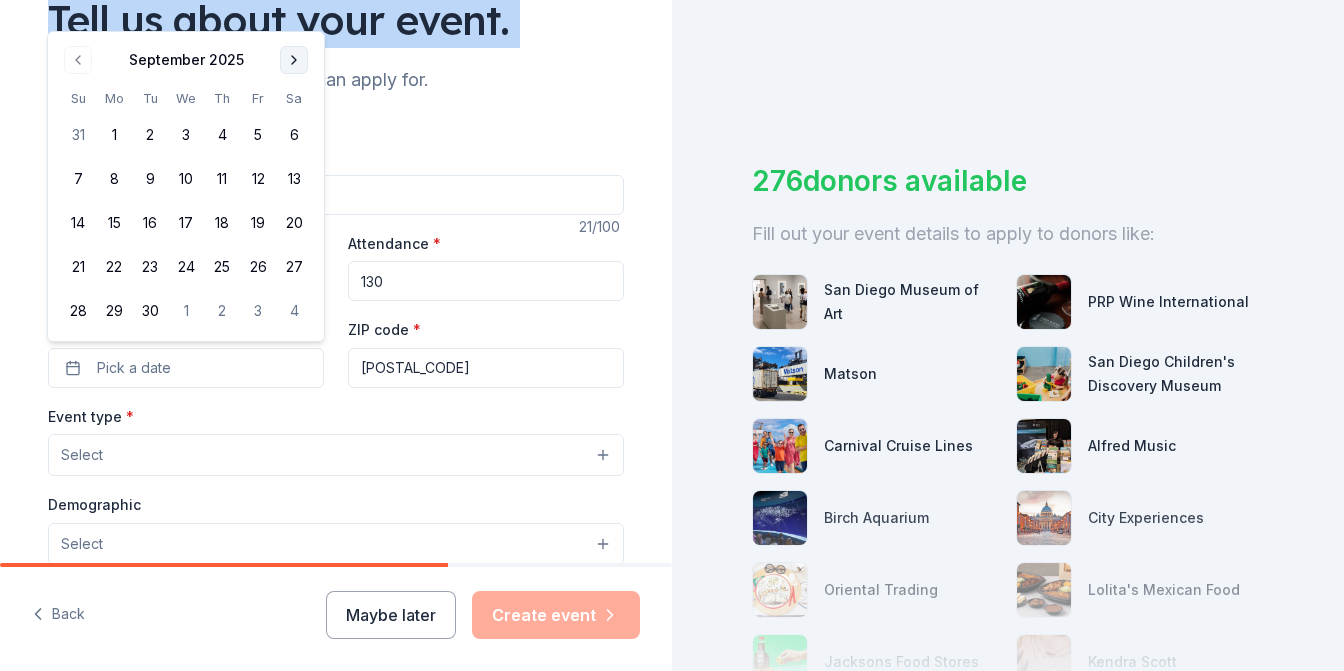 click on "Tell us about your event." at bounding box center (336, 20) 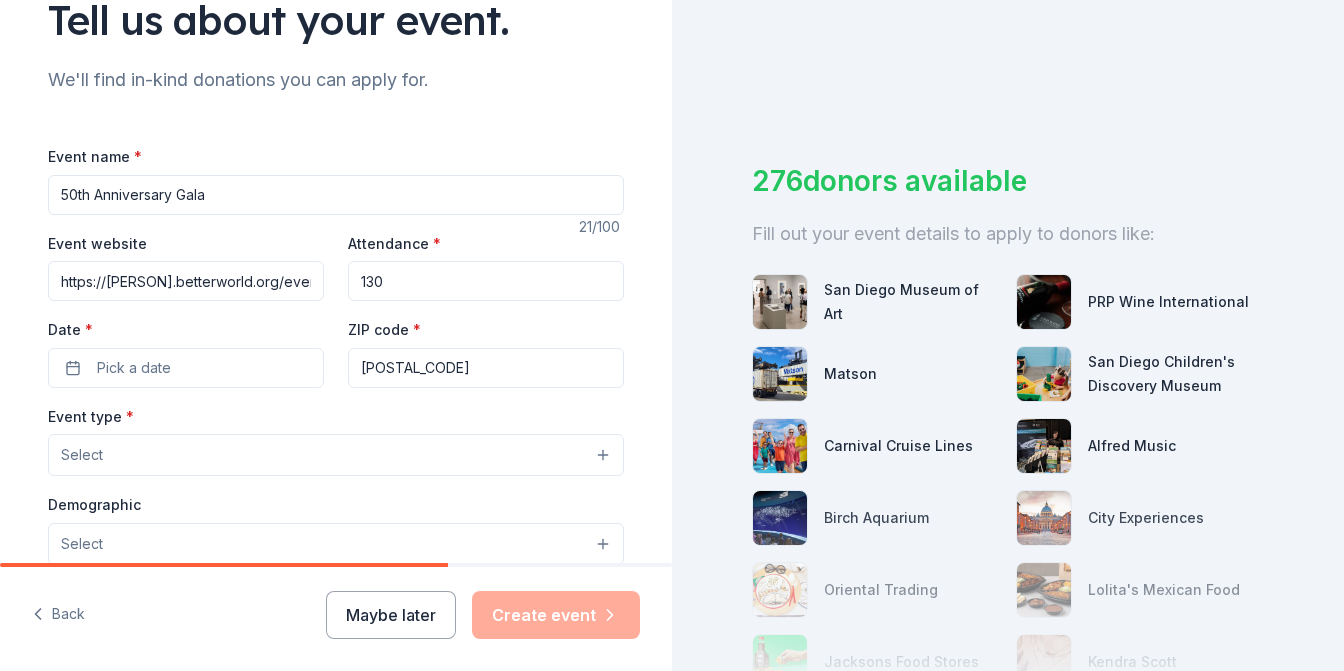 click on "Date * Pick a date" at bounding box center (186, 352) 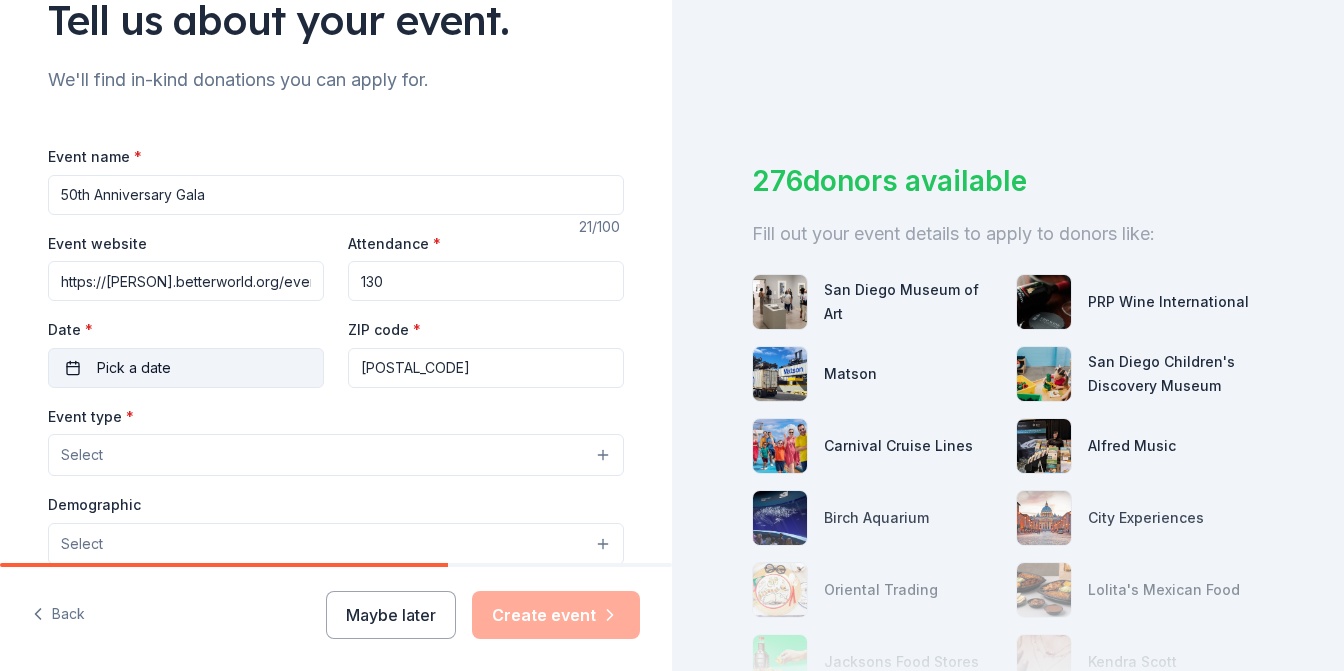 click on "Pick a date" at bounding box center (186, 368) 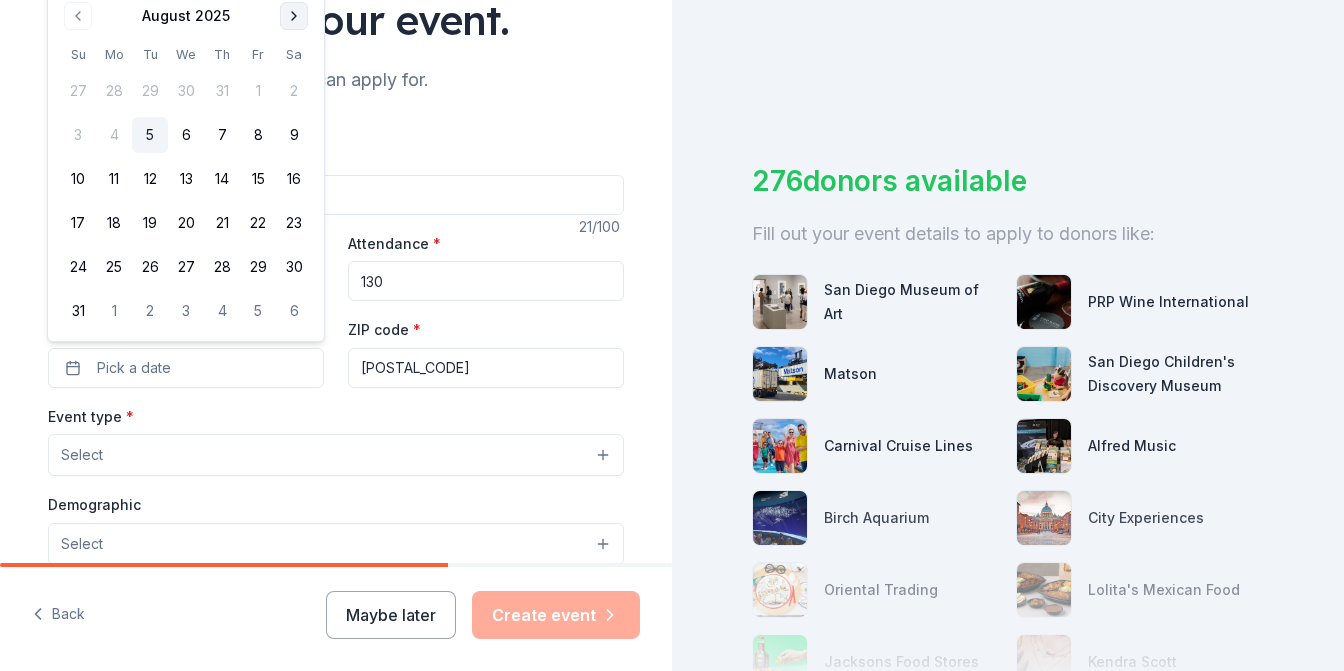 click at bounding box center (294, 16) 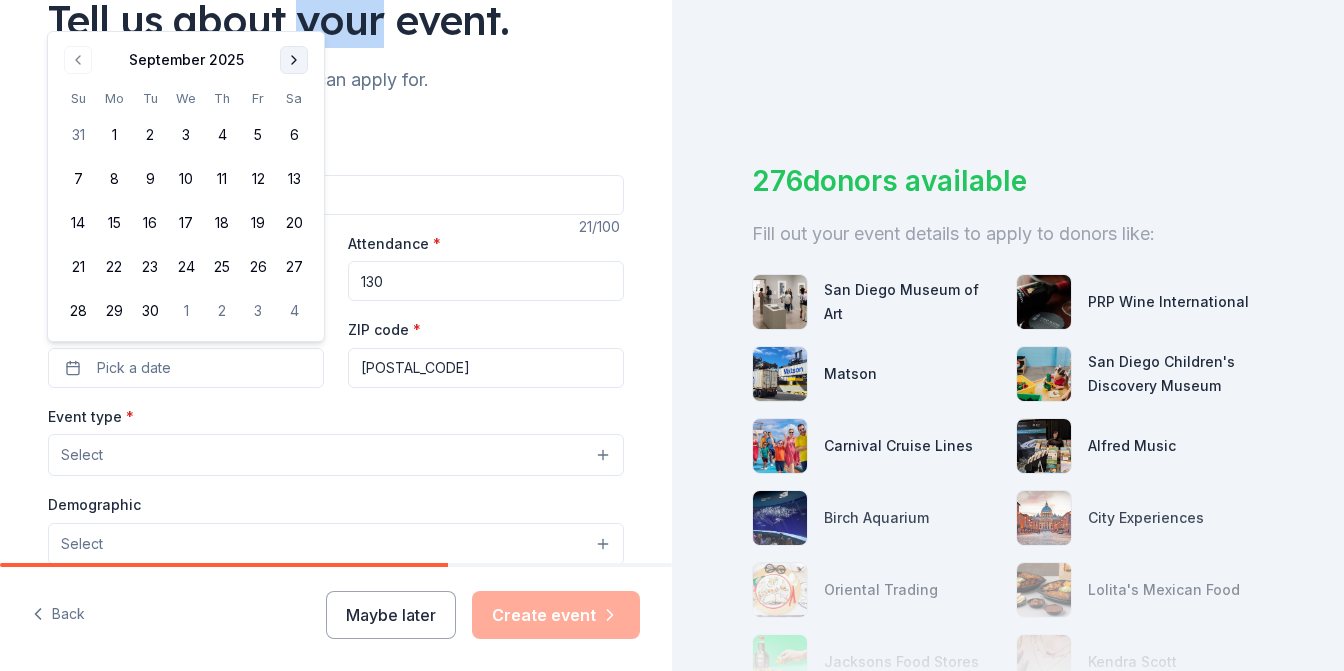 click on "Tell us about your event." at bounding box center [336, 20] 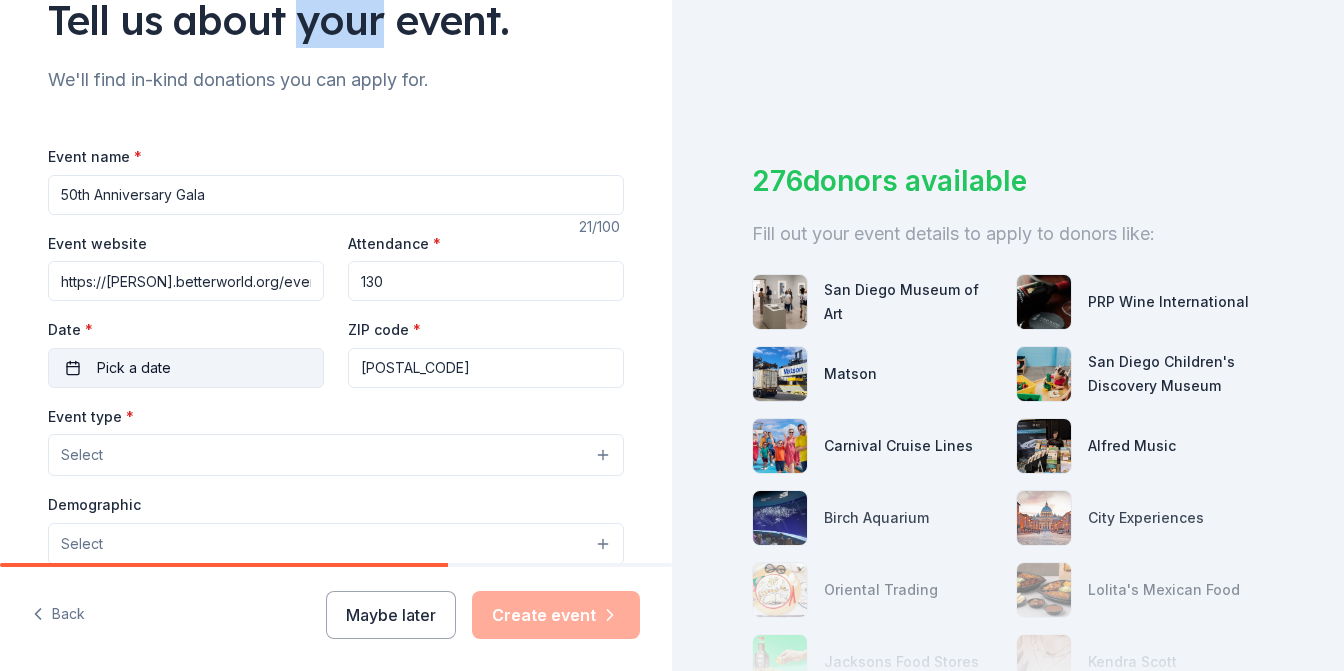 click on "Pick a date" at bounding box center (134, 368) 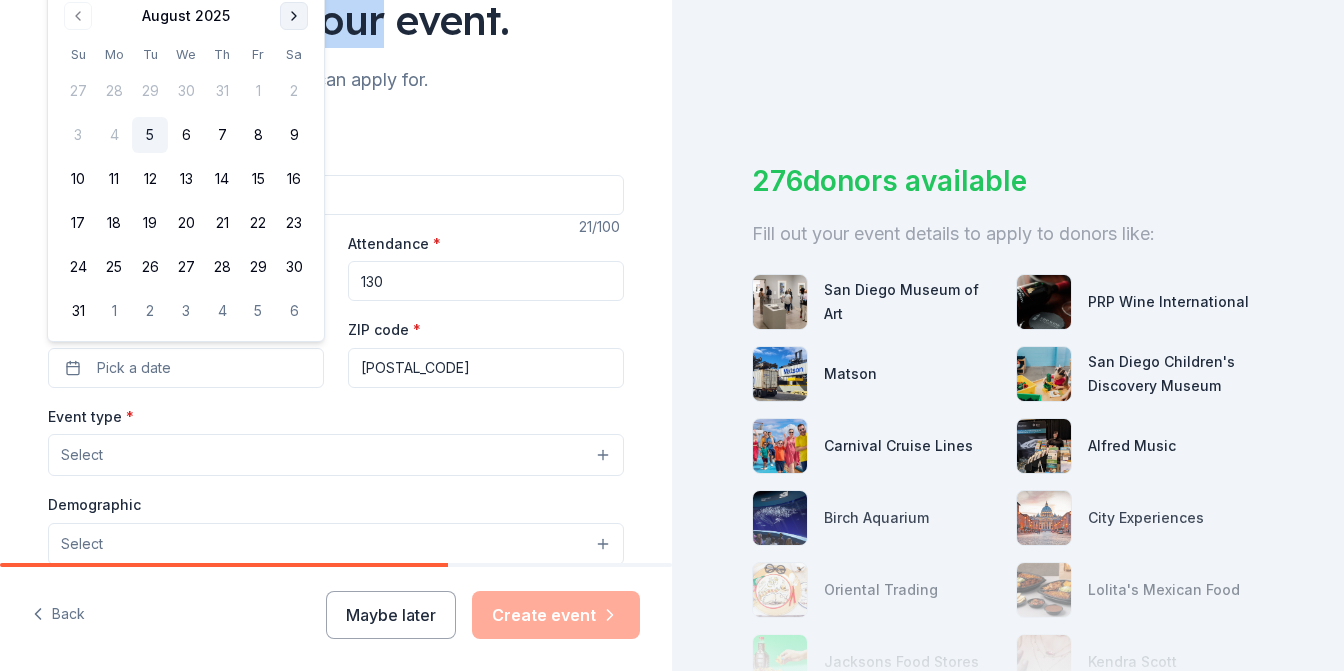 click at bounding box center [294, 16] 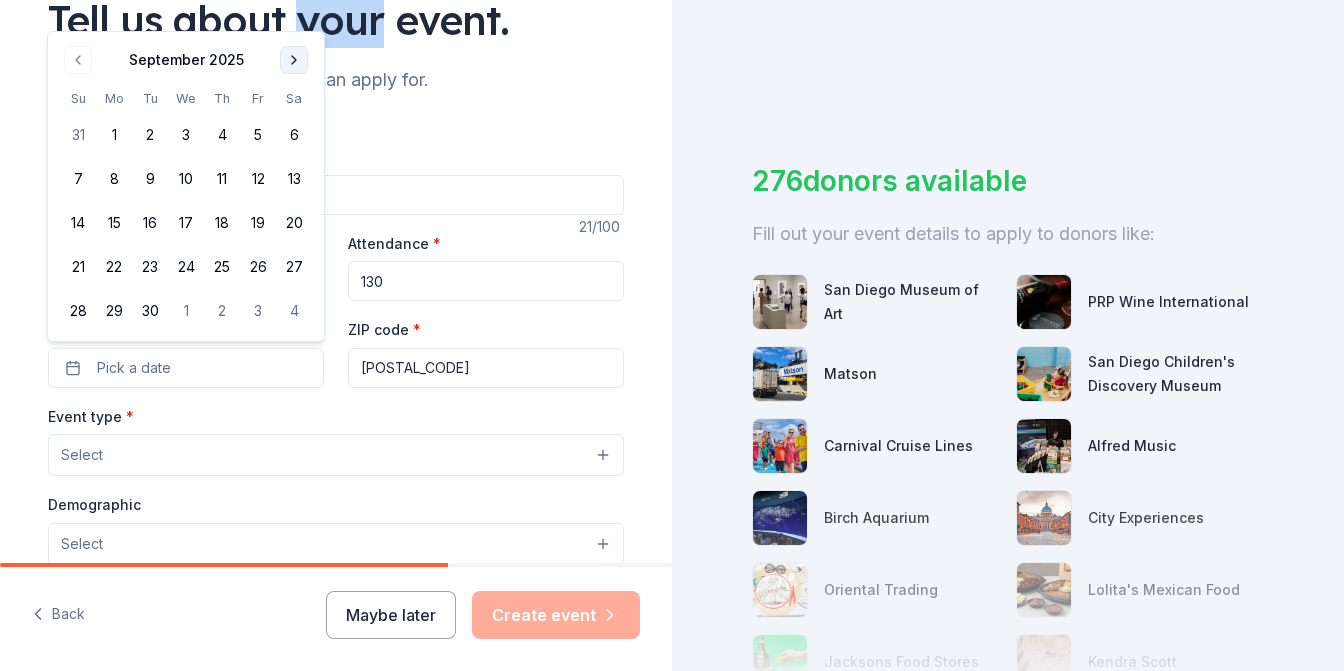 click at bounding box center [294, 60] 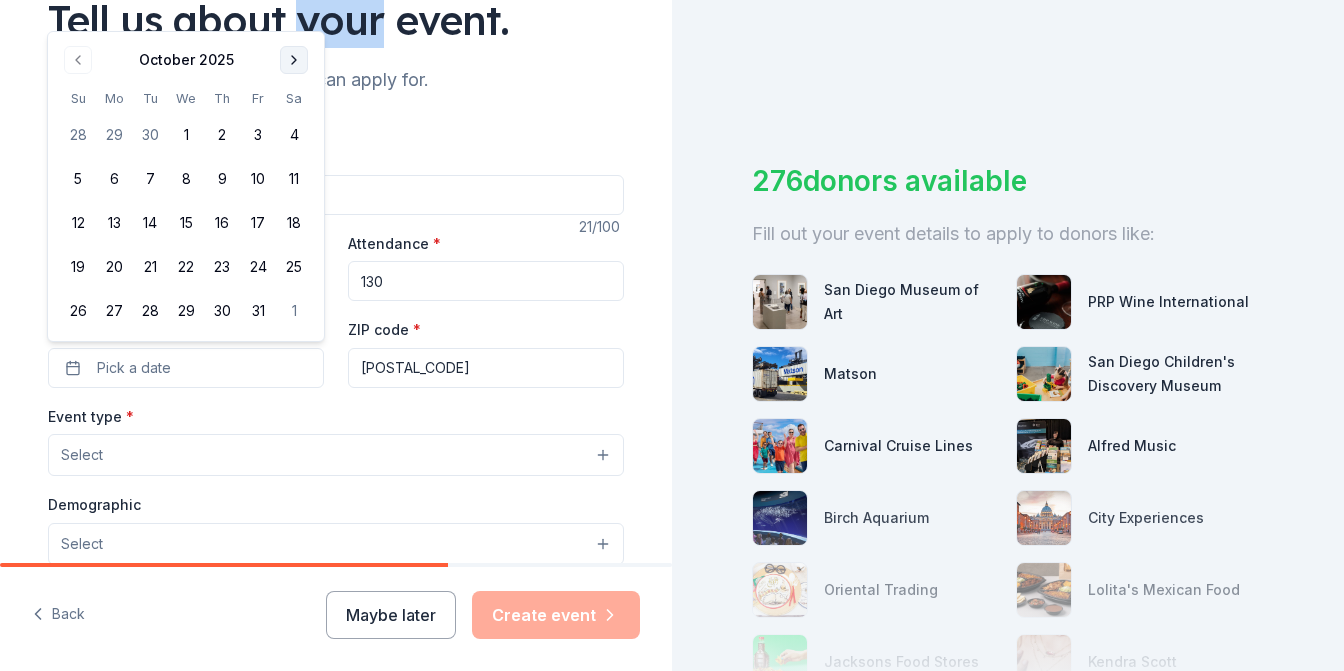 click at bounding box center [294, 60] 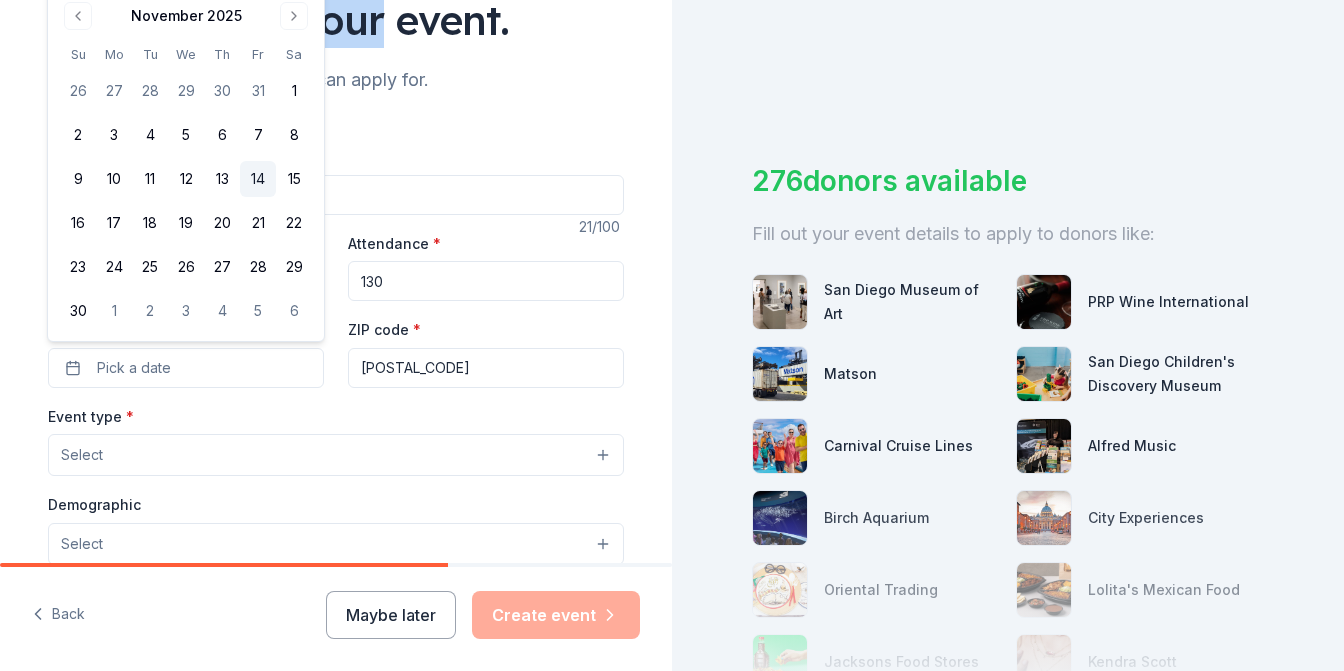 click on "14" at bounding box center [258, 179] 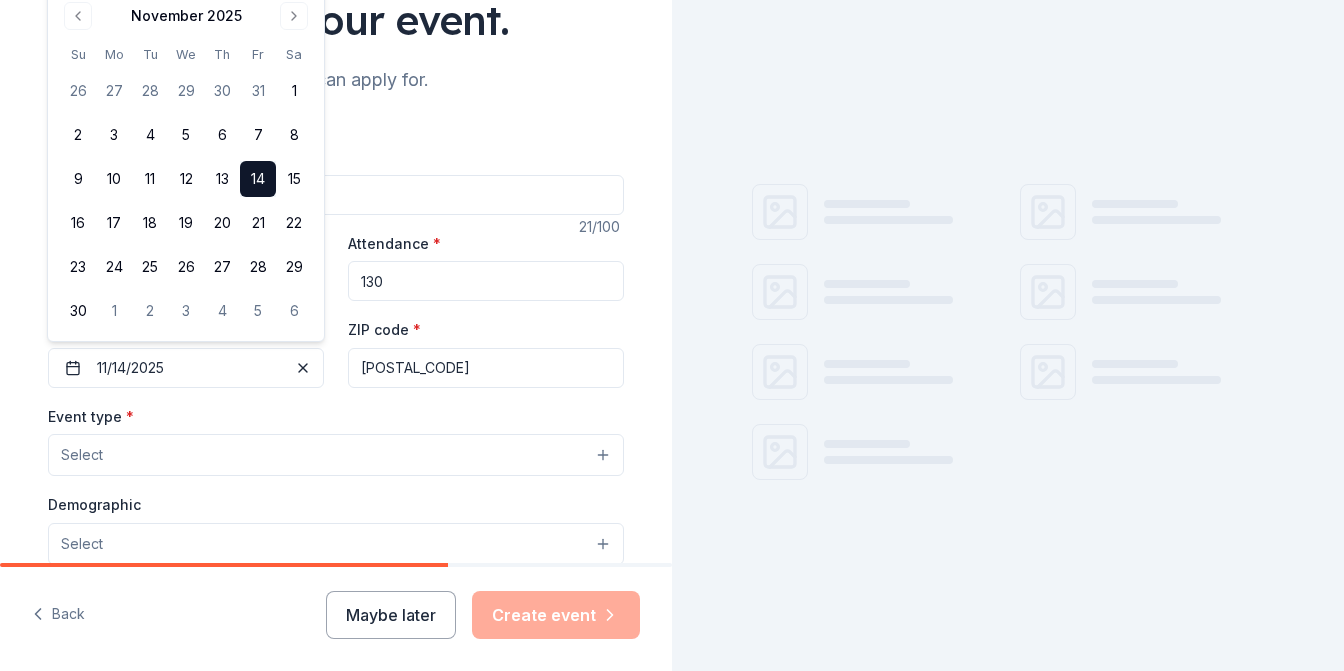 click on "Select" at bounding box center [336, 455] 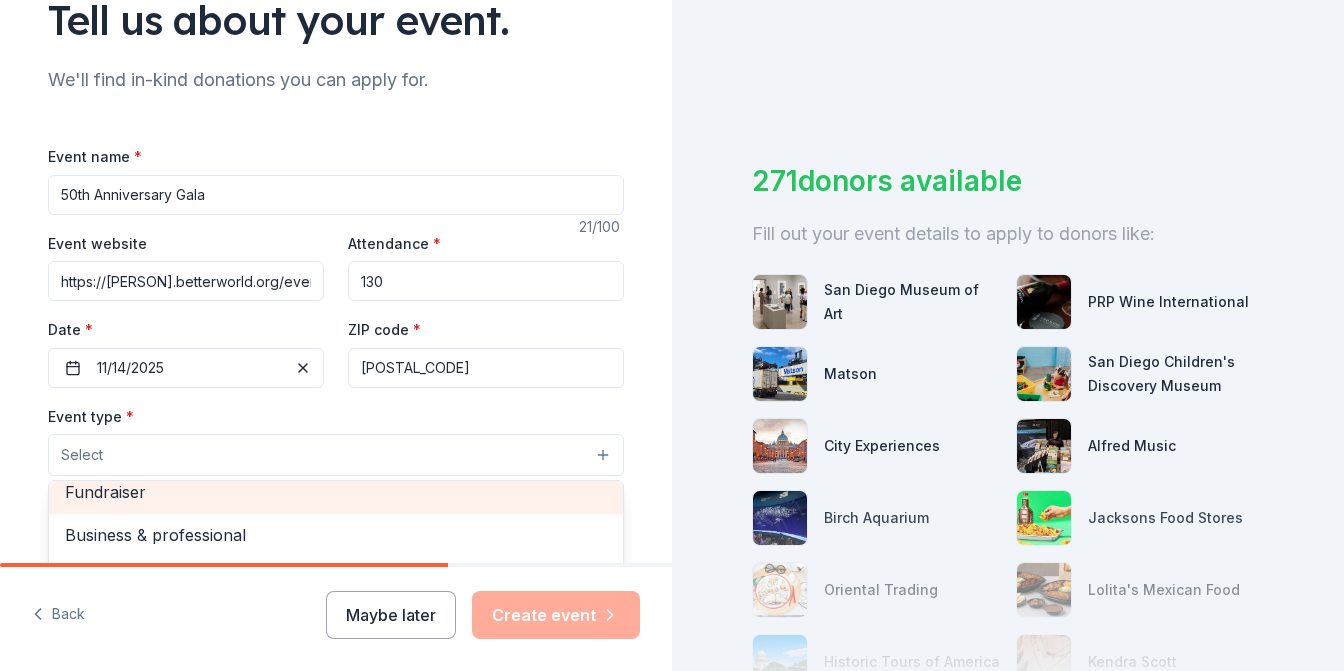 scroll, scrollTop: 4, scrollLeft: 0, axis: vertical 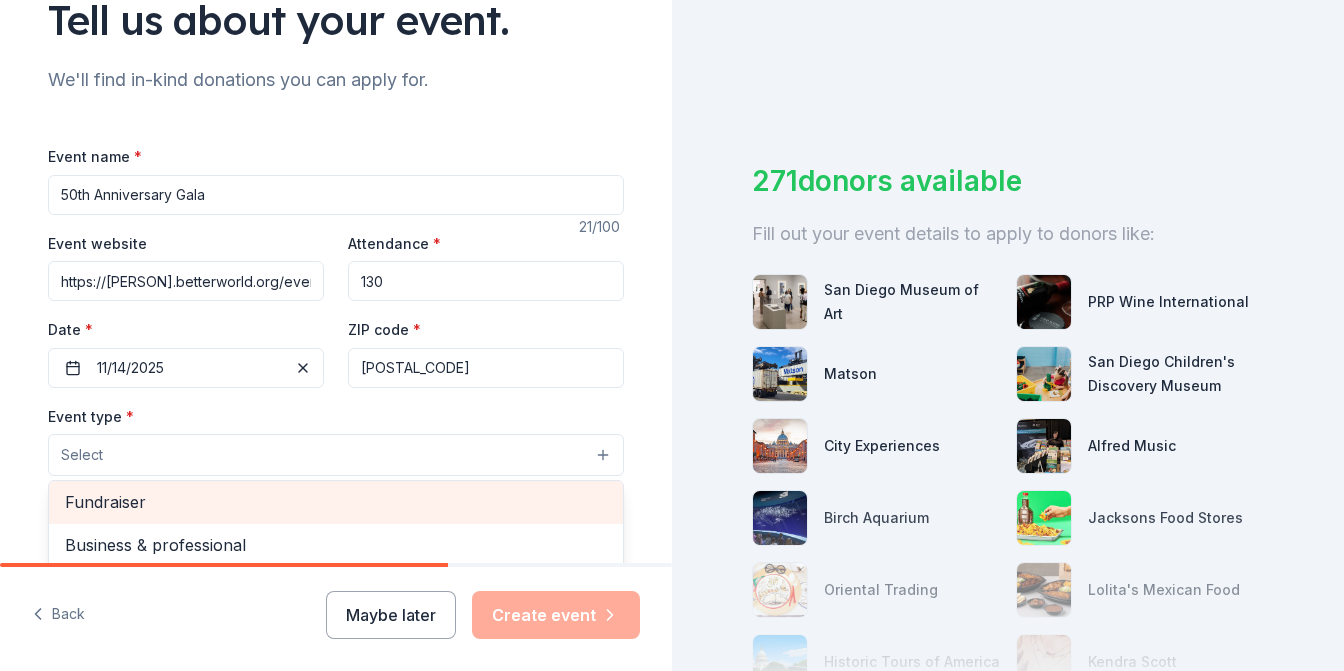 click on "Fundraiser" at bounding box center [336, 502] 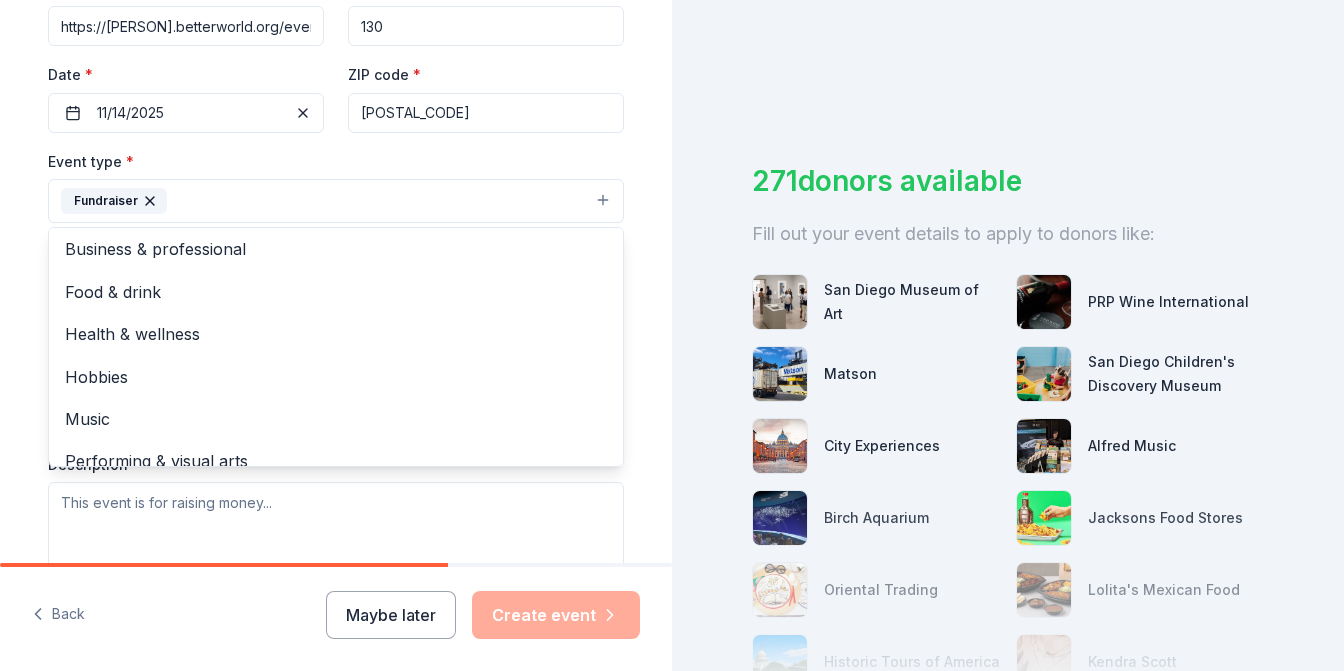 scroll, scrollTop: 423, scrollLeft: 0, axis: vertical 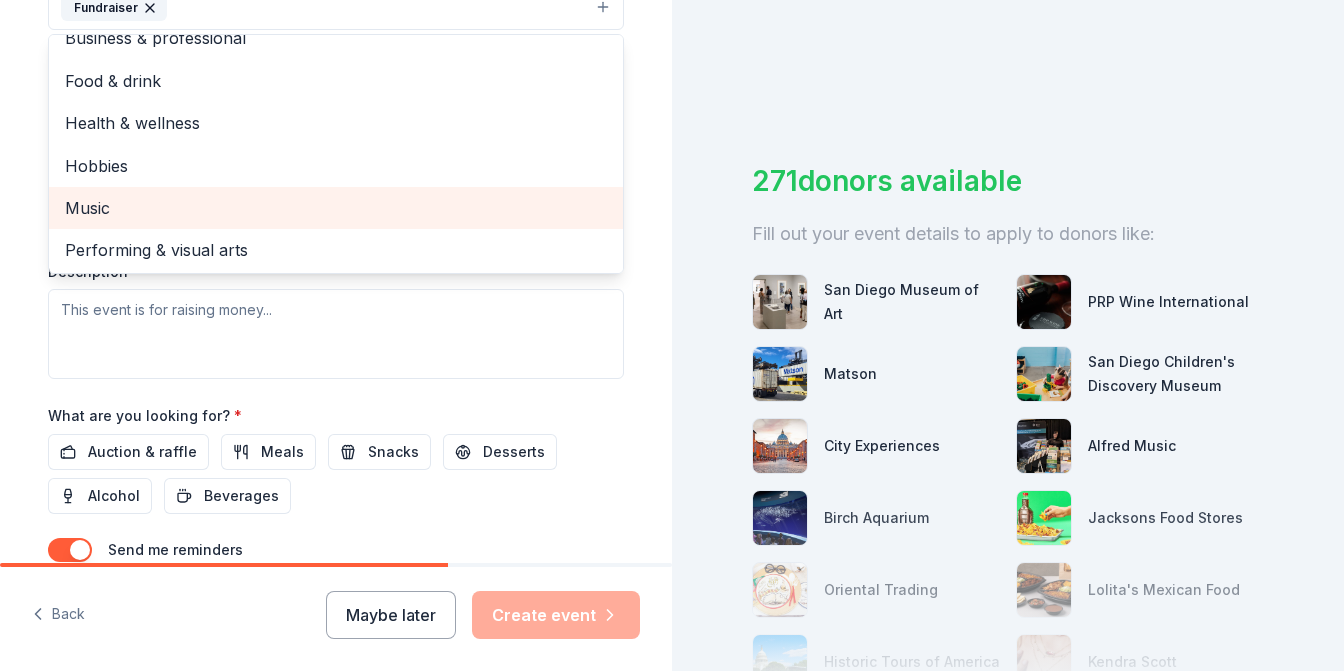 click on "Event name * 50th Anniversary Gala 21 /100 Event website https://[PERSON].betterworld.org/events/50th-anniversary-gala Attendance * 130 Date * 11/14/2025 ZIP code * [POSTAL_CODE] Event type * Fundraiser Business & professional Food & drink Health & wellness Hobbies Music Performing & visual arts Demographic Select We use this information to help brands find events with their target demographic to sponsor their products. Mailing address Apt/unit Description What are you looking for? * Auction & raffle Meals Snacks Desserts Alcohol Beverages Send me reminders Email me reminders of donor application deadlines Recurring event" at bounding box center (336, 159) 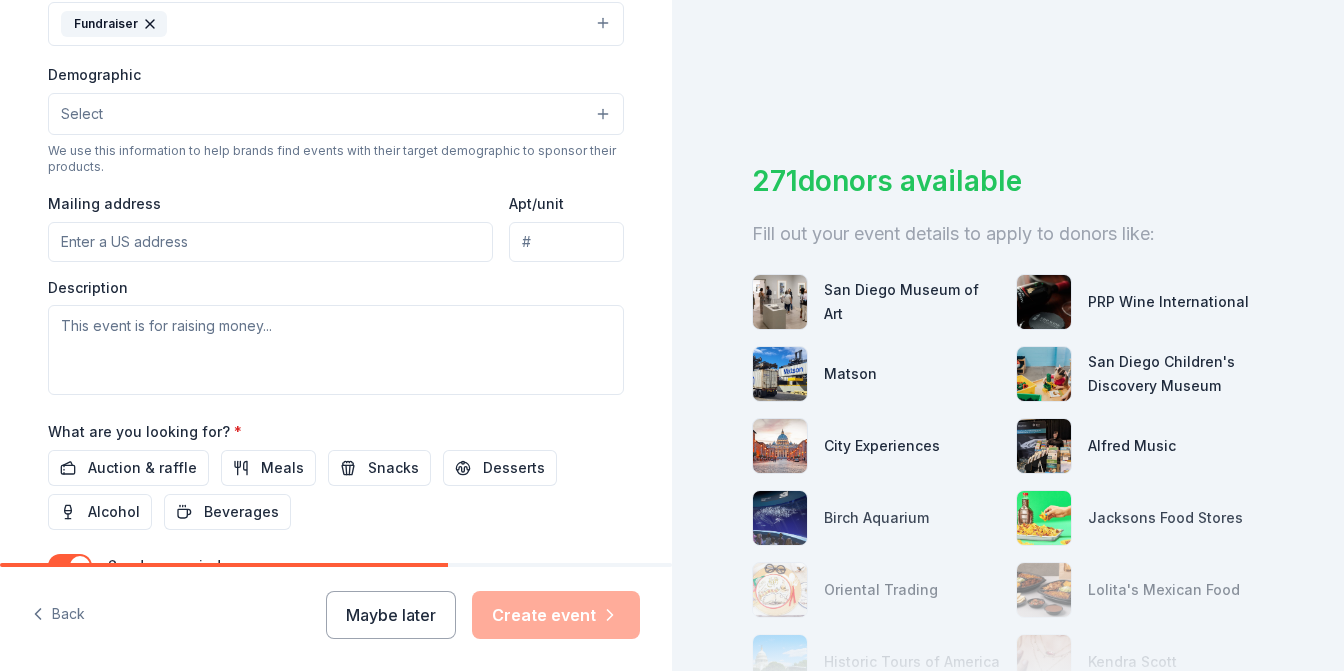 click on "Select" at bounding box center (336, 114) 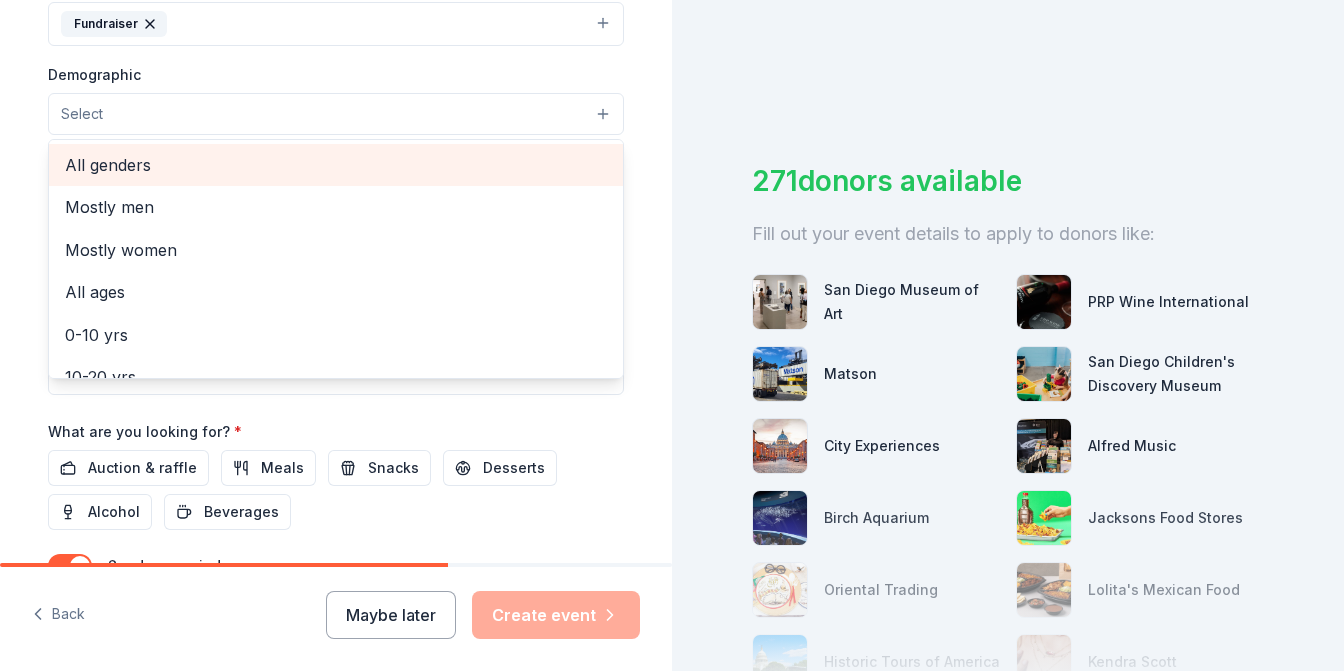 scroll, scrollTop: 0, scrollLeft: 0, axis: both 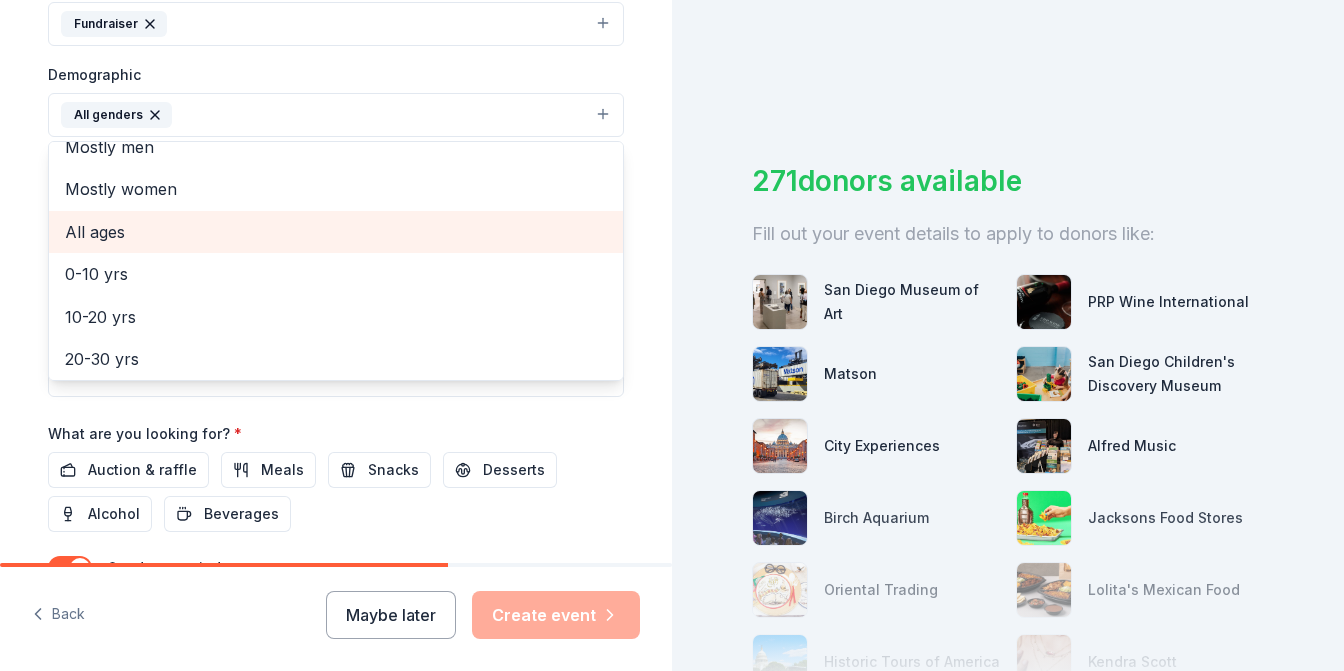 click on "All ages" at bounding box center (336, 232) 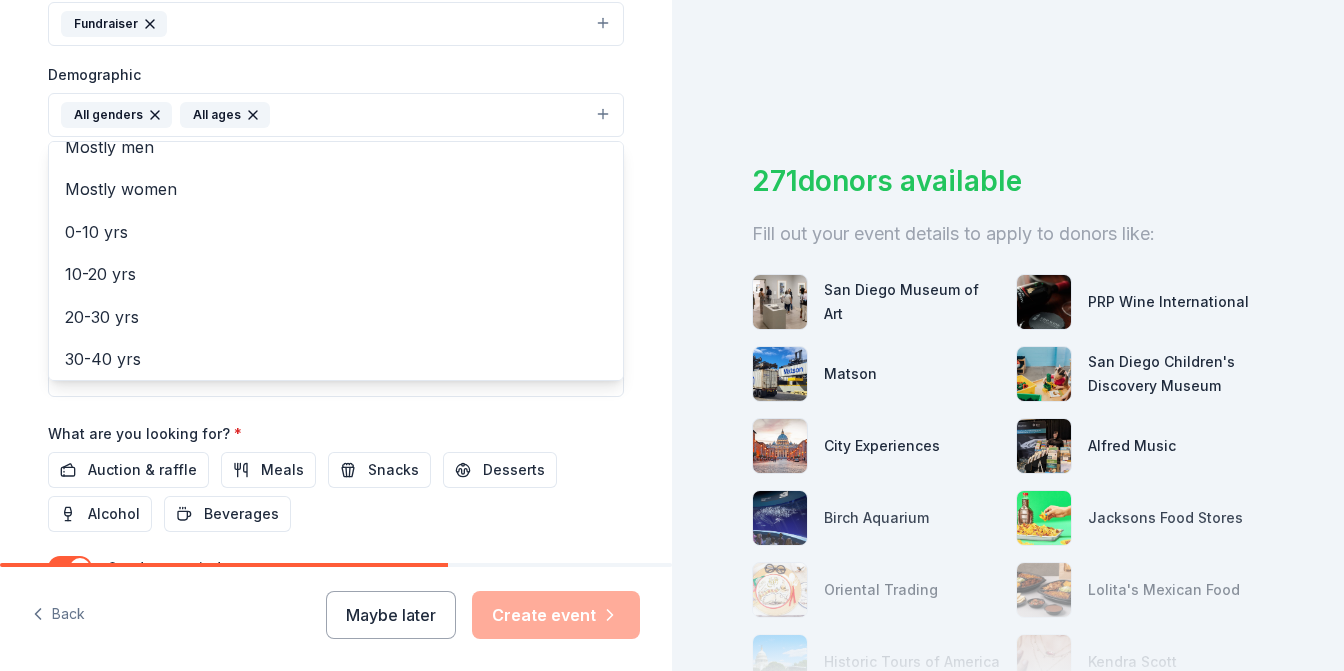 click on "Event name * [EVENT_NAME] [NUMBER] / [NUMBER] Event website [URL] Attendance * [NUMBER] Date * [DATE] ZIP code * [ZIP_CODE] Event type * Fundraiser Demographic All genders All ages Mostly men Mostly women [AGE_RANGE] [AGE_RANGE] [AGE_RANGE] [AGE_RANGE] [AGE_RANGE] [AGE_RANGE] [AGE_RANGE] [AGE_RANGE] [AGE_RANGE] We use this information to help brands find events with their target demographic to sponsor their products. Mailing address Apt/unit Description What are you looking for? * Auction & raffle Meals Snacks Desserts Alcohol Beverages Send me reminders Email me reminders of donor application deadlines Recurring event" at bounding box center (336, 176) 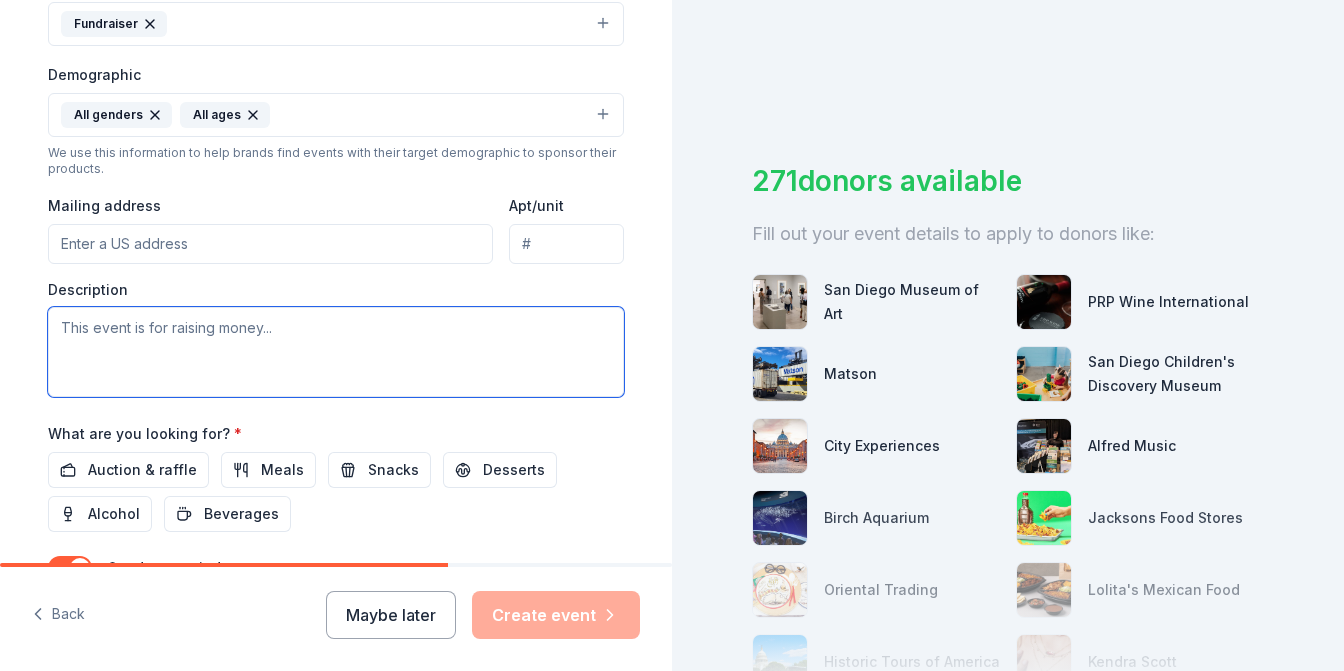 click at bounding box center (336, 352) 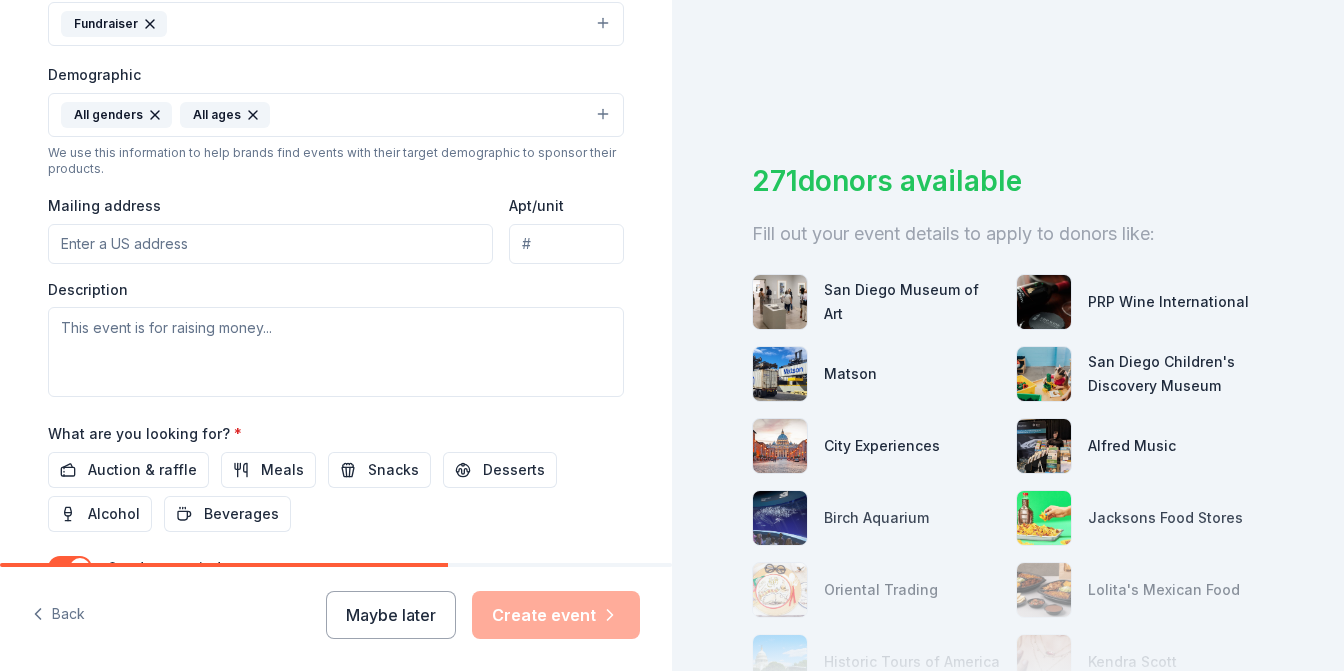 click on "Mailing address" at bounding box center [270, 244] 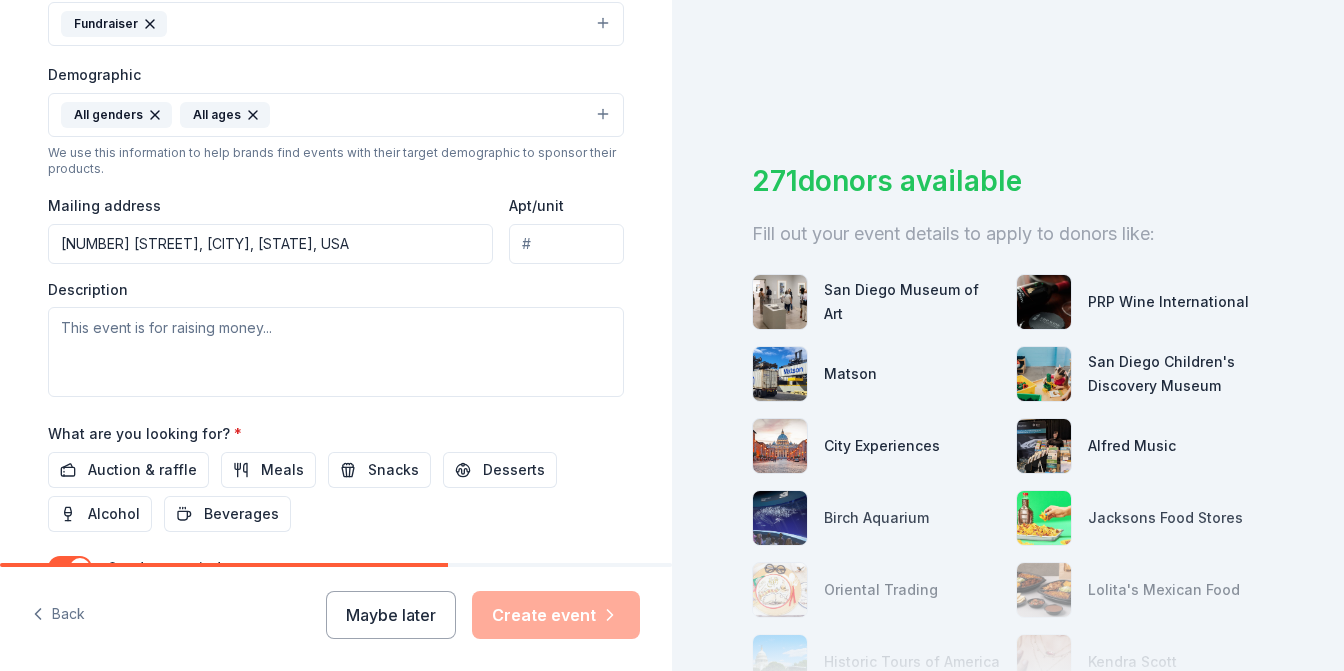 type on "[NUMBER] [STREET_NAME], [CITY], [STATE], [ZIP_CODE]" 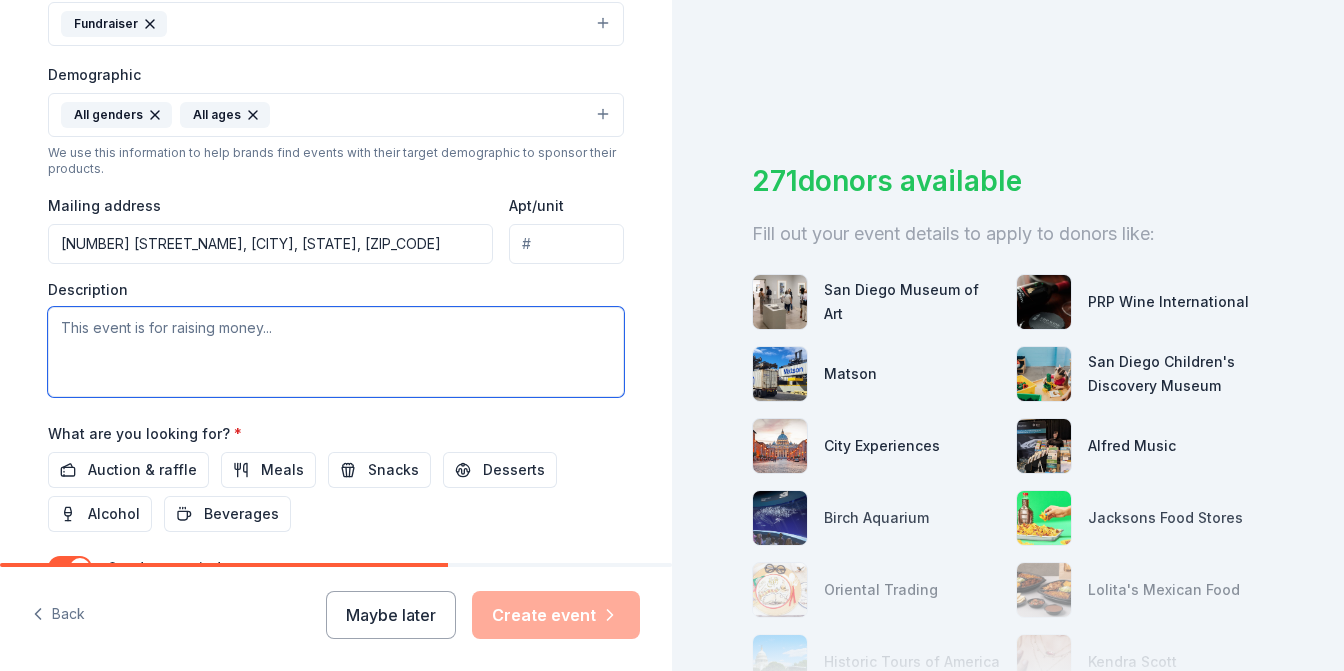 click at bounding box center [336, 352] 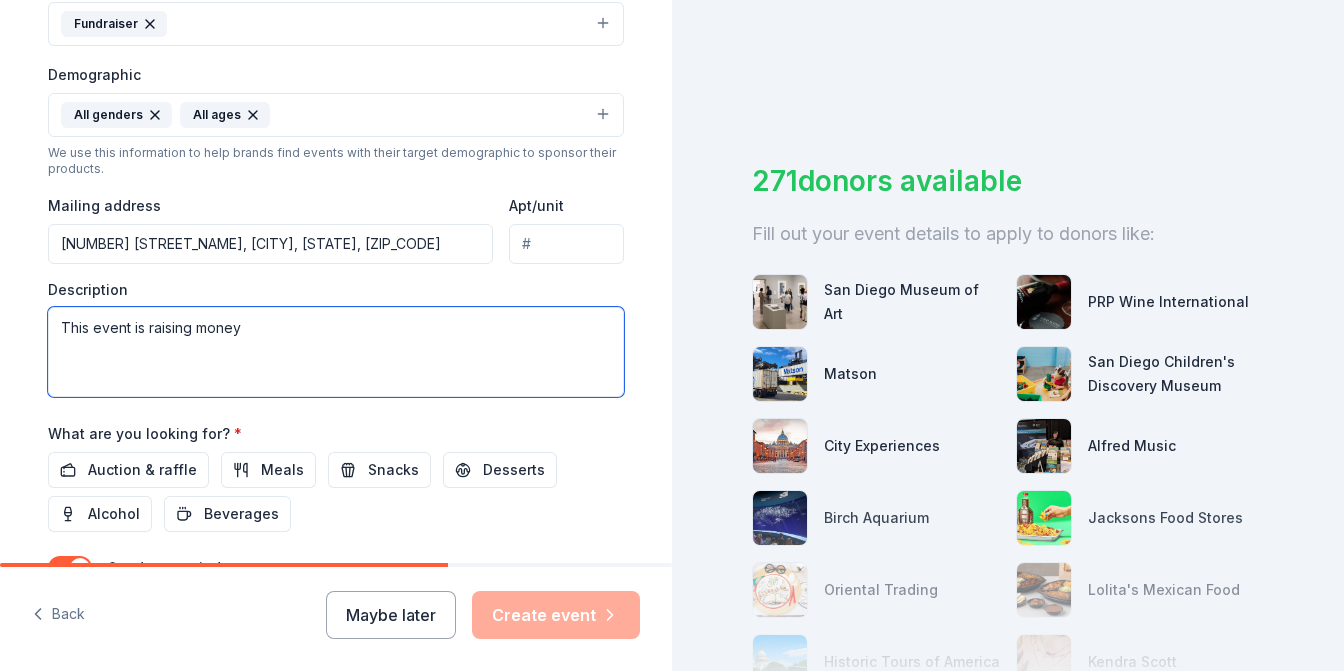 paste on "help us replace aging furniture with high quality, Montessori materials that support independence, focus, and purposeful work. Updated furniture ensures classrooms remain prepared environments that honor the needs of today’s children and those to come." 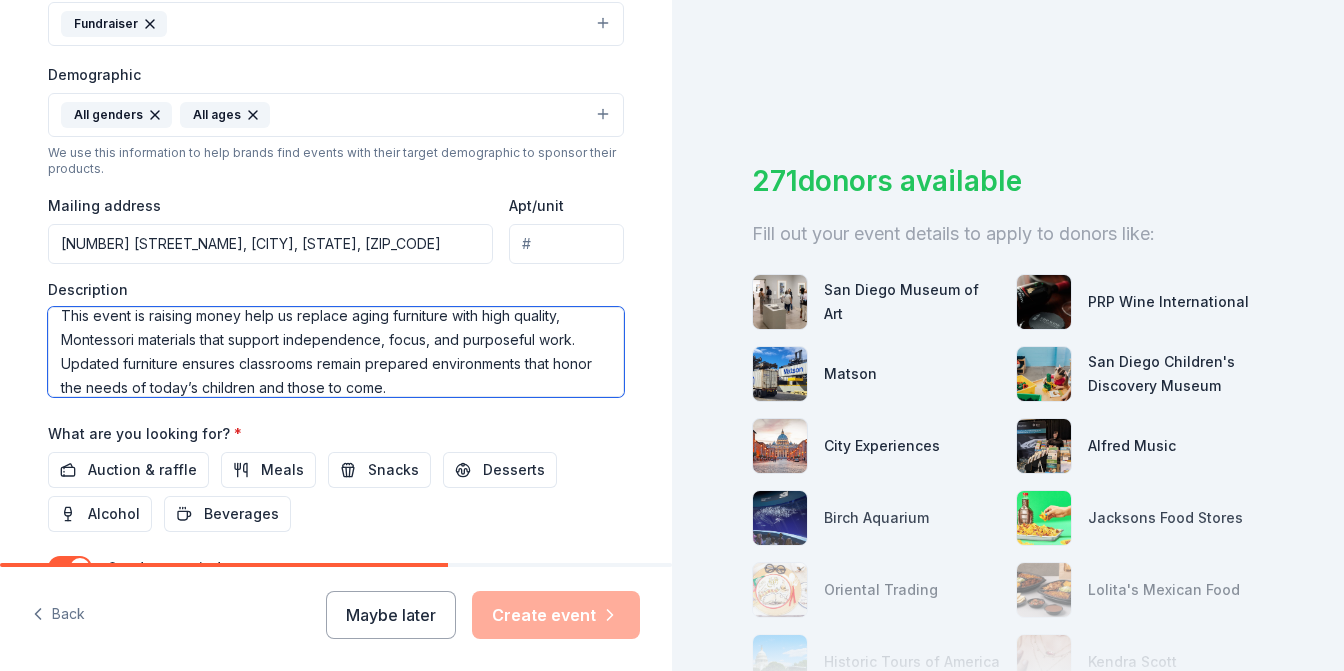 scroll, scrollTop: 3, scrollLeft: 0, axis: vertical 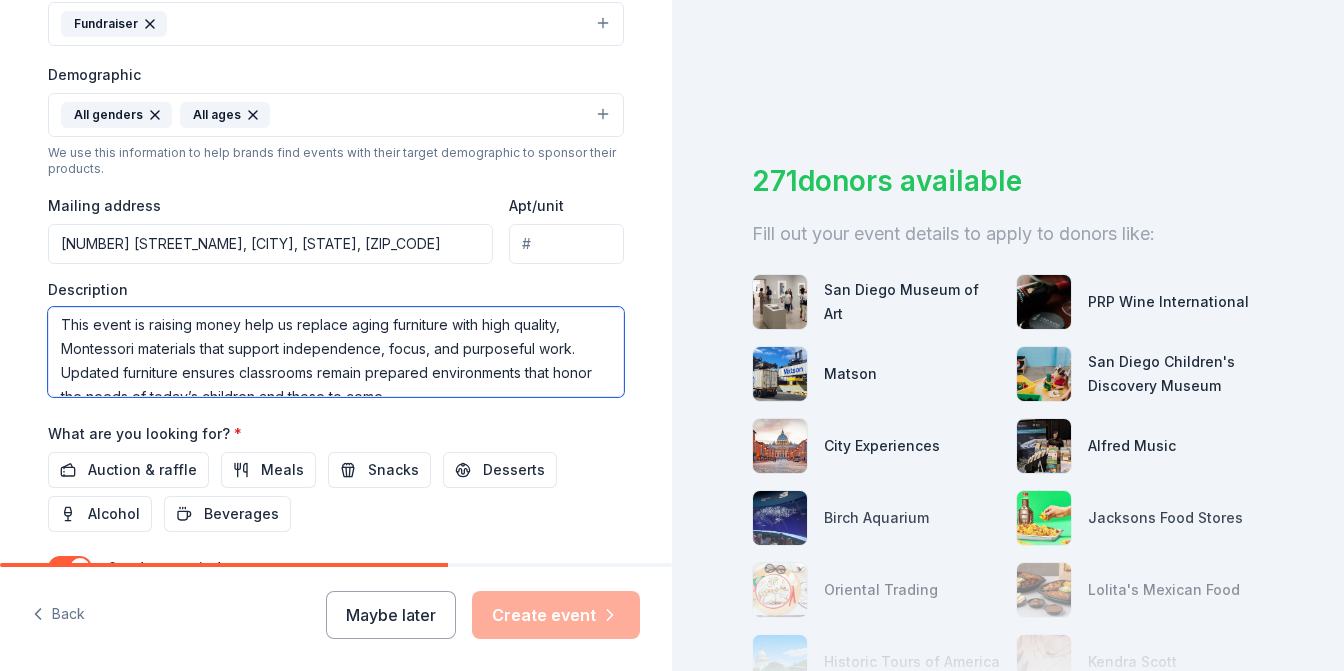 click on "This event is raising money help us replace aging furniture with high quality, Montessori materials that support independence, focus, and purposeful work. Updated furniture ensures classrooms remain prepared environments that honor the needs of today’s children and those to come." at bounding box center [336, 352] 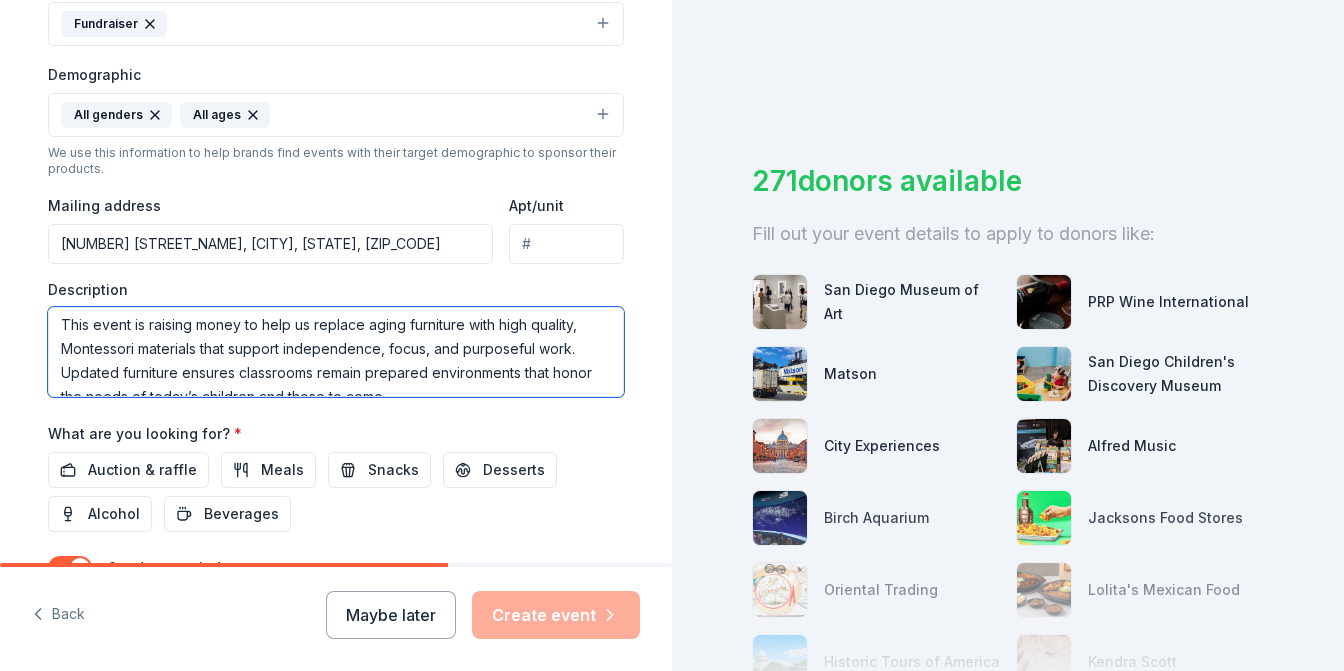 click on "This event is raising money to help us replace aging furniture with high quality, Montessori materials that support independence, focus, and purposeful work. Updated furniture ensures classrooms remain prepared environments that honor the needs of today’s children and those to come." at bounding box center (336, 352) 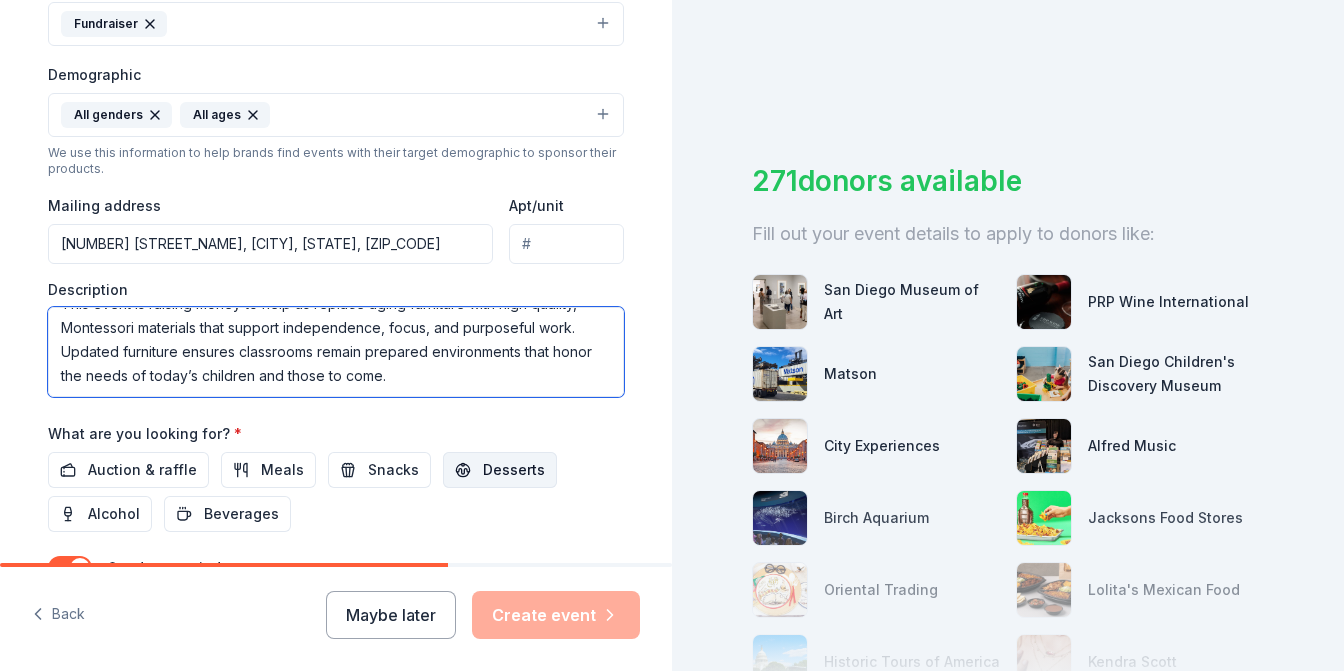 scroll, scrollTop: 24, scrollLeft: 0, axis: vertical 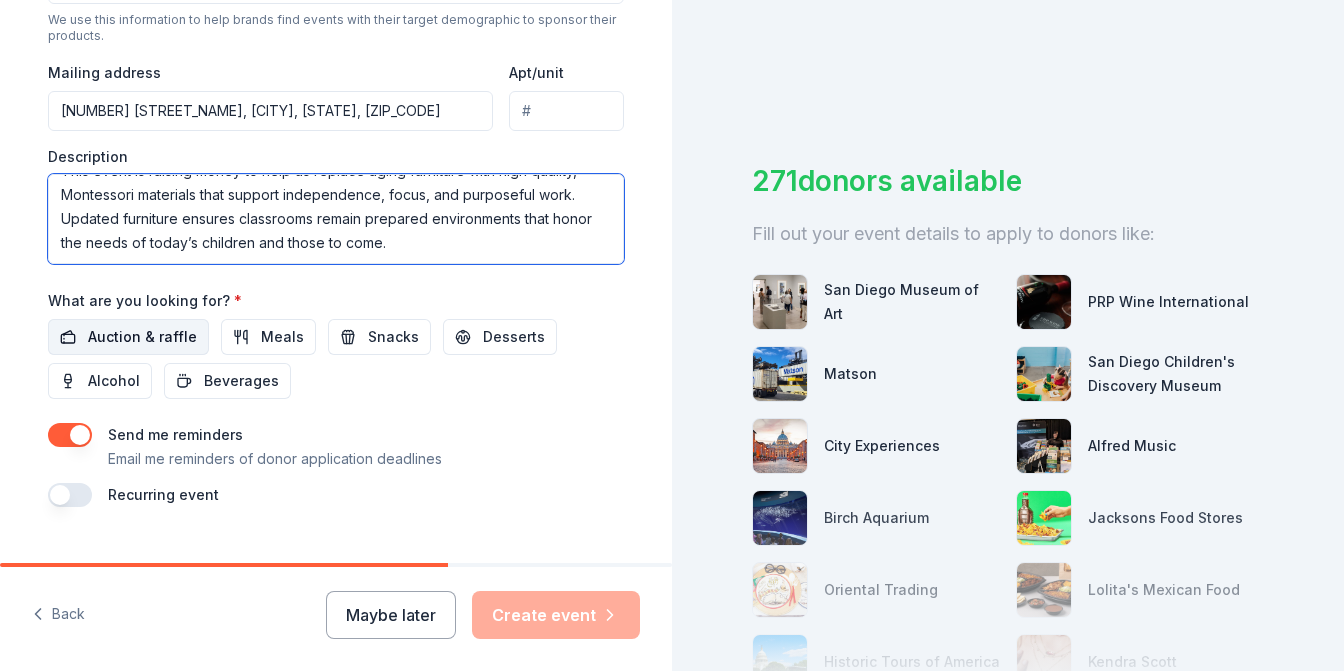 type on "This event is raising money to help us replace aging furniture with high quality, Montessori materials that support independence, focus, and purposeful work. Updated furniture ensures classrooms remain prepared environments that honor the needs of today’s children and those to come." 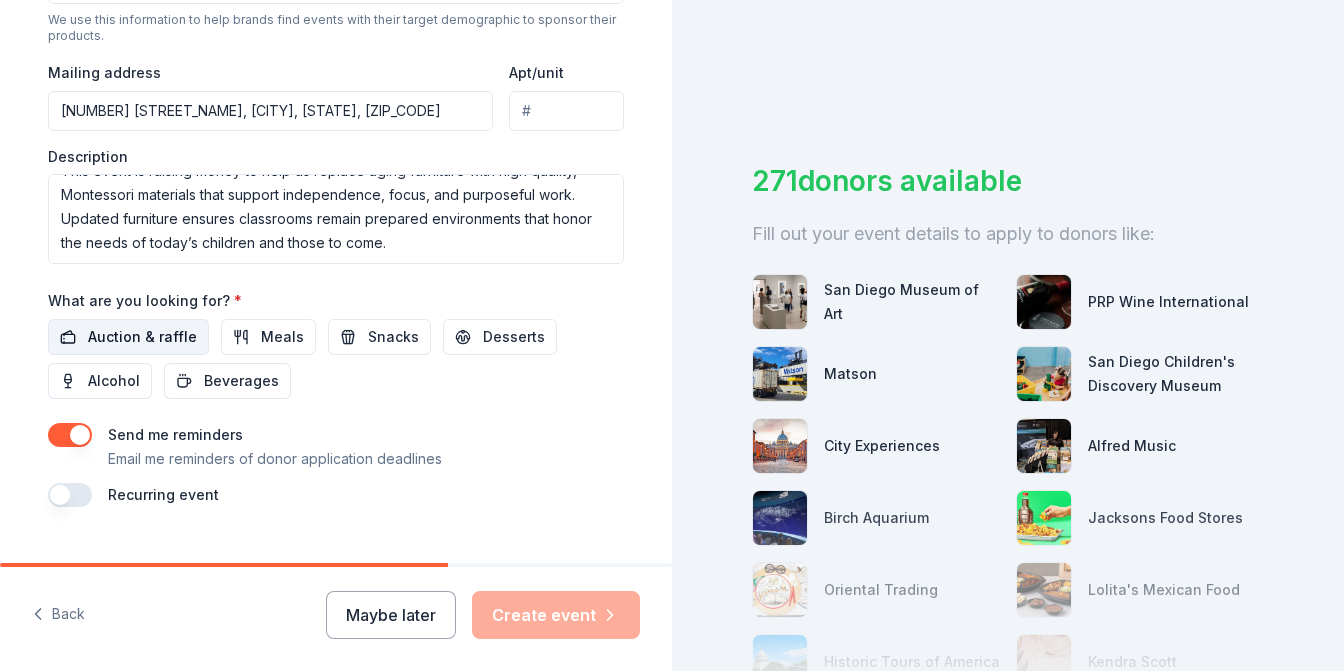 click on "Auction & raffle" at bounding box center (142, 337) 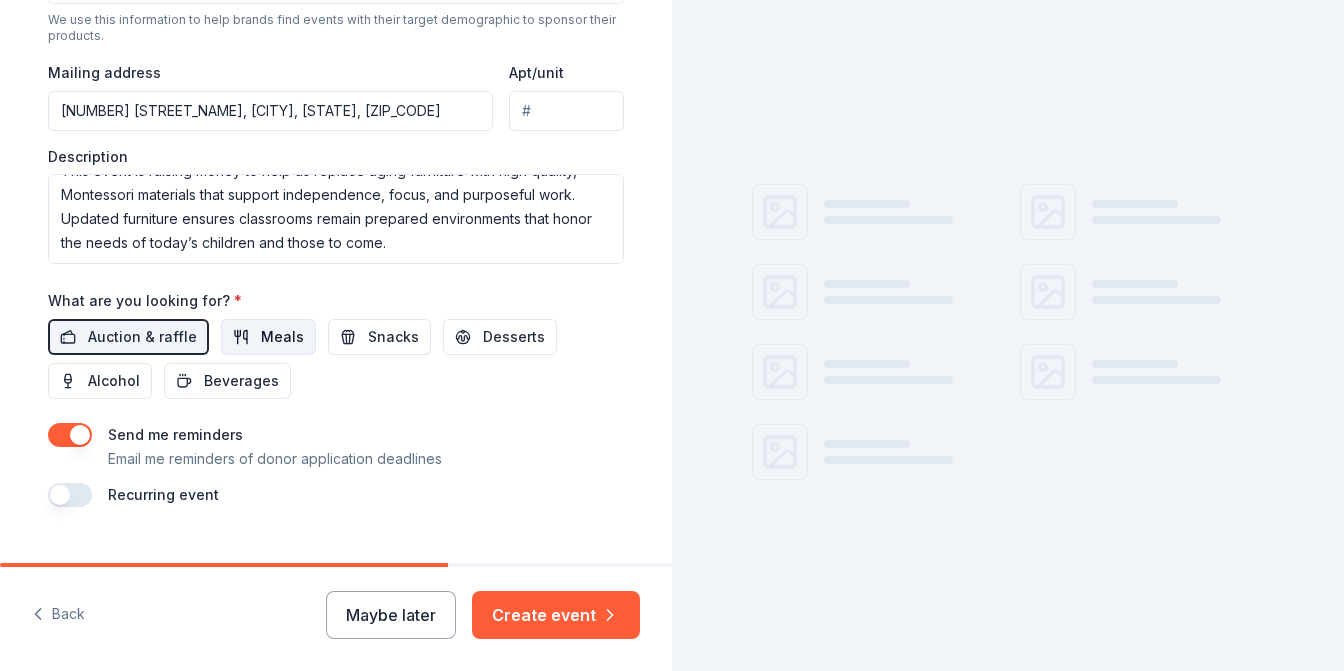 click on "Meals" at bounding box center (282, 337) 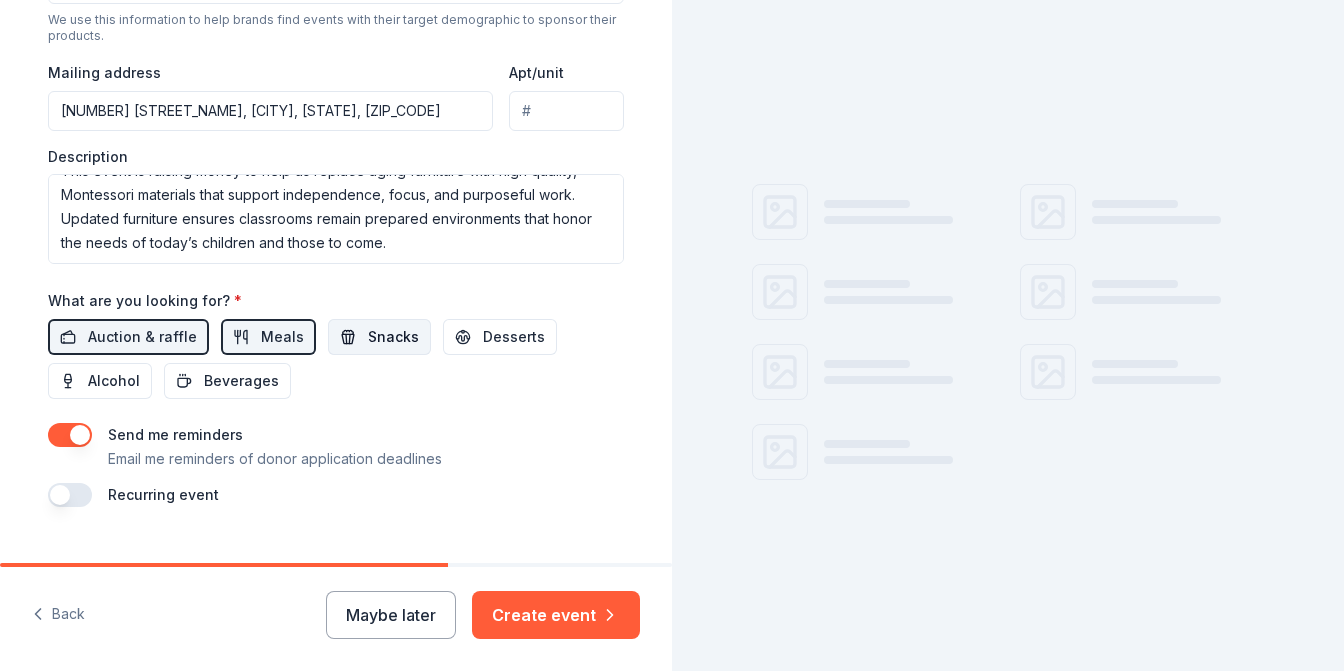 click on "Snacks" at bounding box center [379, 337] 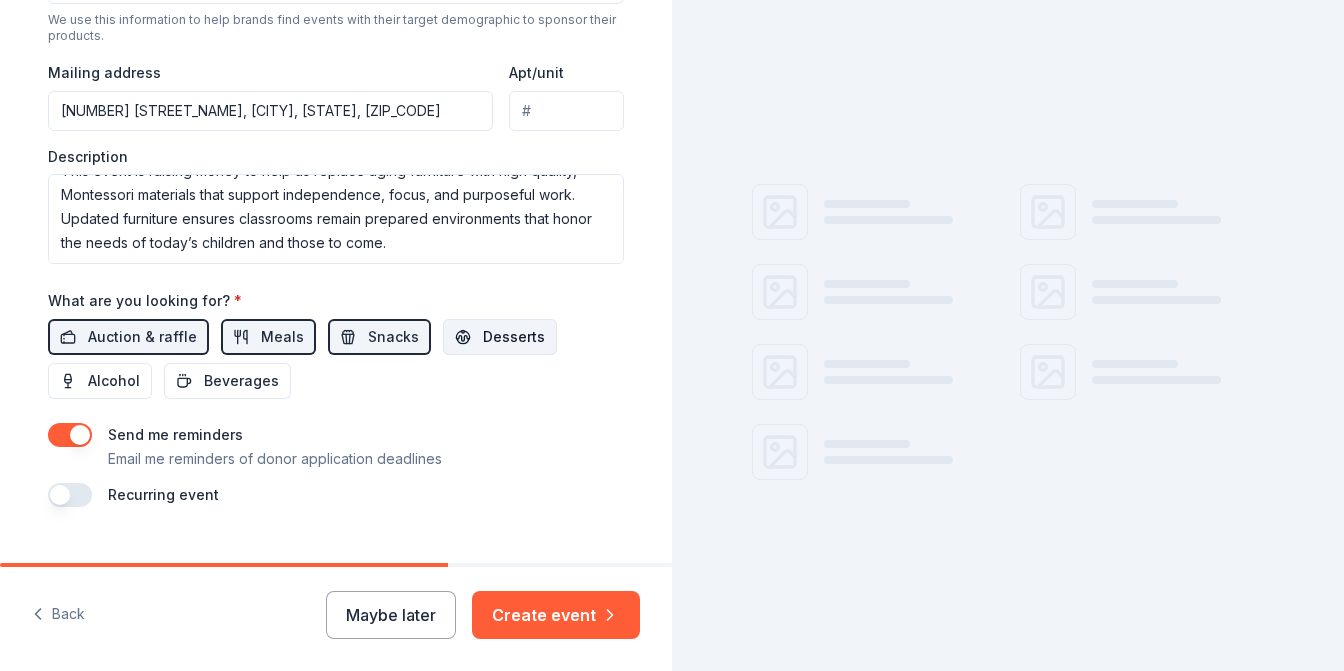 click on "Desserts" at bounding box center (514, 337) 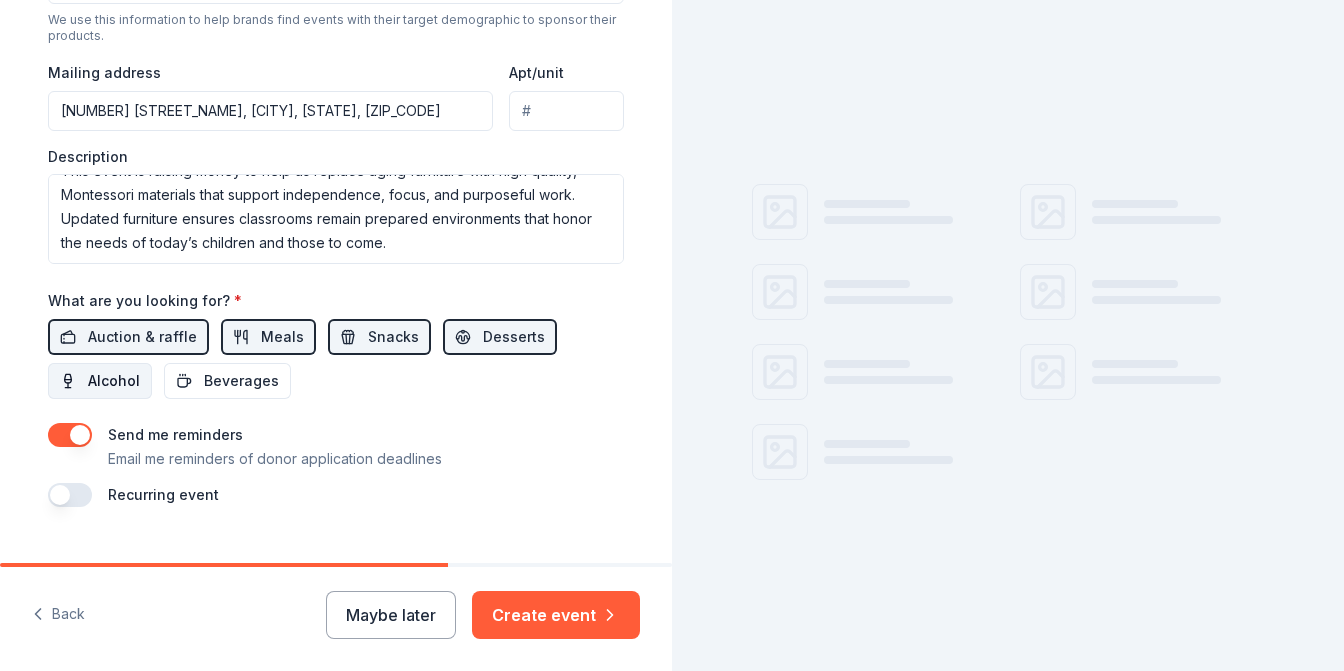 click on "Alcohol" at bounding box center [114, 381] 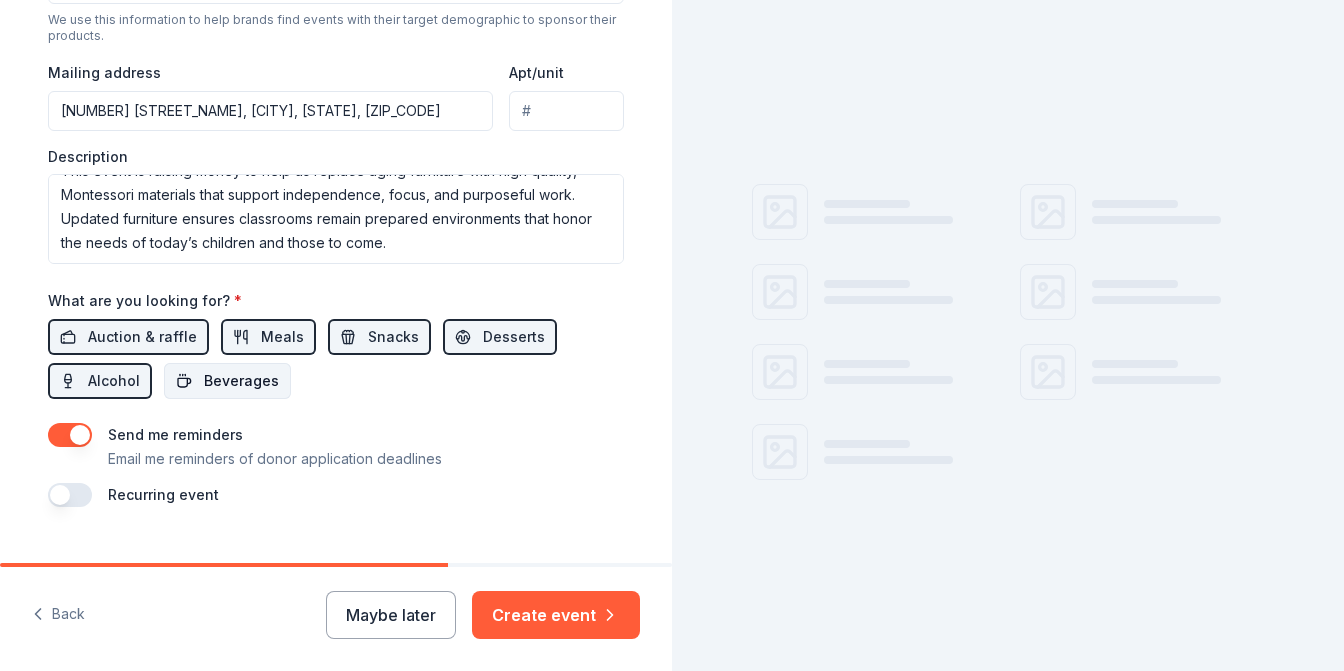 click on "Beverages" at bounding box center (241, 381) 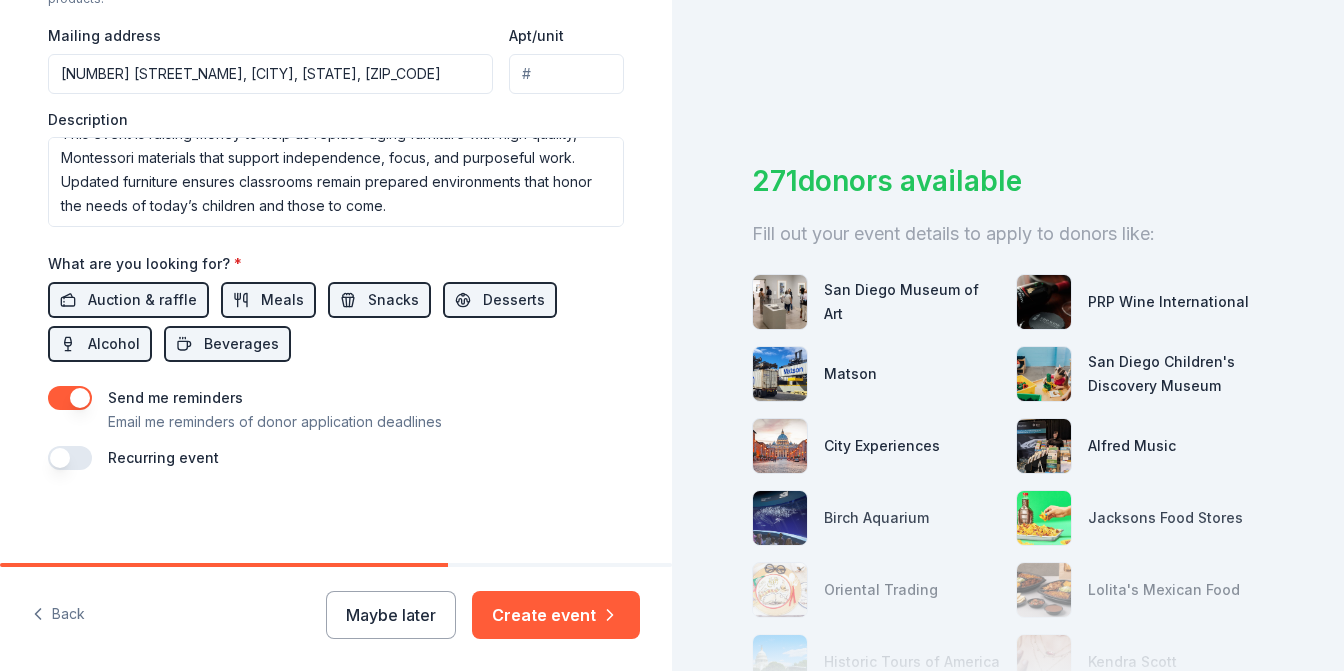 scroll, scrollTop: 767, scrollLeft: 0, axis: vertical 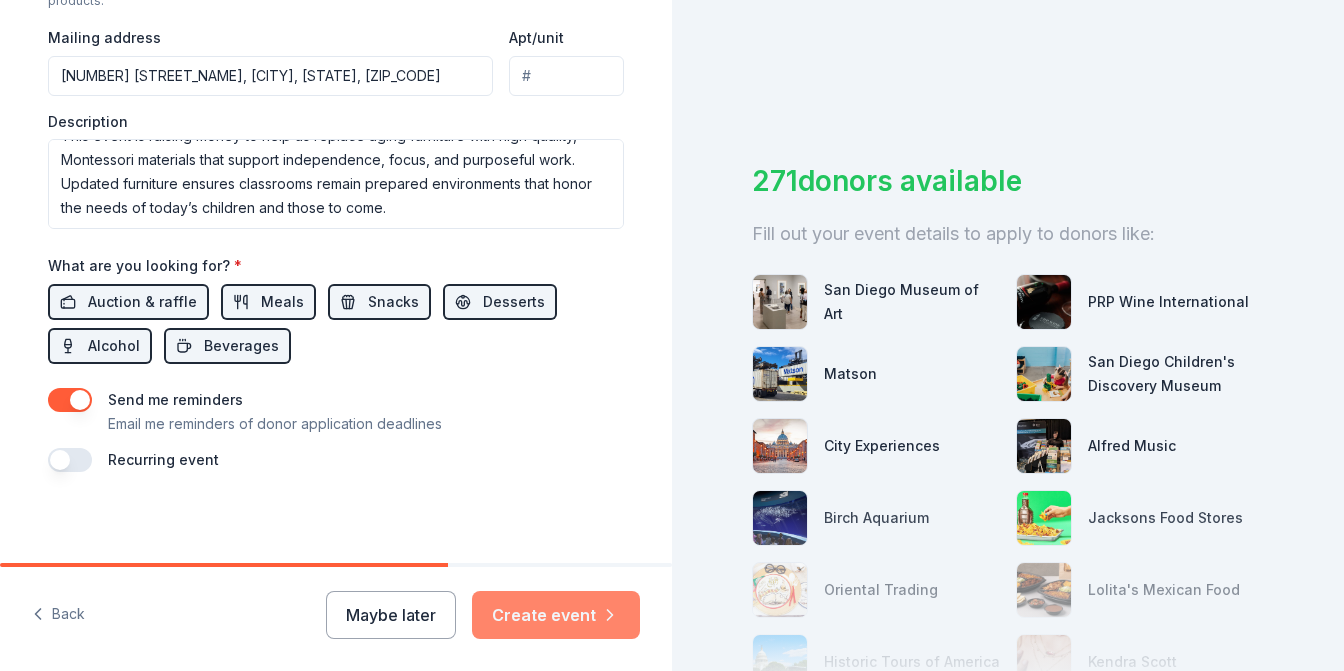 click on "Create event" at bounding box center [556, 615] 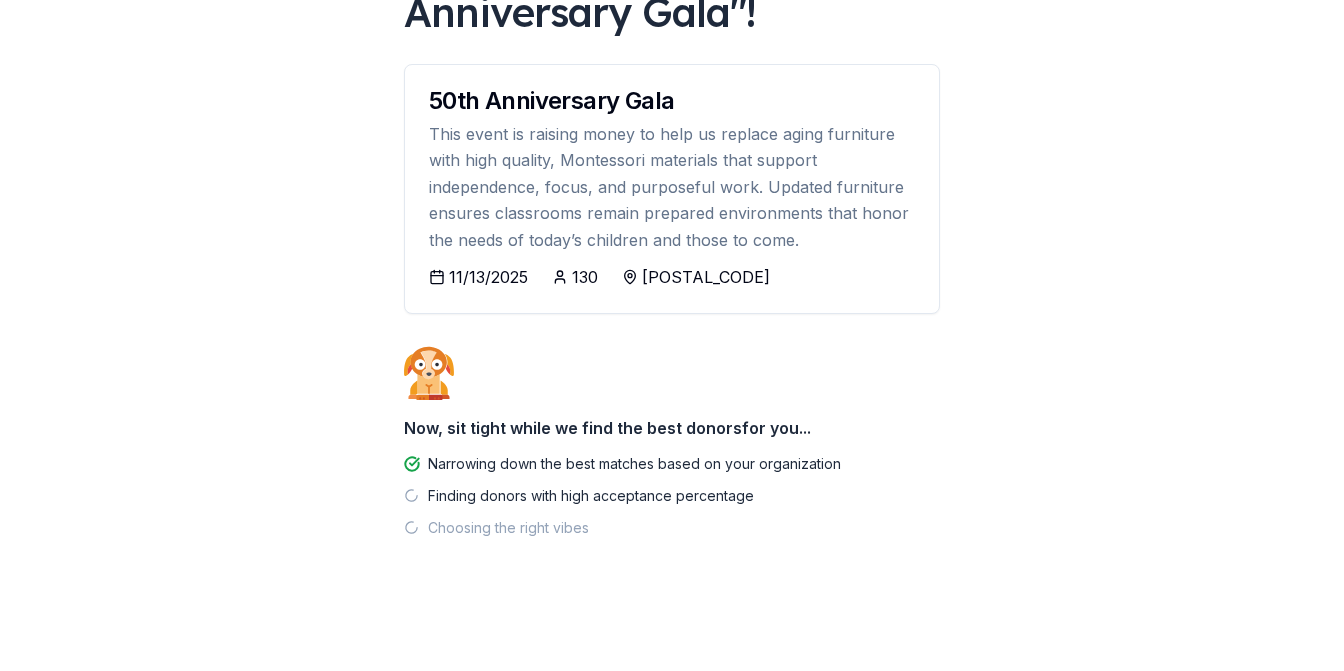 scroll, scrollTop: 198, scrollLeft: 0, axis: vertical 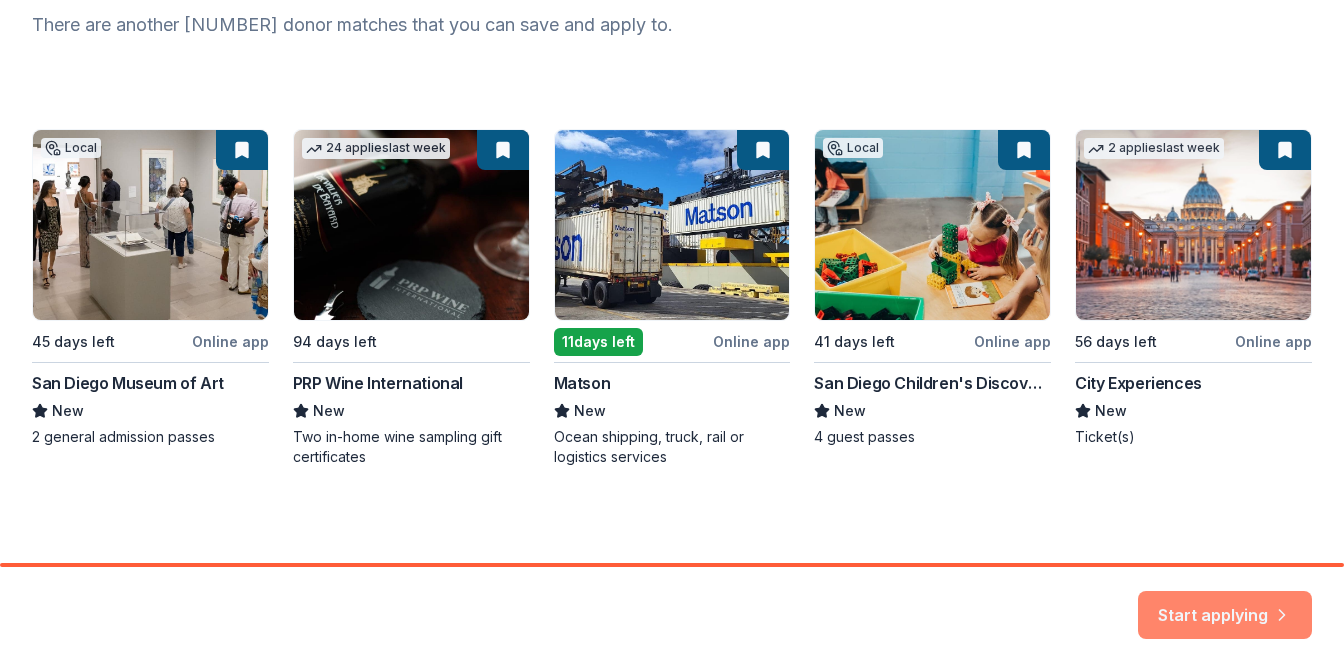 click on "Start applying" at bounding box center (1225, 603) 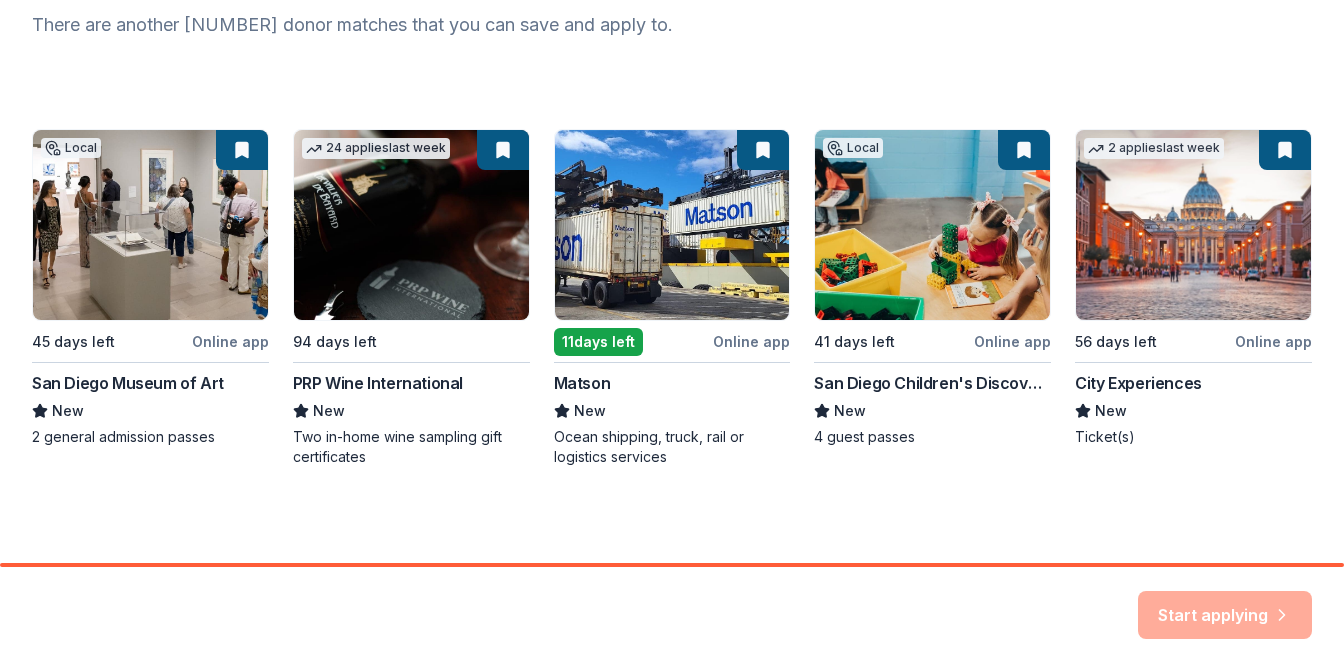 click on "Start applying" at bounding box center (1225, 615) 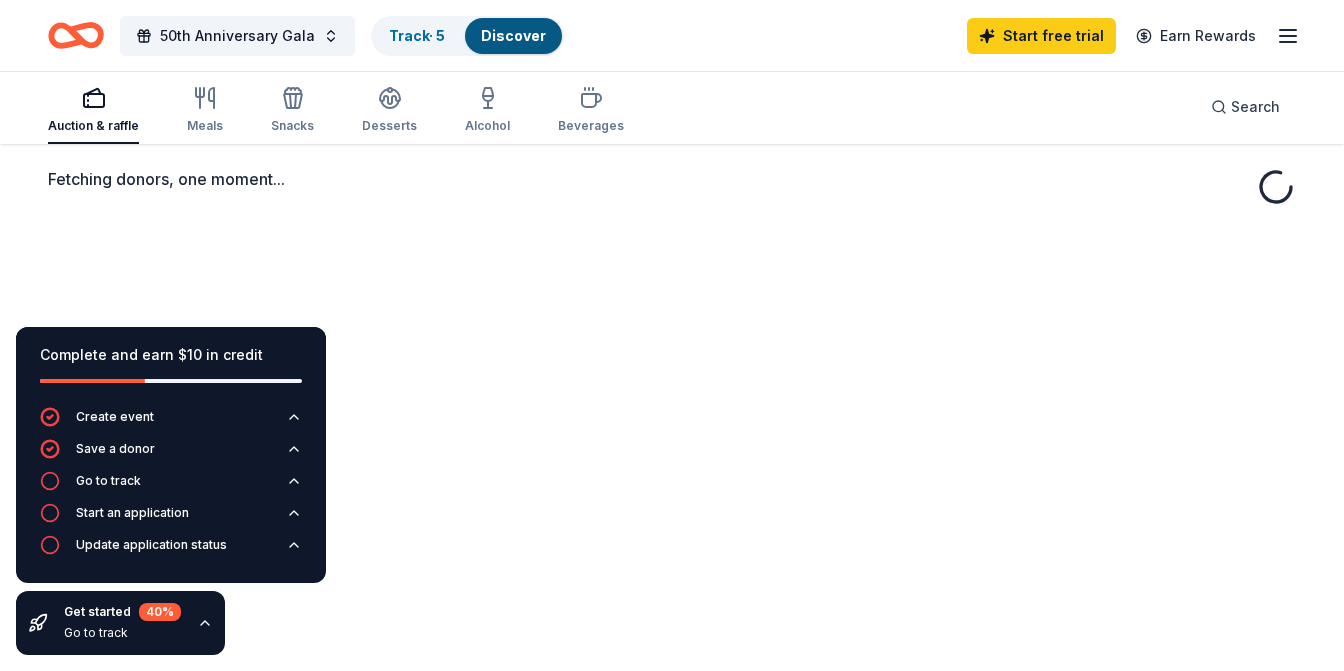 scroll, scrollTop: 87, scrollLeft: 0, axis: vertical 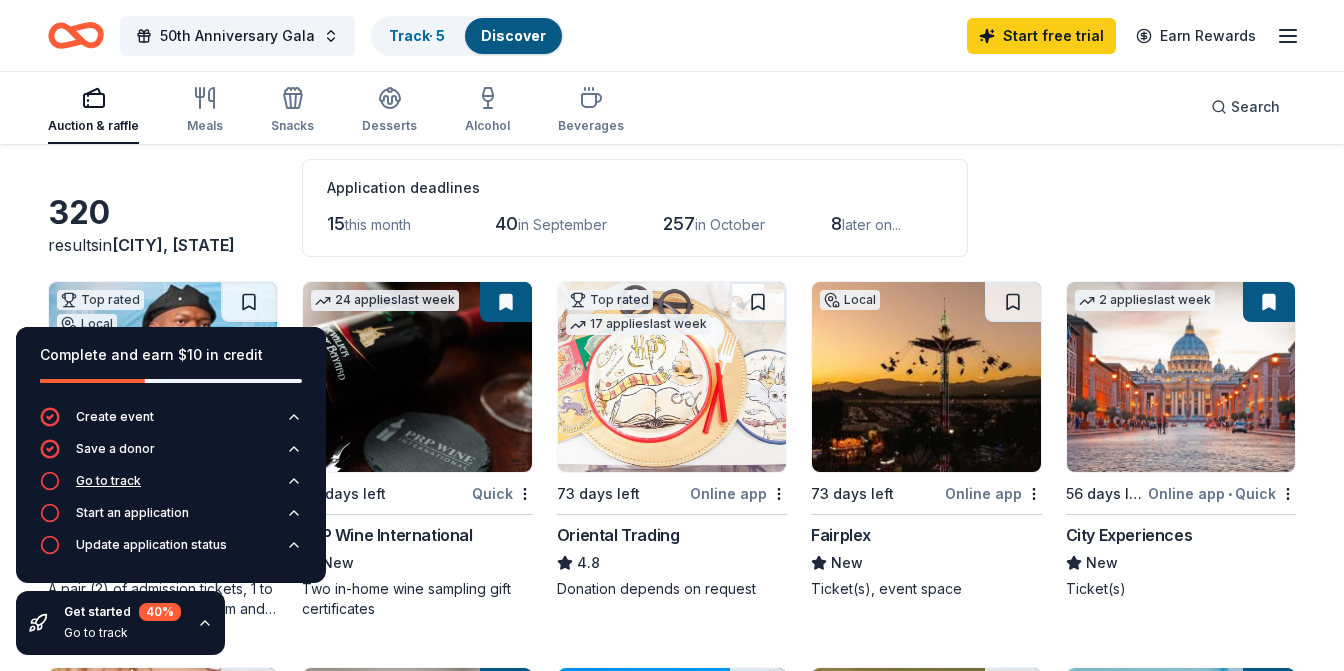 click on "Go to track" at bounding box center [90, 481] 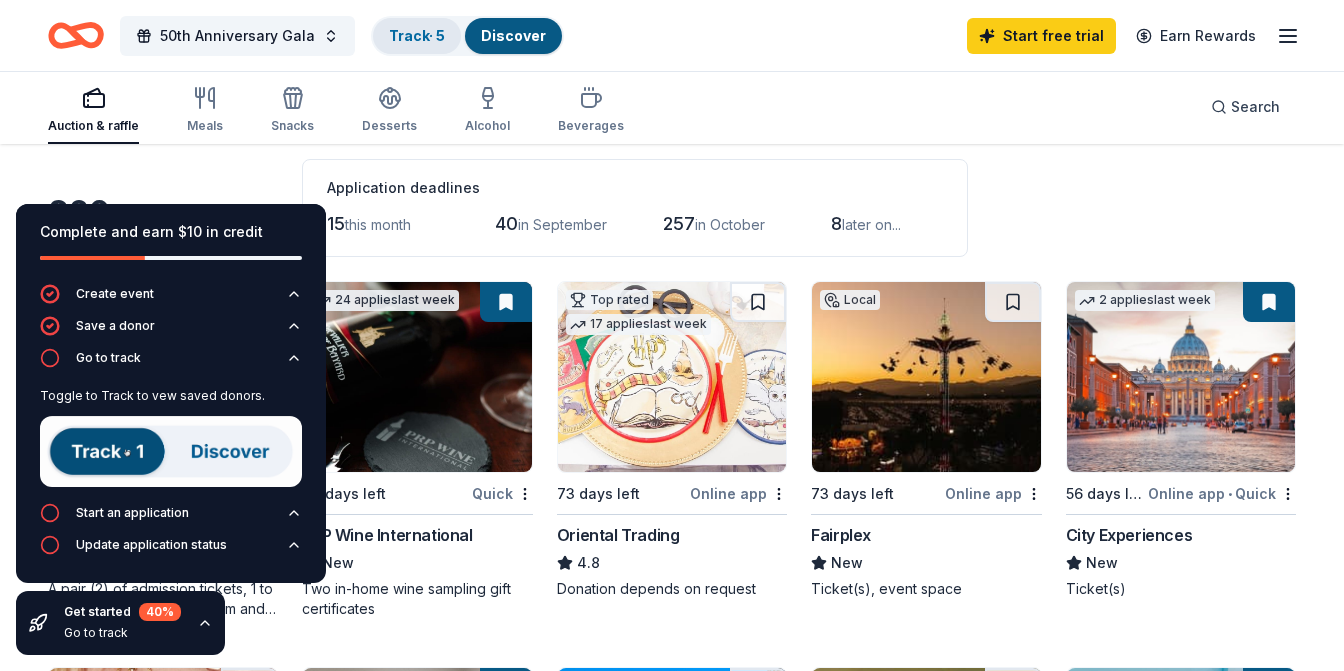 click on "Track  · 5" at bounding box center [417, 35] 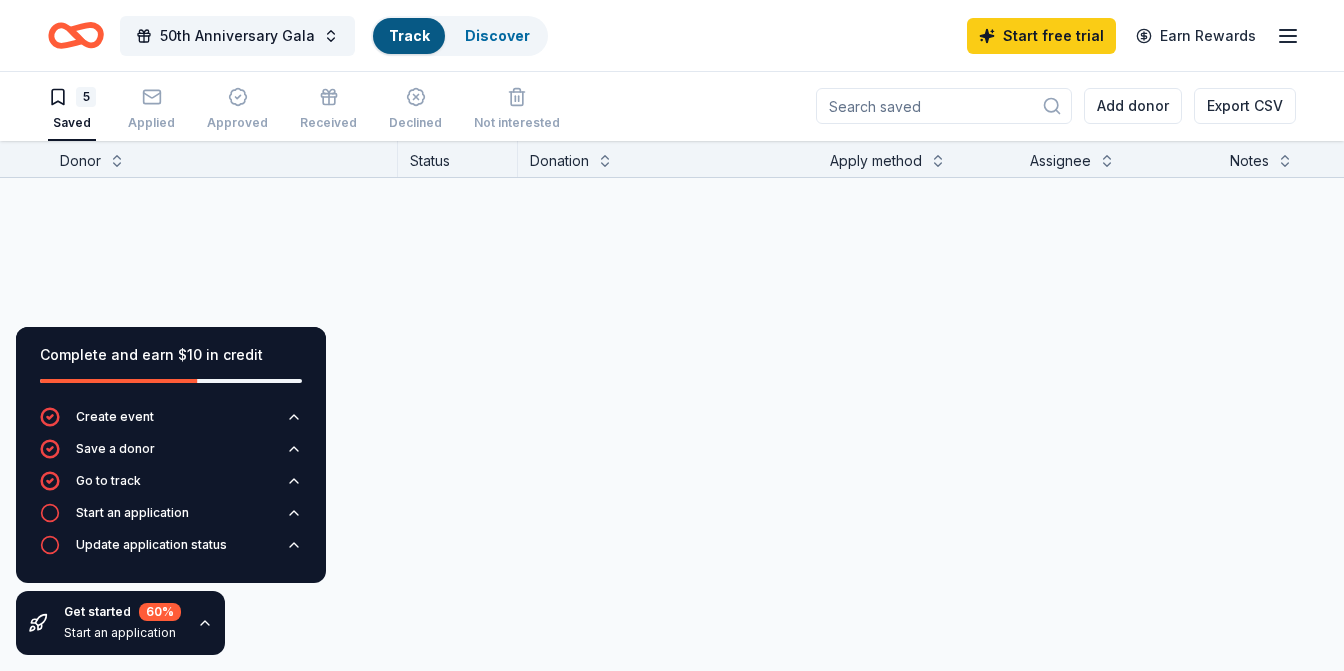 scroll, scrollTop: 1, scrollLeft: 0, axis: vertical 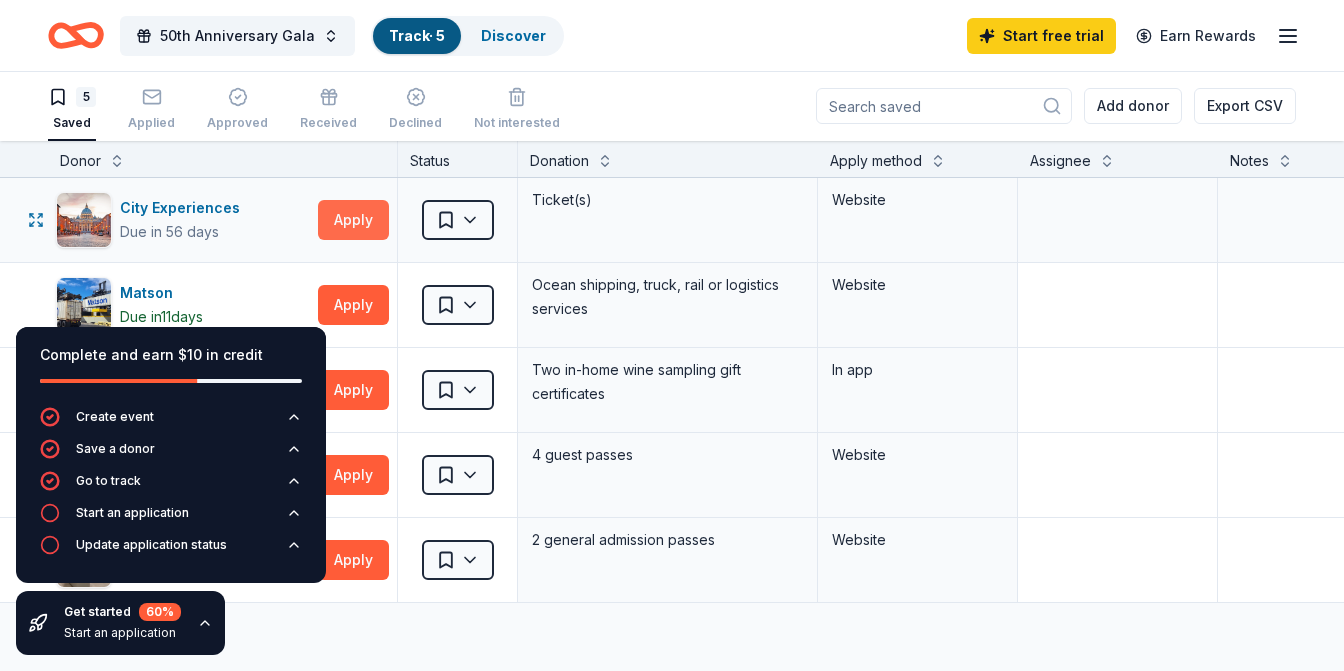 click on "Apply" at bounding box center [353, 220] 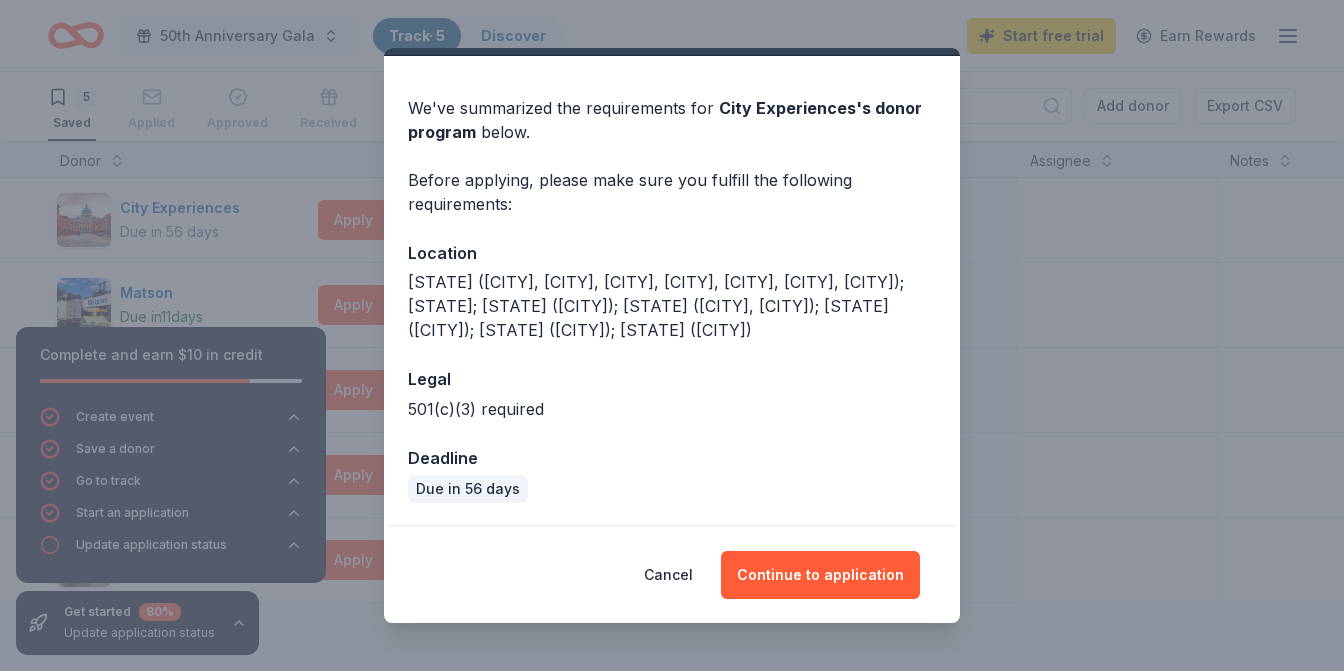 scroll, scrollTop: 72, scrollLeft: 0, axis: vertical 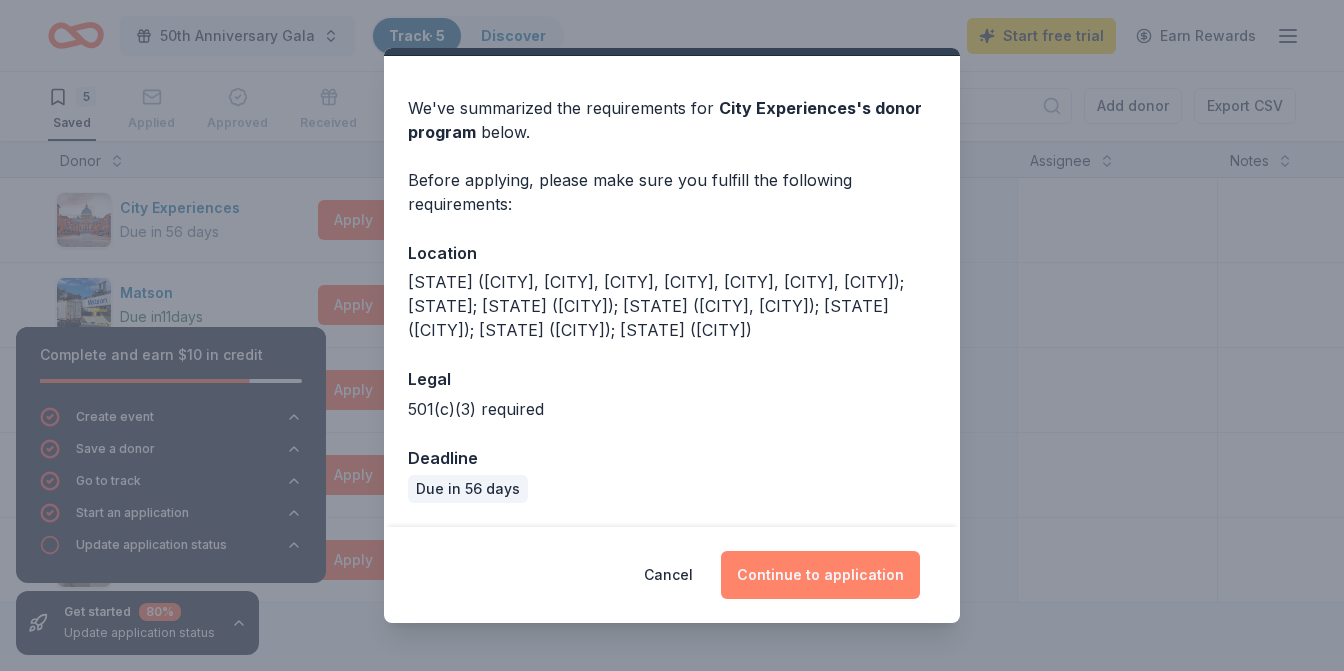 click on "Continue to application" at bounding box center (820, 575) 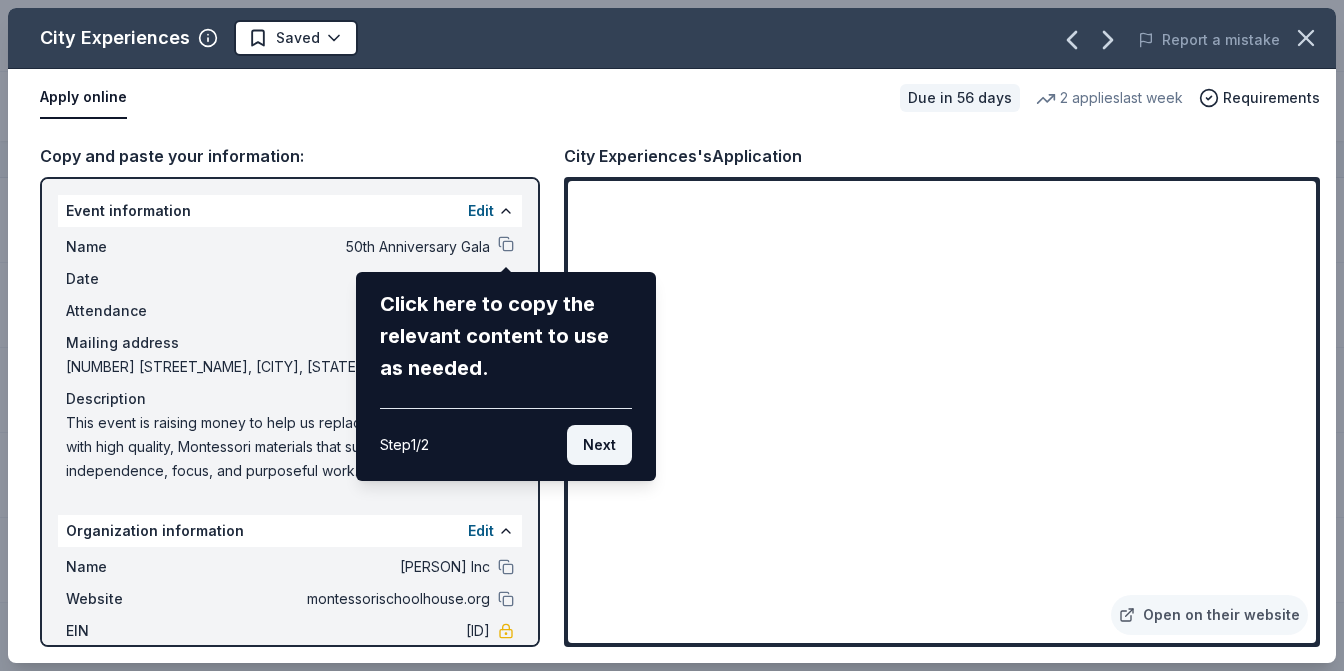 click on "Next" at bounding box center [599, 445] 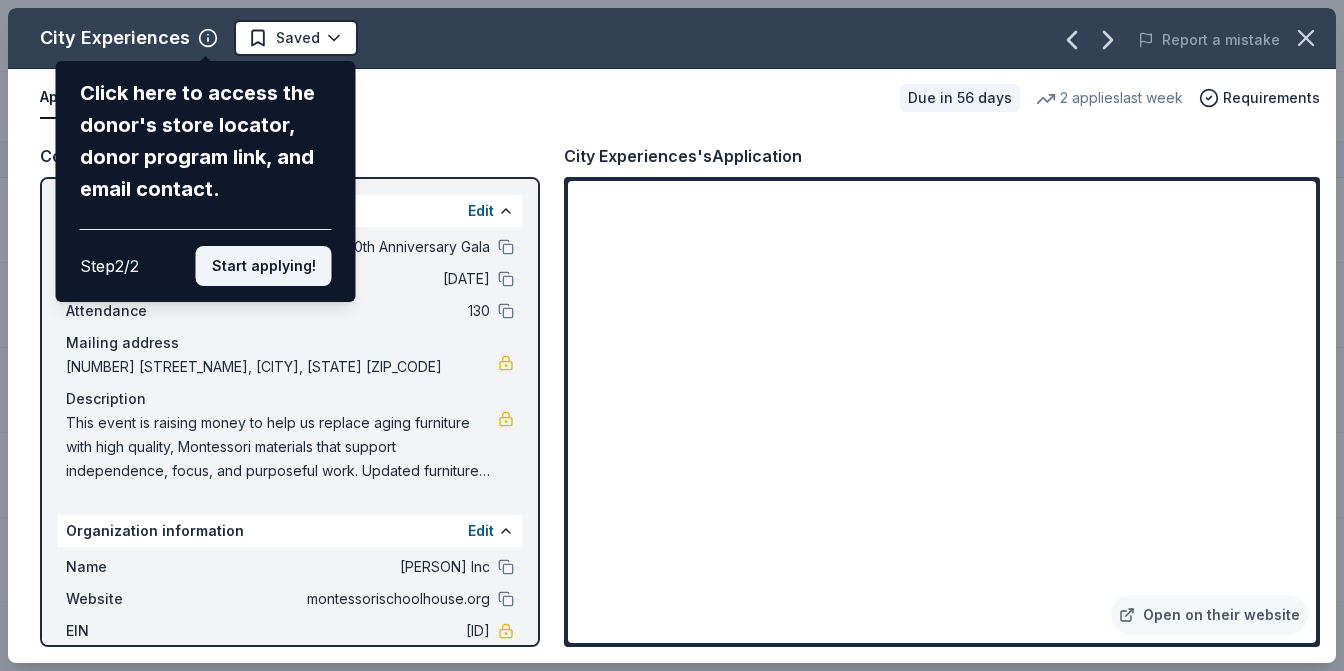 click on "Start applying!" at bounding box center (264, 266) 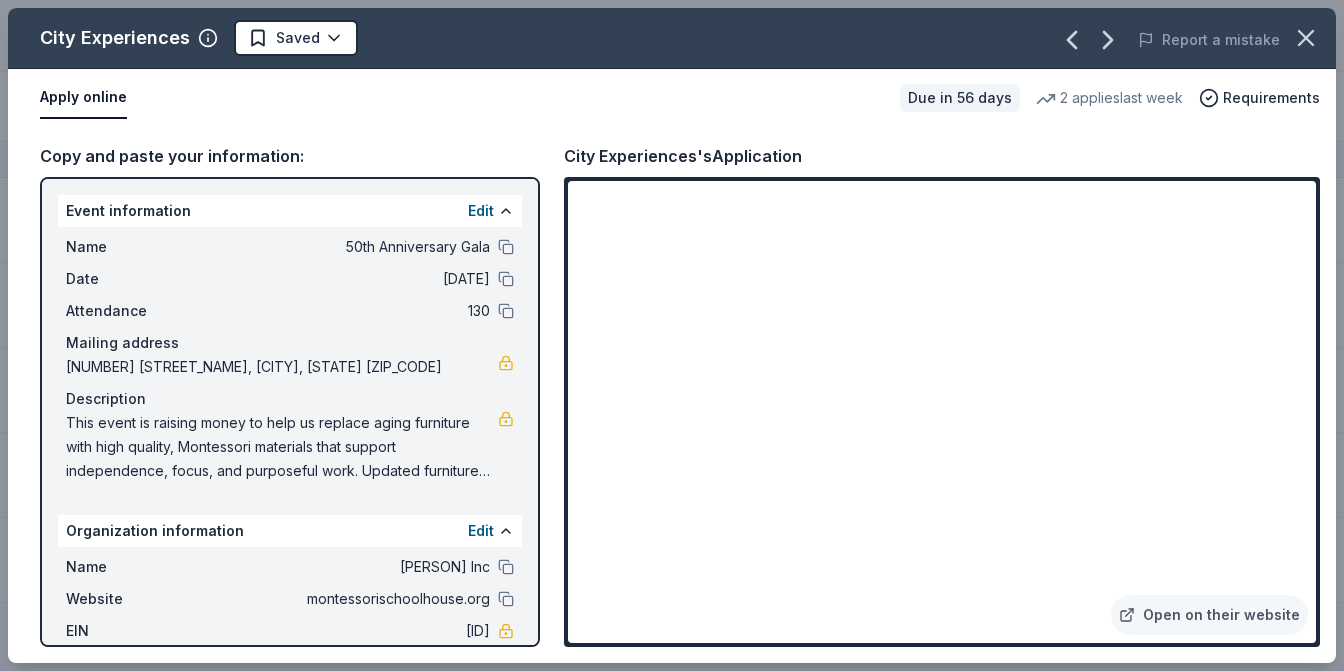 click on "City Experiences Saved Report a mistake Apply online Due in 56 days 2   applies  last week Requirements Copy and paste your information: Event information Edit Name 50th Anniversary Gala Date 11/14/25 Attendance 130 Mailing address [NUMBER] [STREET], [CITY], [STATE] [POSTAL_CODE] Description This event is raising money to help us replace aging furniture with high quality, Montessori materials that support independence, focus, and purposeful work. Updated furniture ensures classrooms remain prepared environments that honor the needs of today’s children and those to come. Organization information Edit Name [PERSON] Inc Website montessorischoolhouse.org EIN [ID] Mission statement [PERSON] Inc is a nonprofit organization focused on education. It is based in [CITY], [STATE]. It received its nonprofit status in 1975. City Experiences's  Application Open on their website" at bounding box center [672, 335] 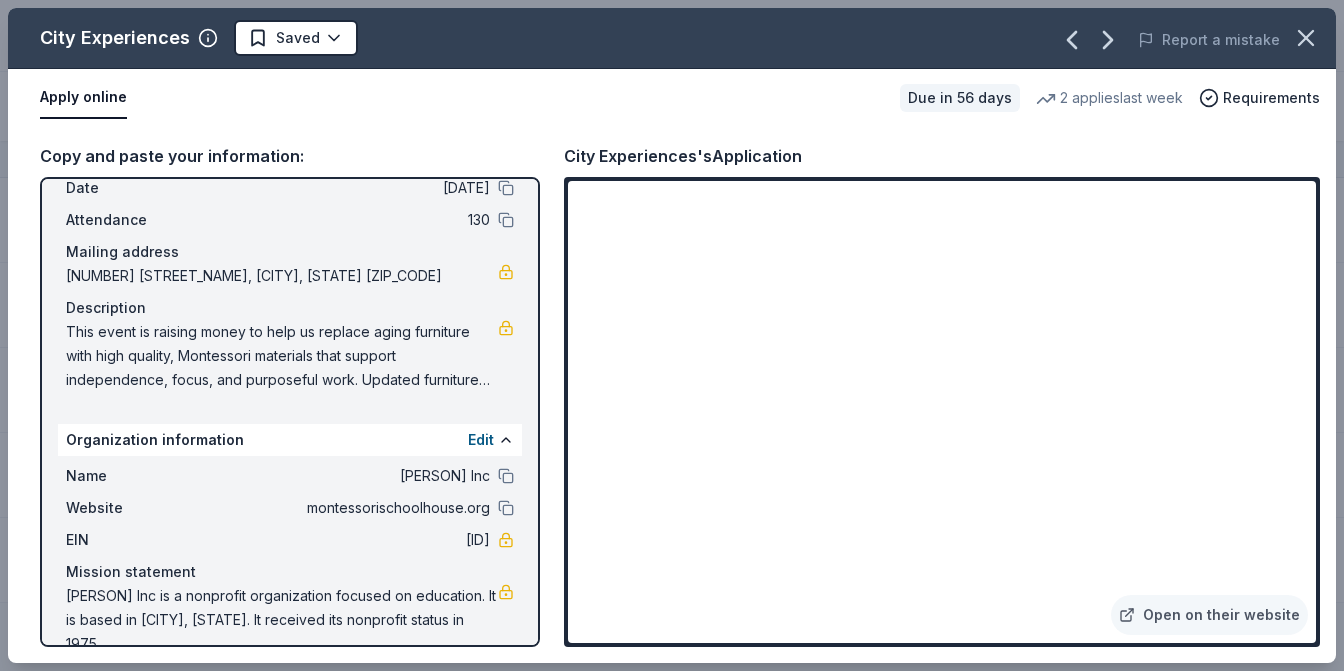 scroll, scrollTop: 107, scrollLeft: 0, axis: vertical 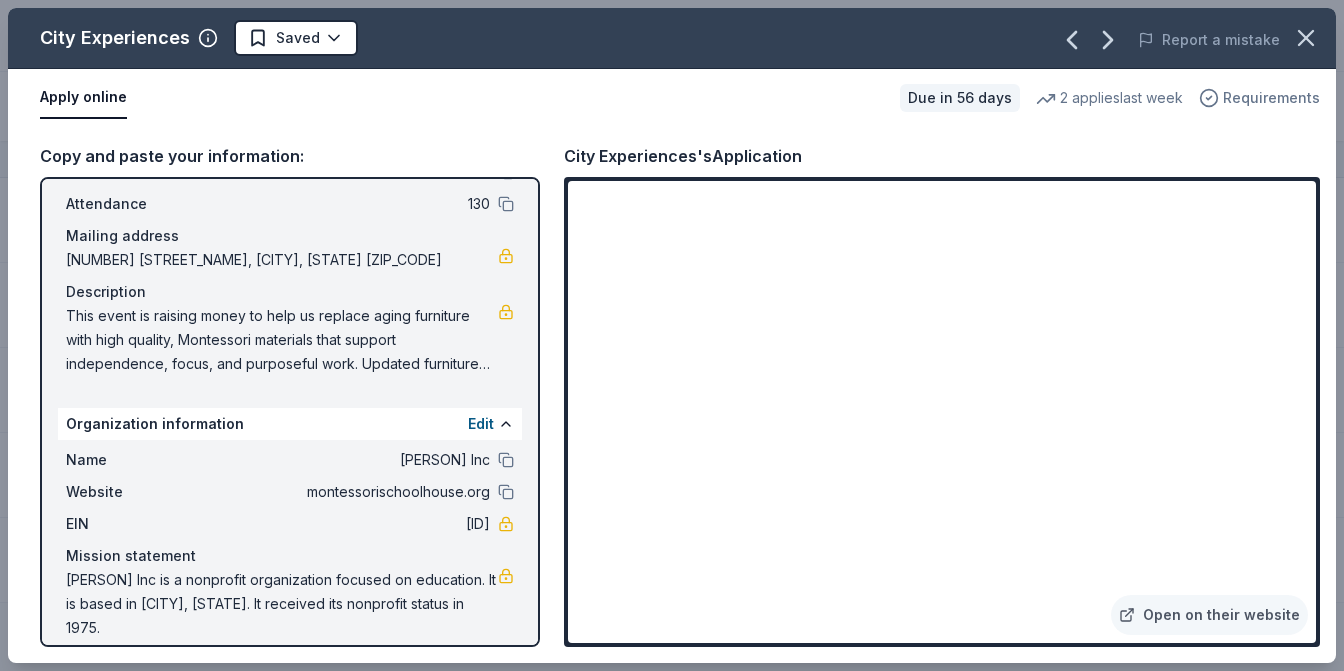 click on "Requirements" at bounding box center (1271, 98) 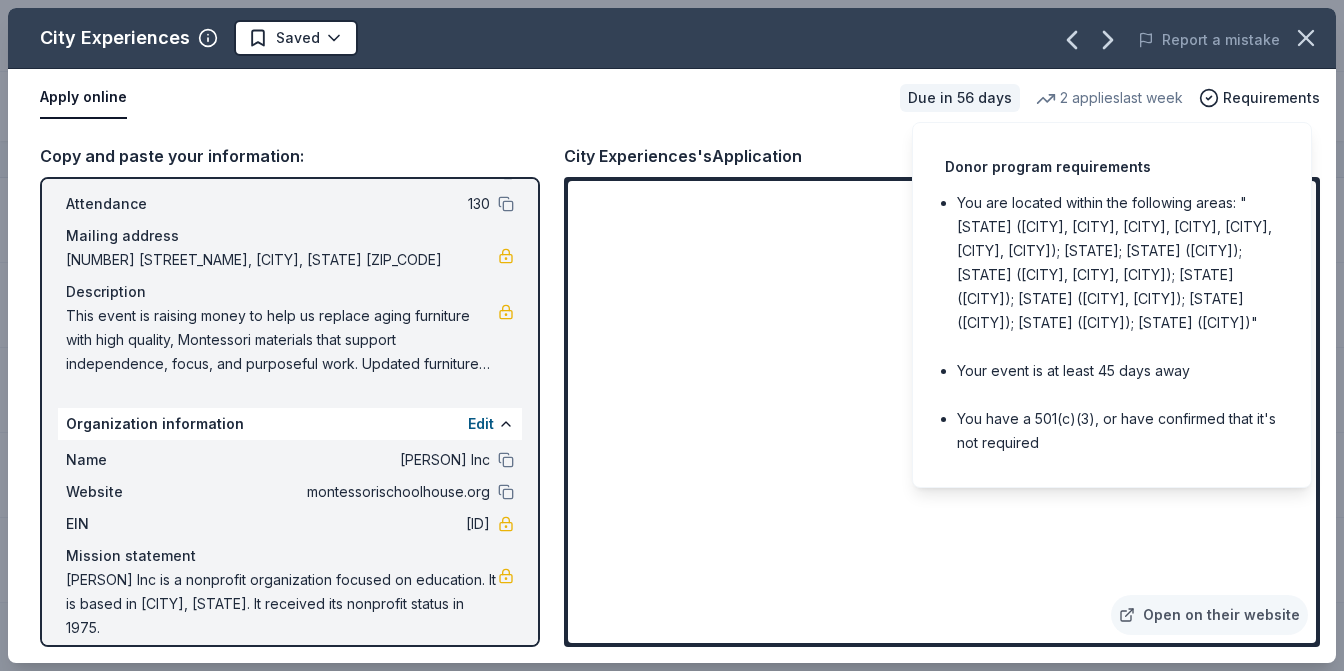 click on "Event information Edit Name 50th Anniversary Gala Date 11/14/25 Attendance 130 Mailing address [NUMBER] [STREET], [CITY], [STATE] [POSTAL_CODE] Description This event is raising money to help us replace aging furniture with high quality, Montessori materials that support independence, focus, and purposeful work. Updated furniture ensures classrooms remain prepared environments that honor the needs of today’s children and those to come. Organization information Edit Name [PERSON] Inc Website montessorischoolhouse.org EIN [ID] Mission statement [PERSON] Inc is a nonprofit organization focused on education. It is based in [CITY], [STATE]. It received its nonprofit status in 1975." at bounding box center [290, 412] 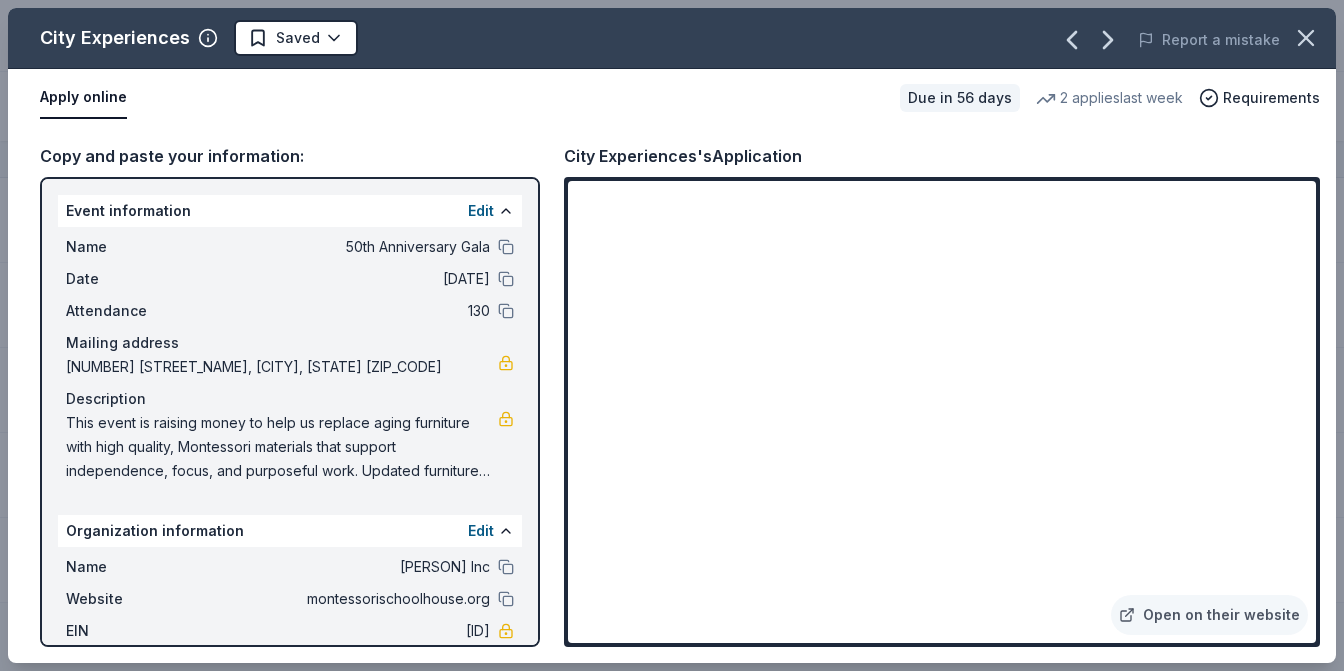 scroll, scrollTop: 0, scrollLeft: 0, axis: both 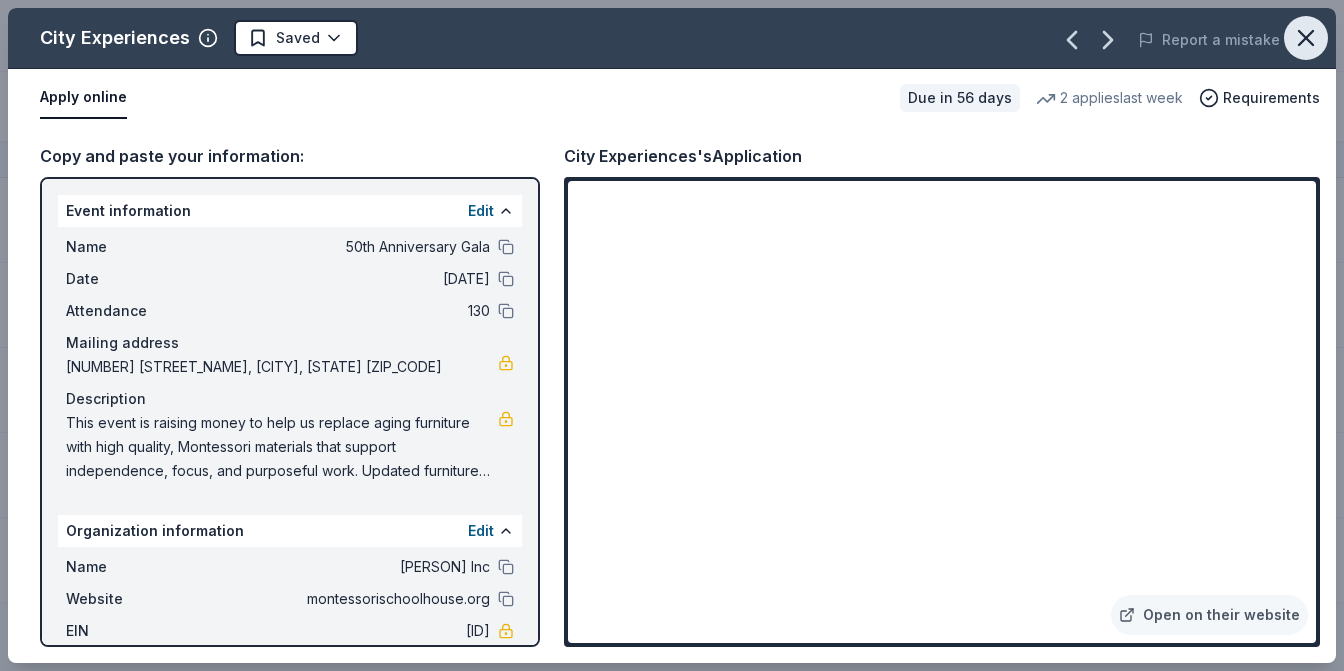 click 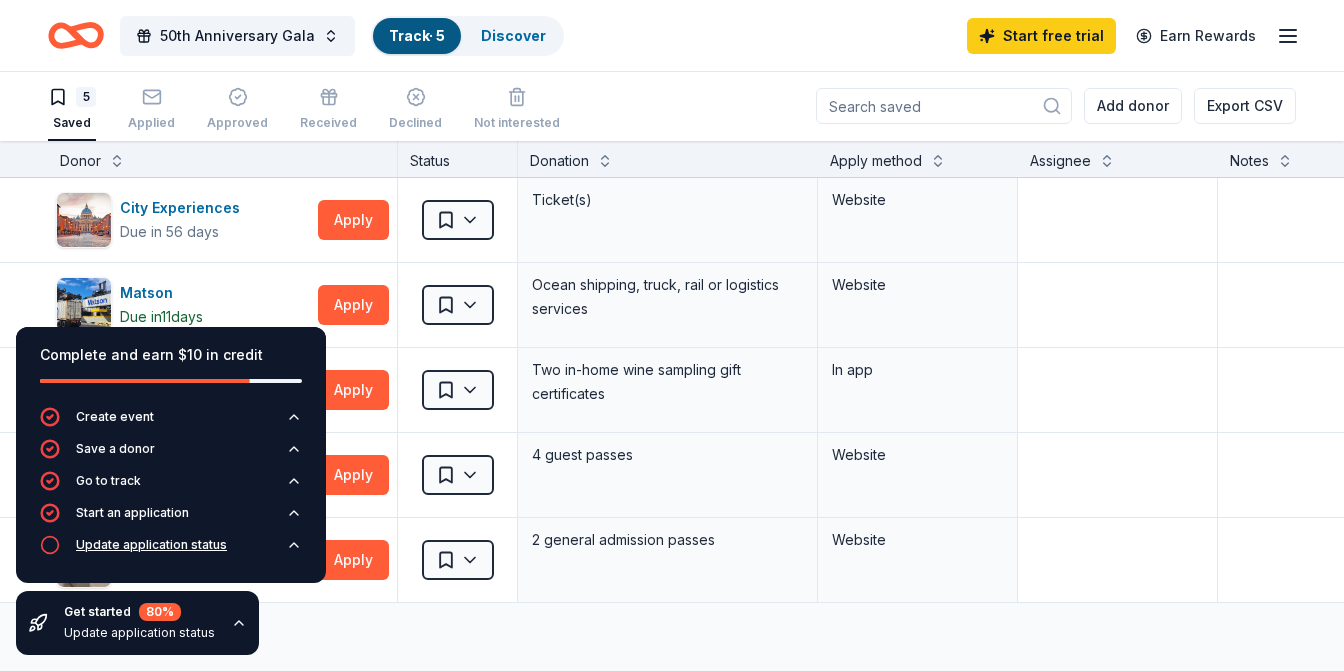 click on "Update application status" at bounding box center [151, 545] 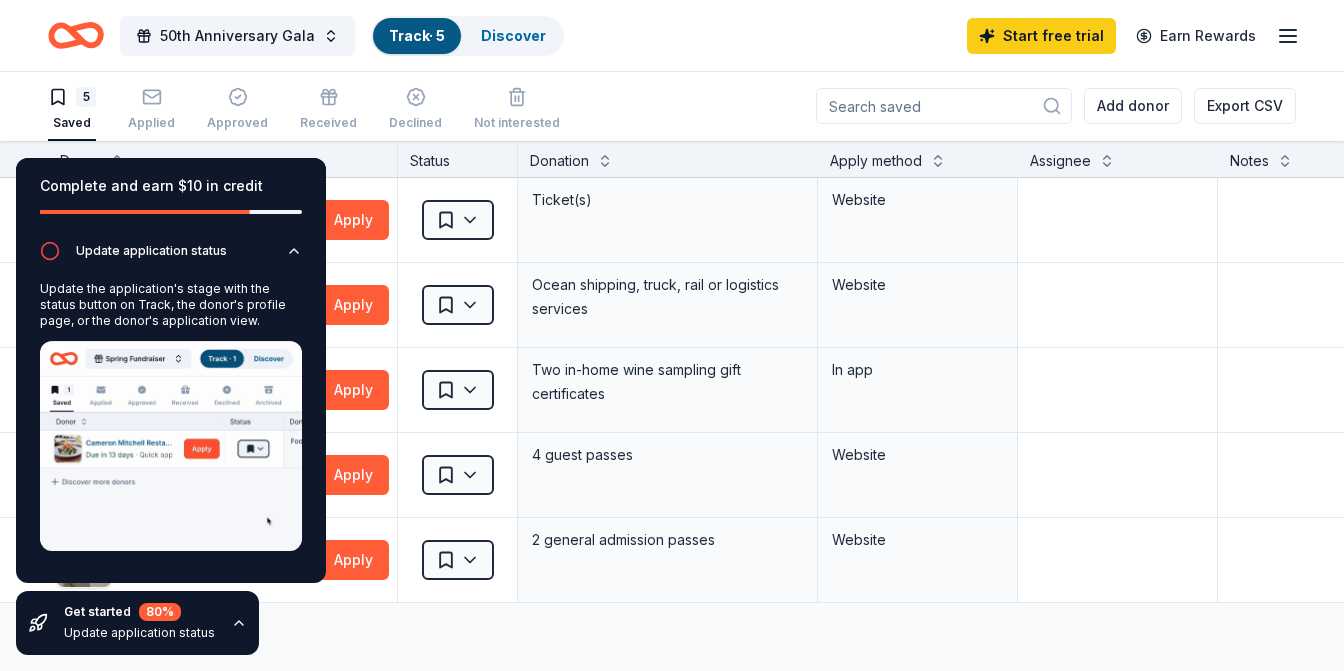 scroll, scrollTop: 125, scrollLeft: 0, axis: vertical 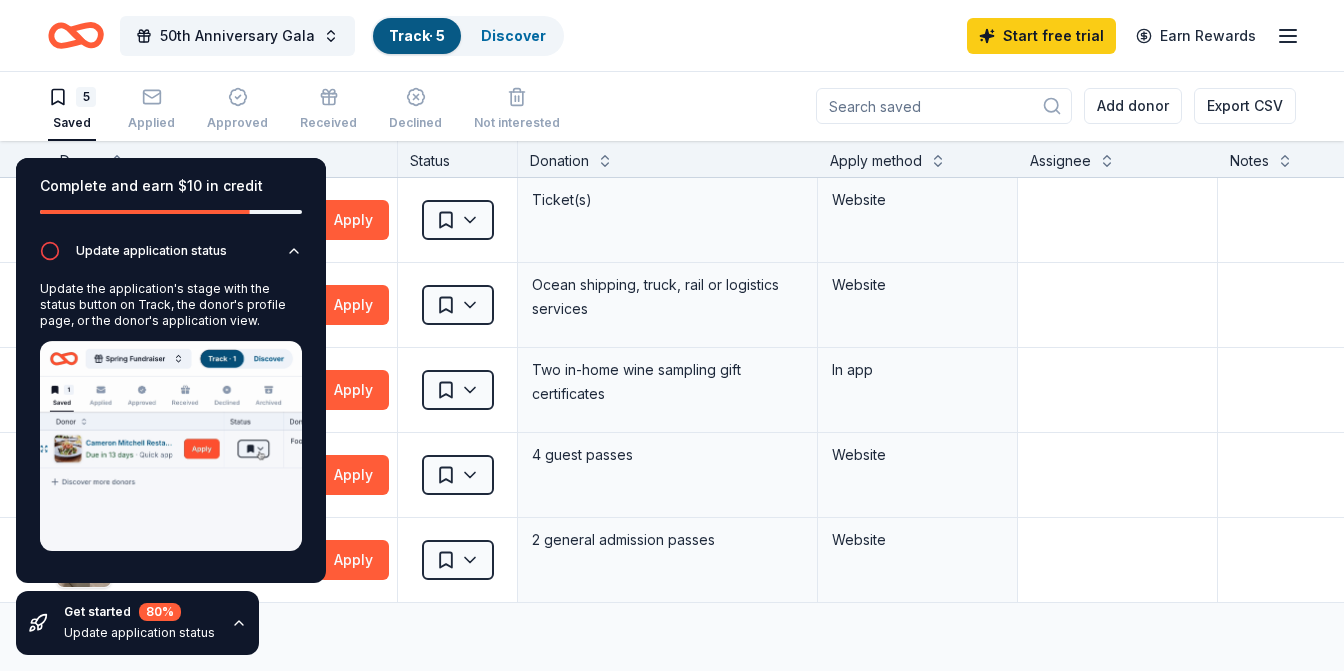 click on "5 Saved Applied Approved Received Declined Not interested Add donor Export CSV" at bounding box center [672, 106] 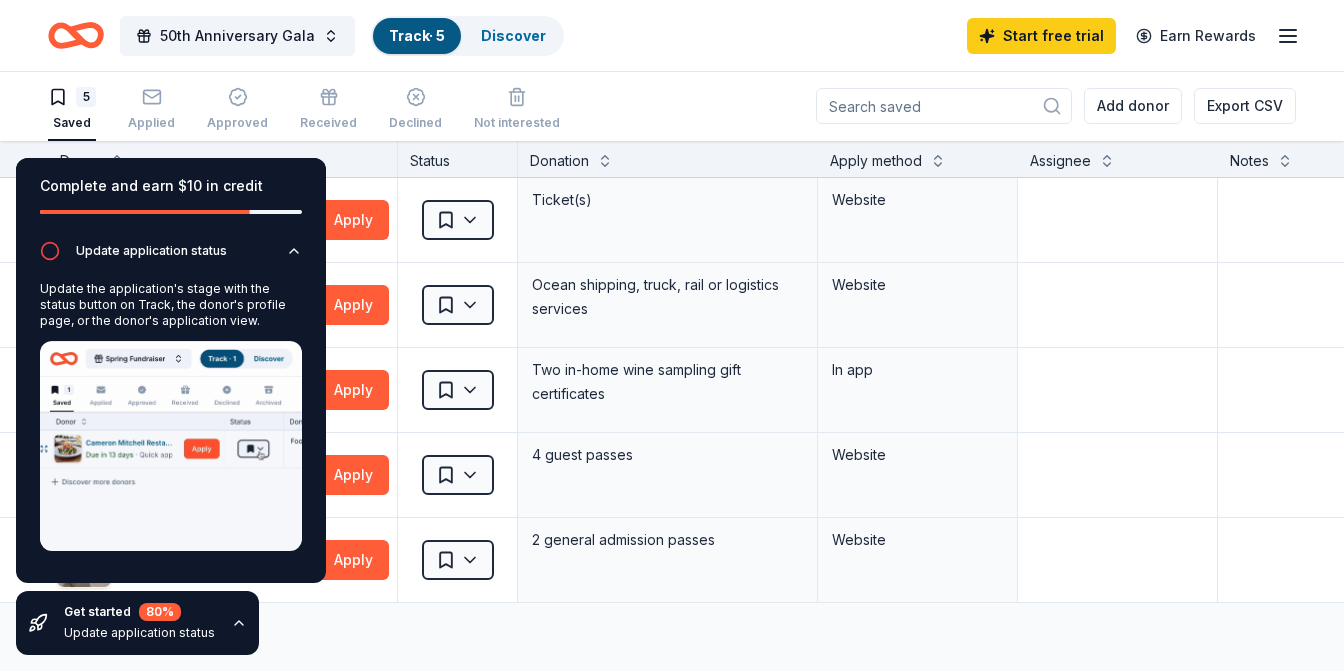 scroll, scrollTop: 1, scrollLeft: 0, axis: vertical 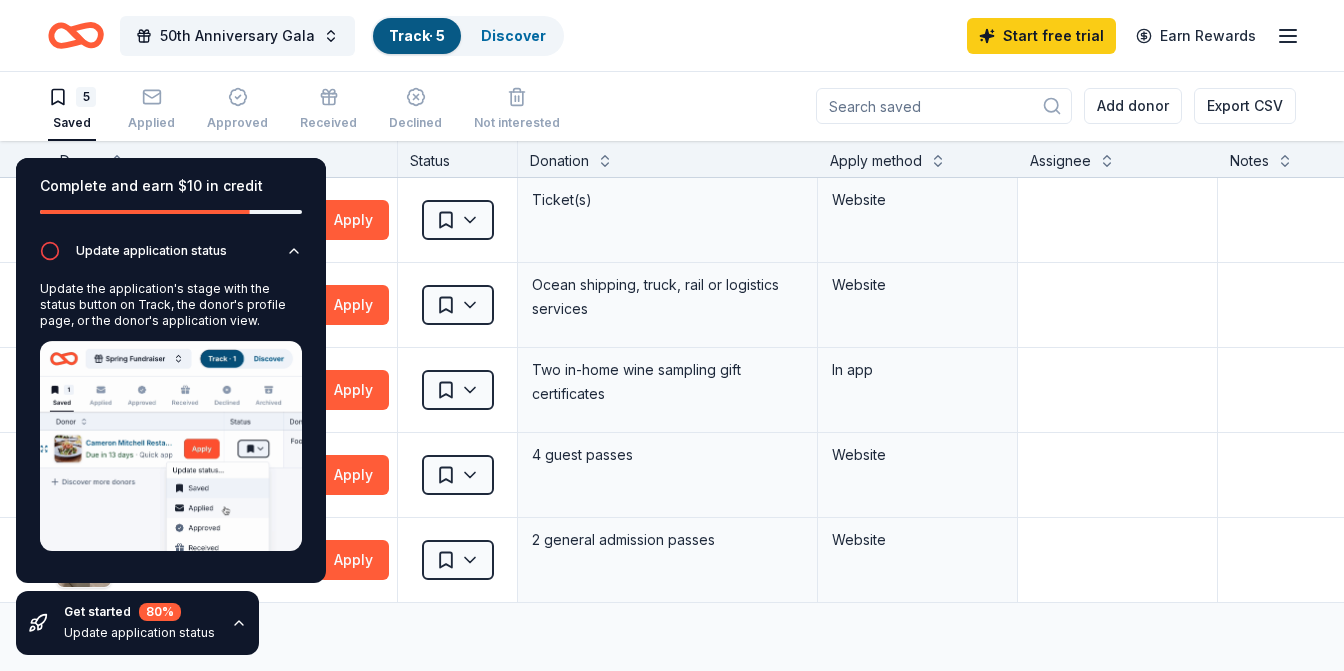 click on "Start an application" at bounding box center [171, 225] 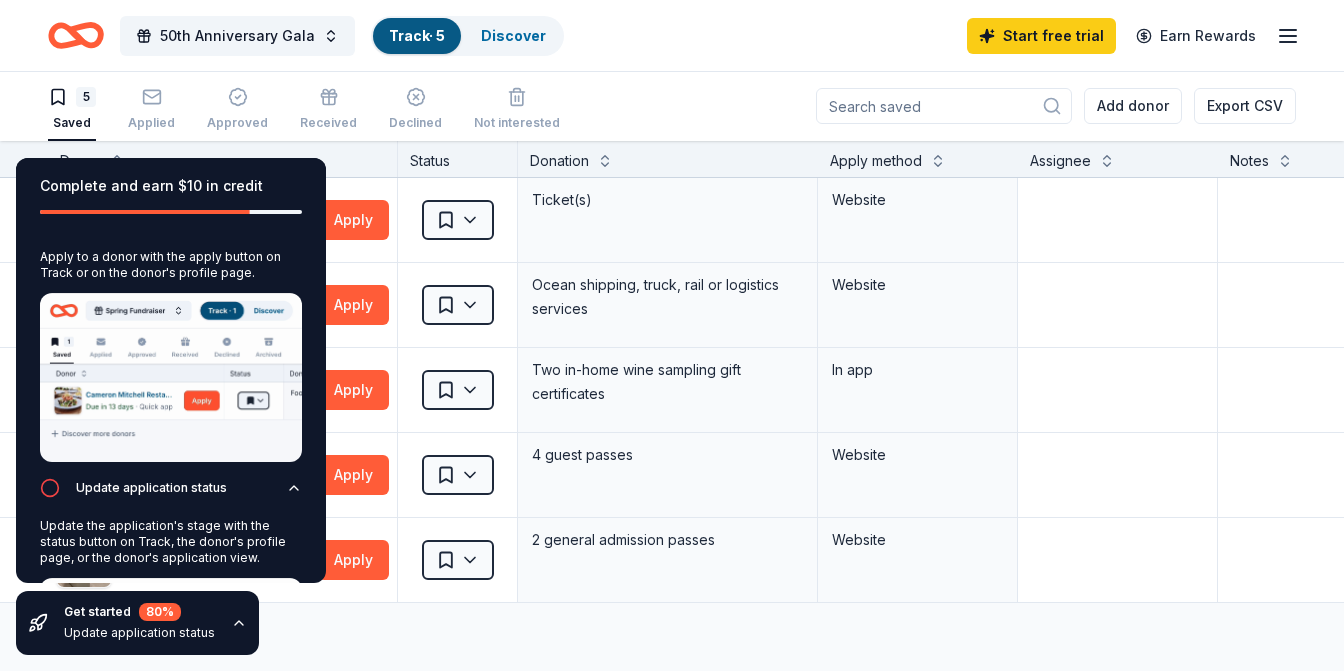 scroll, scrollTop: 68, scrollLeft: 0, axis: vertical 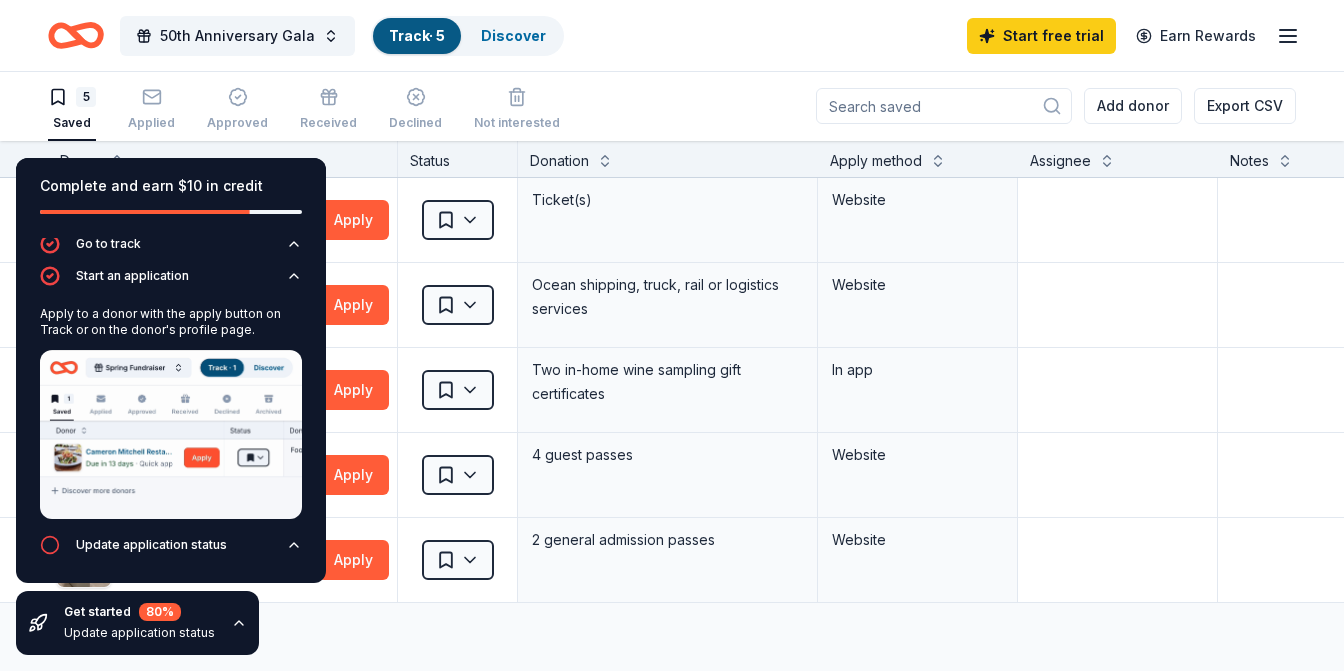 click on "Complete and earn $10 in credit" at bounding box center [171, 186] 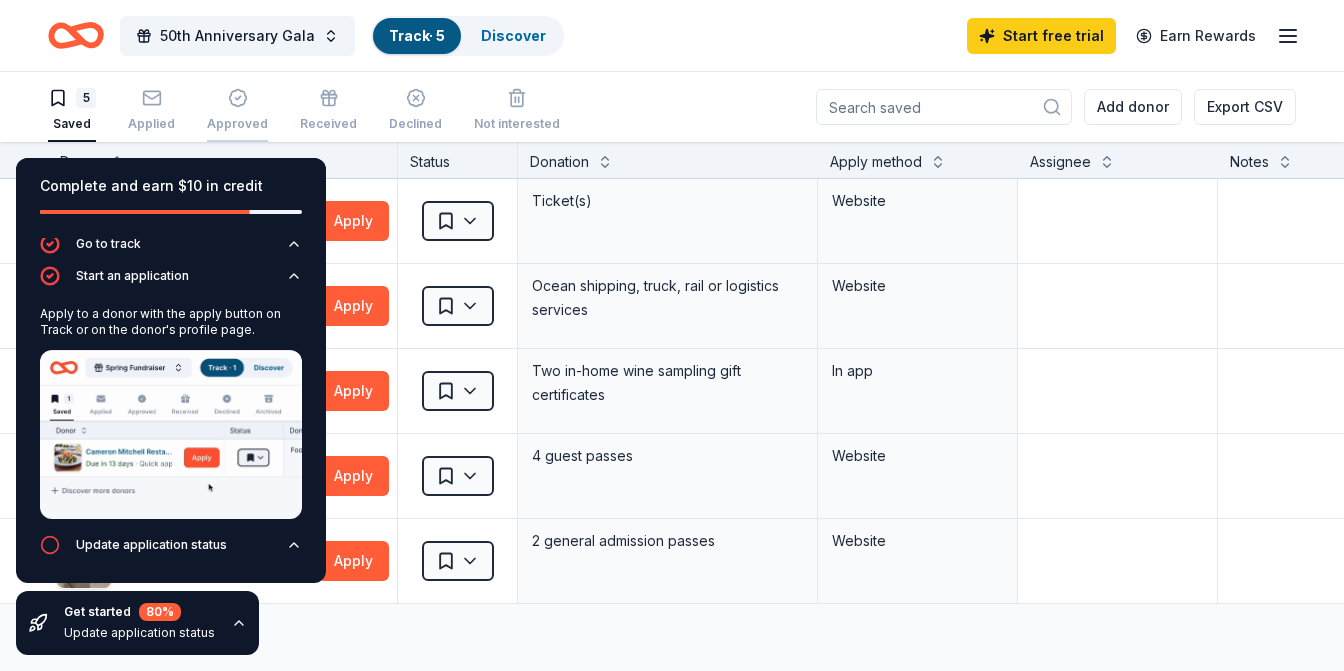 scroll, scrollTop: 0, scrollLeft: 0, axis: both 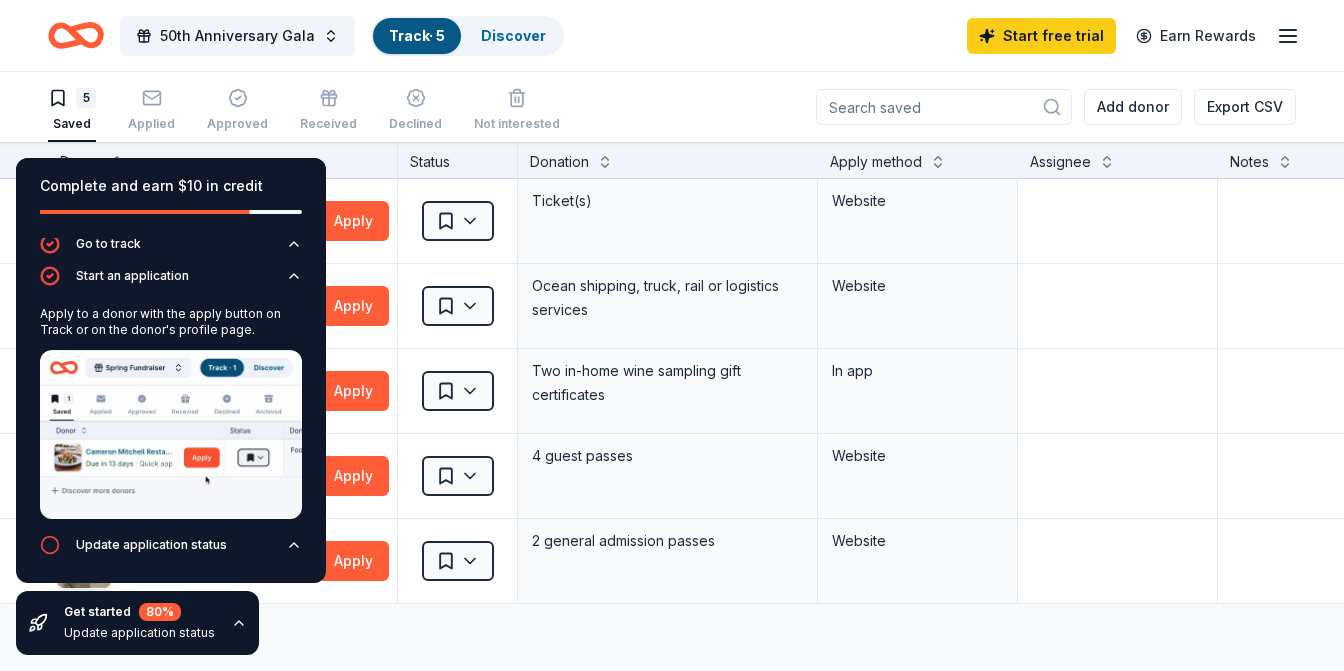 click 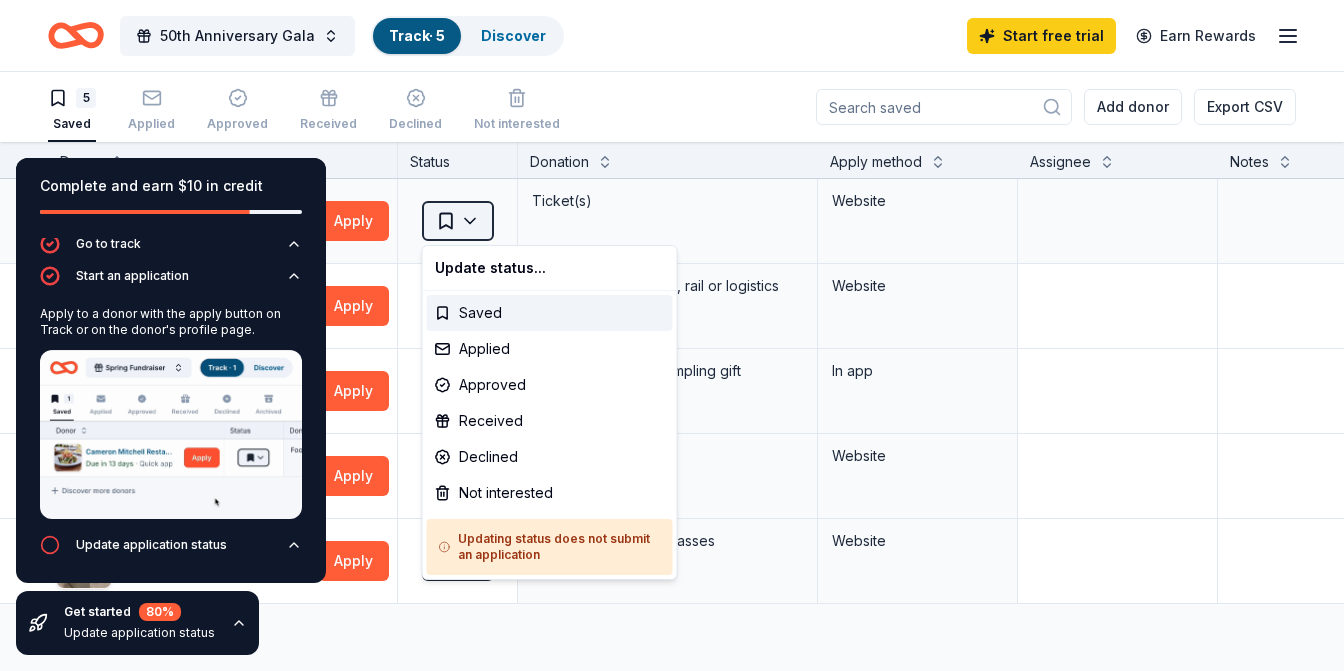 click on "[EVENT_NAME] · [NUMBER] Discover Start free  trial Earn Rewards [NUMBER] Saved Applied Approved Received Declined Not interested Add donor Export CSV Complete and earn $[NUMBER] in credit Create event Save a donor Go to track Start an application Apply to a donor with the apply button on Track or on the donor's profile page. Update application status Get started [PERCENTAGE] % Update application status Donor Status Donation Apply method Assignee Notes [CITY] Experiences Due in [NUMBER] days Apply Saved Ticket(s) Website [BRAND_NAME] Due in  [NUMBER]  days Apply Saved Ocean shipping, truck, rail or logistics services Website [BRAND_NAME] Due in [NUMBER] days Apply Saved Two in-home wine sampling gift certificates In app [INSTITUTION_NAME] Due in [NUMBER] days Apply Saved [NUMBER] guest passes Website [INSTITUTION_NAME] Due in [NUMBER] days Apply Saved [NUMBER] general admission passes Website   Discover more donors Saved Update status... Saved Applied Approved Received Declined Not interested Updating status does not submit an application" at bounding box center (672, 335) 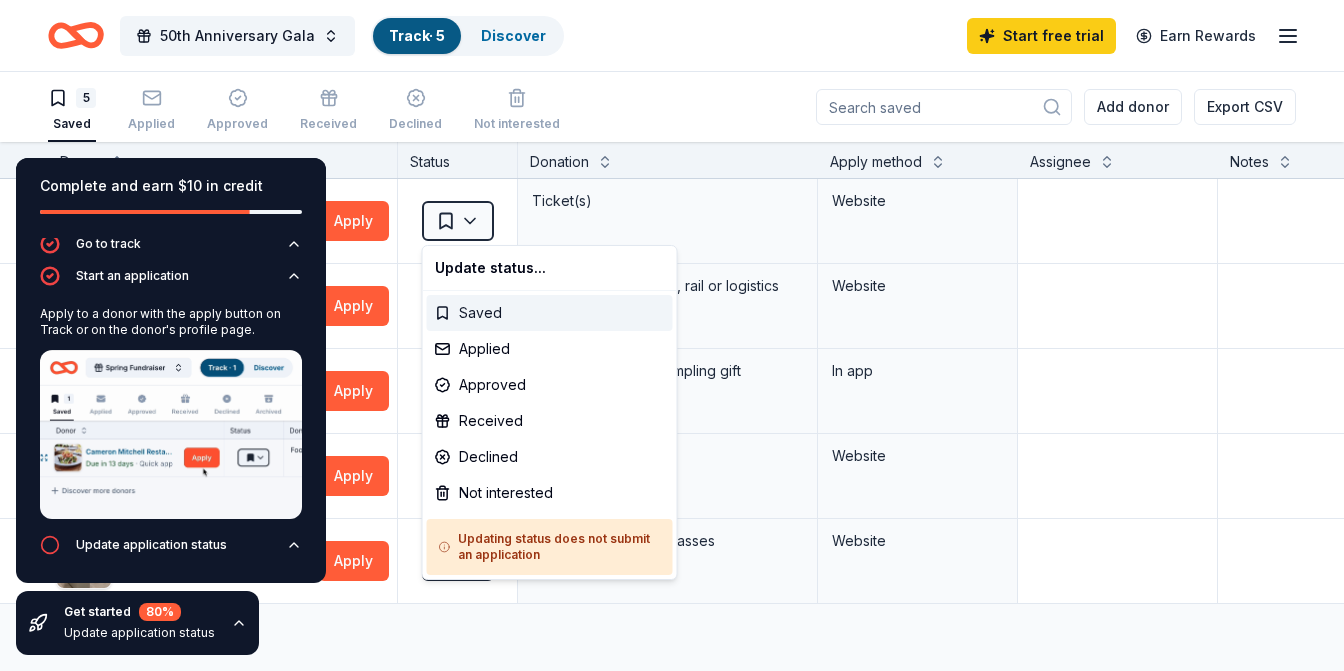 drag, startPoint x: 472, startPoint y: 307, endPoint x: 473, endPoint y: 295, distance: 12.0415945 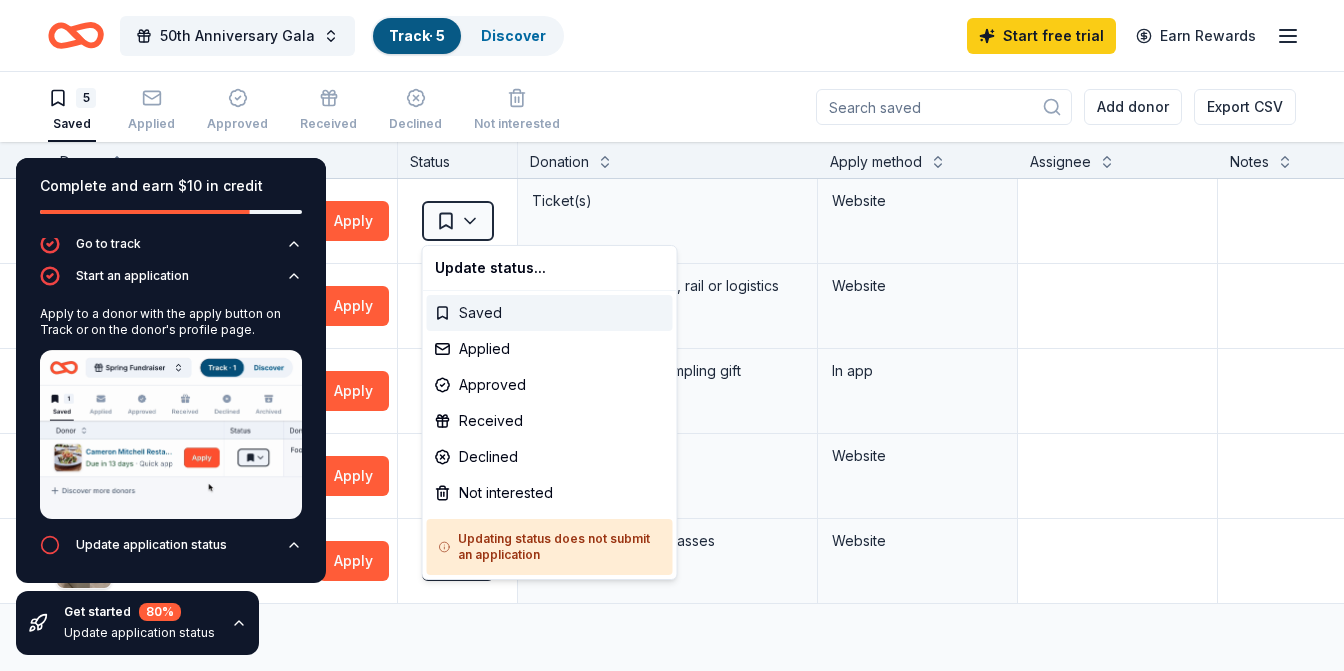 click on "Saved" at bounding box center (550, 313) 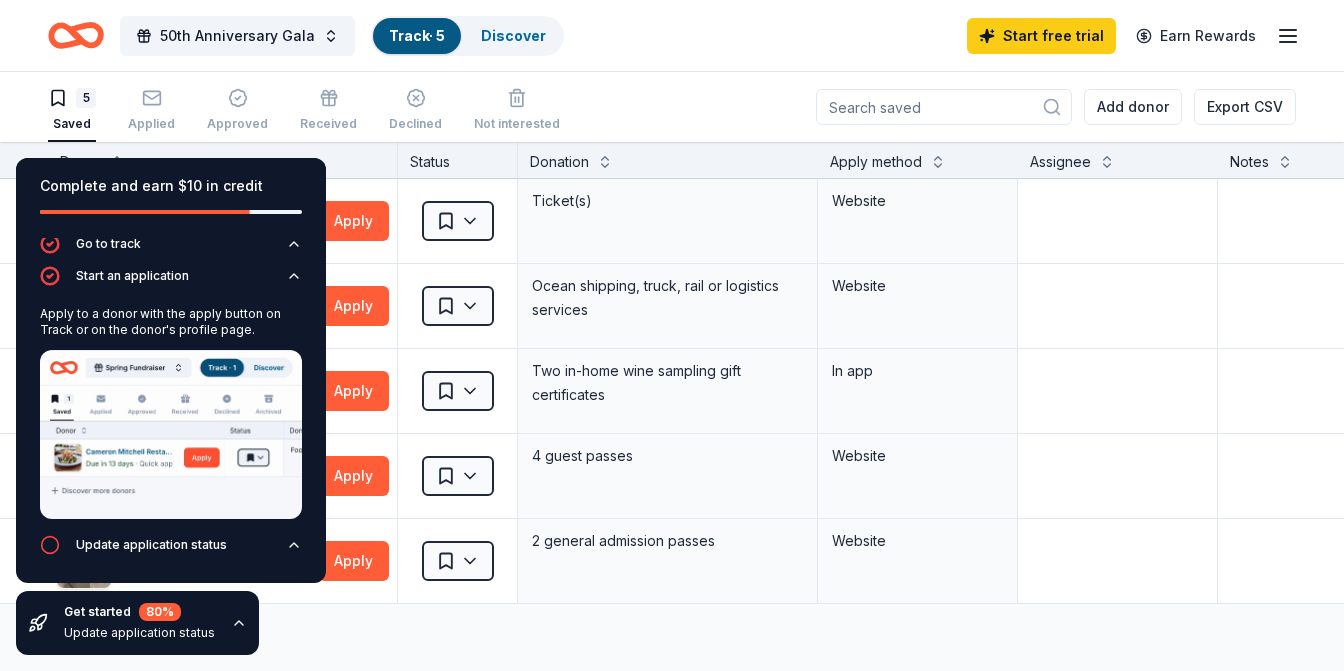 click 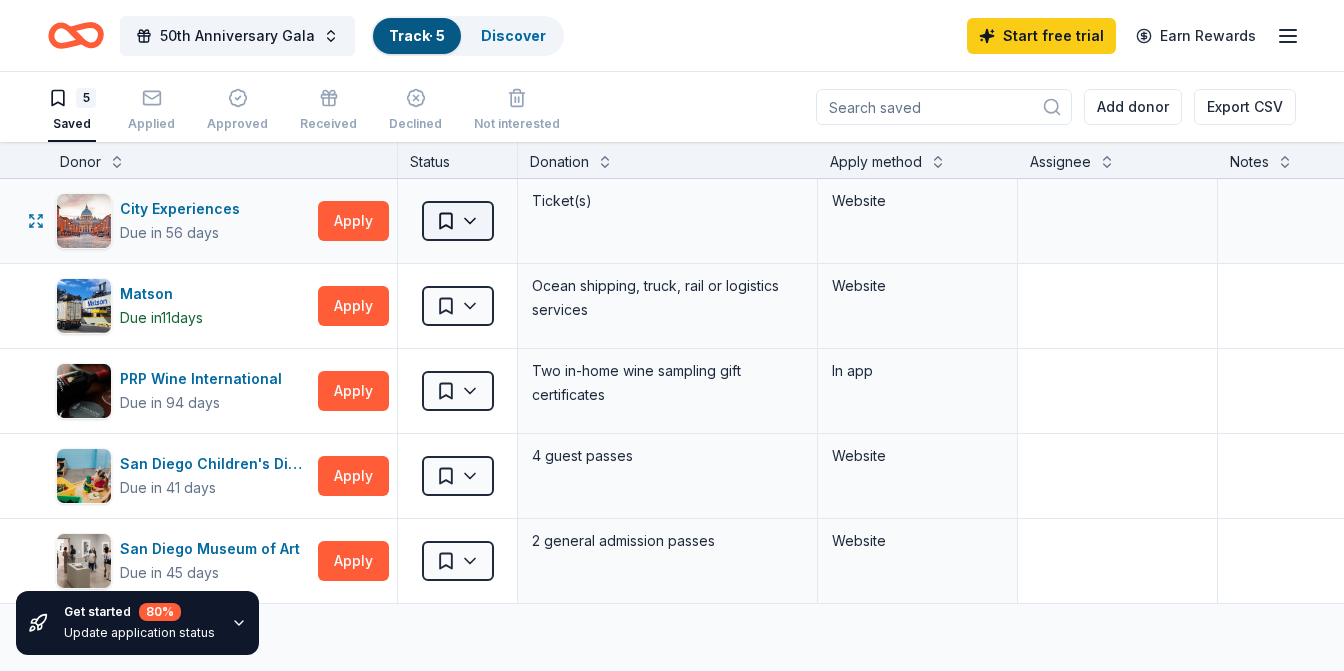 click on "50th Anniversary Gala Track  · 5 Discover Start free  trial Earn Rewards 5 Saved Applied Approved Received Declined Not interested Add donor Export CSV Get started 80 % Update application status Donor Status Donation Apply method Assignee Notes City Experiences Due in 56 days Apply Saved Ticket(s) Website Matson Due in  11  days Apply Saved Ocean shipping, truck, rail or logistics services Website PRP Wine International Due in 94 days Apply Saved Two in-home wine sampling gift certificates In app San Diego Children's Discovery Museum Due in 41 days Apply Saved 4 guest passes Website San Diego Museum of Art Due in 45 days Apply Saved 2 general admission passes Website   Discover more donors Saved" at bounding box center (672, 335) 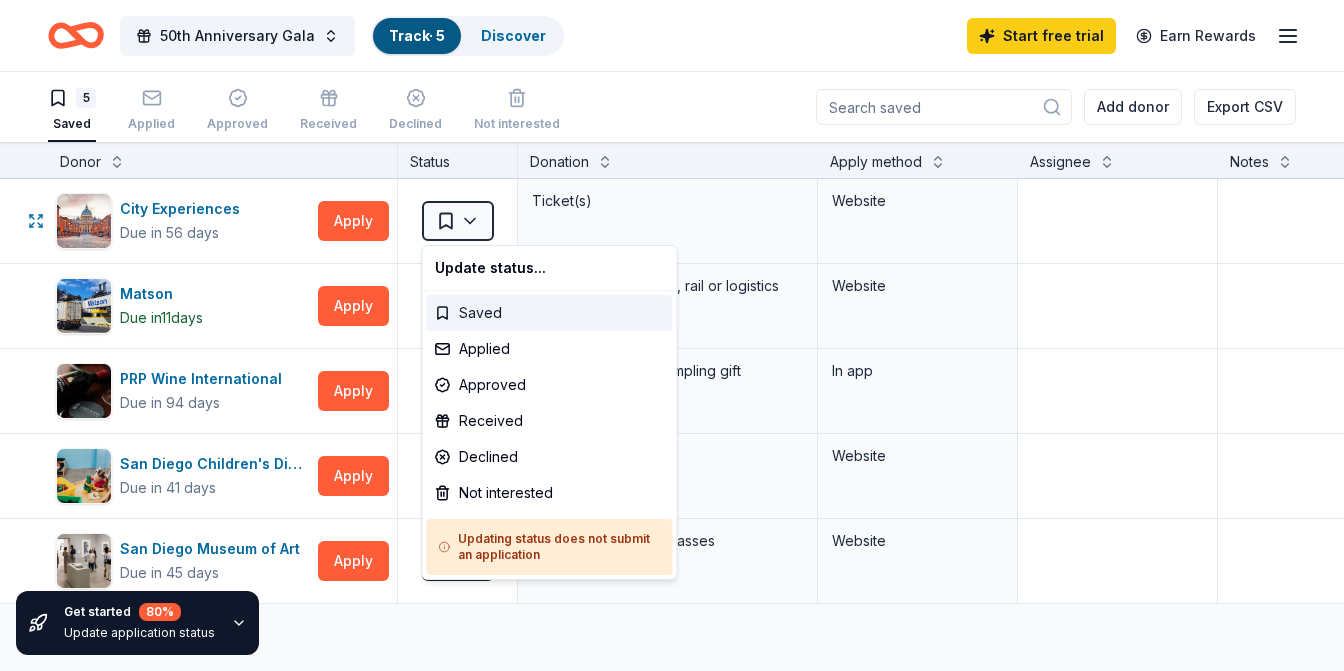 click on "Saved" at bounding box center [550, 313] 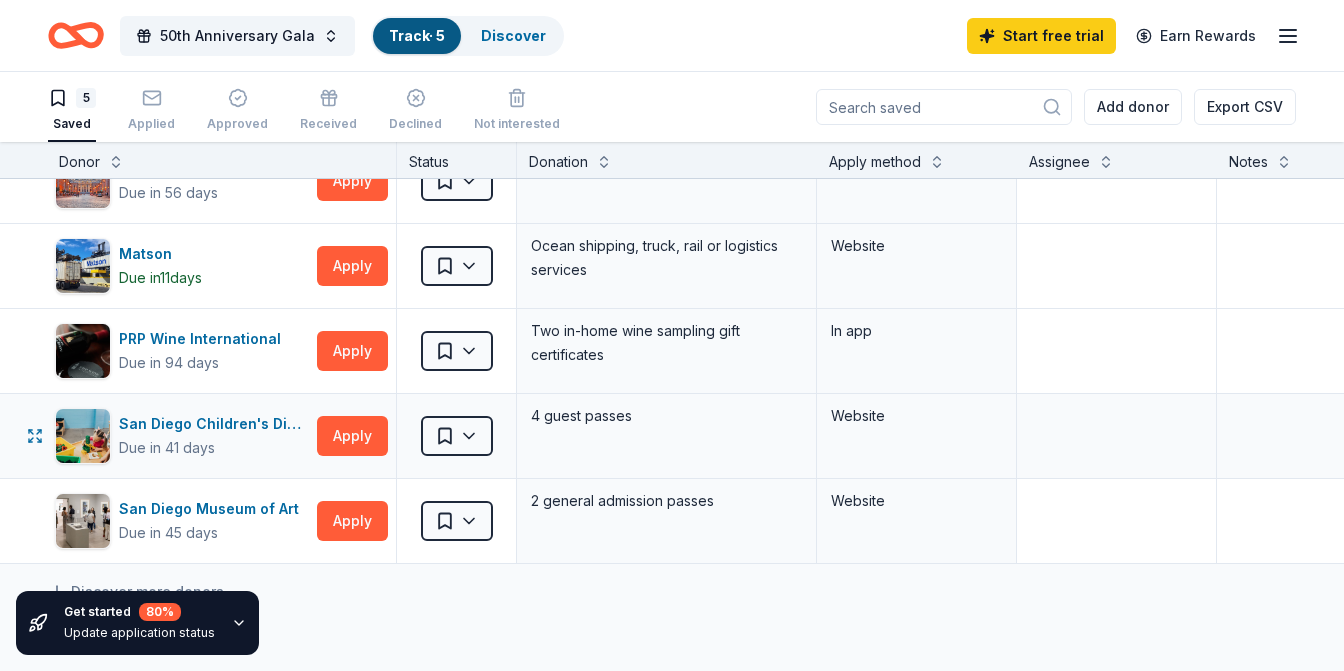 scroll, scrollTop: 27, scrollLeft: 1, axis: both 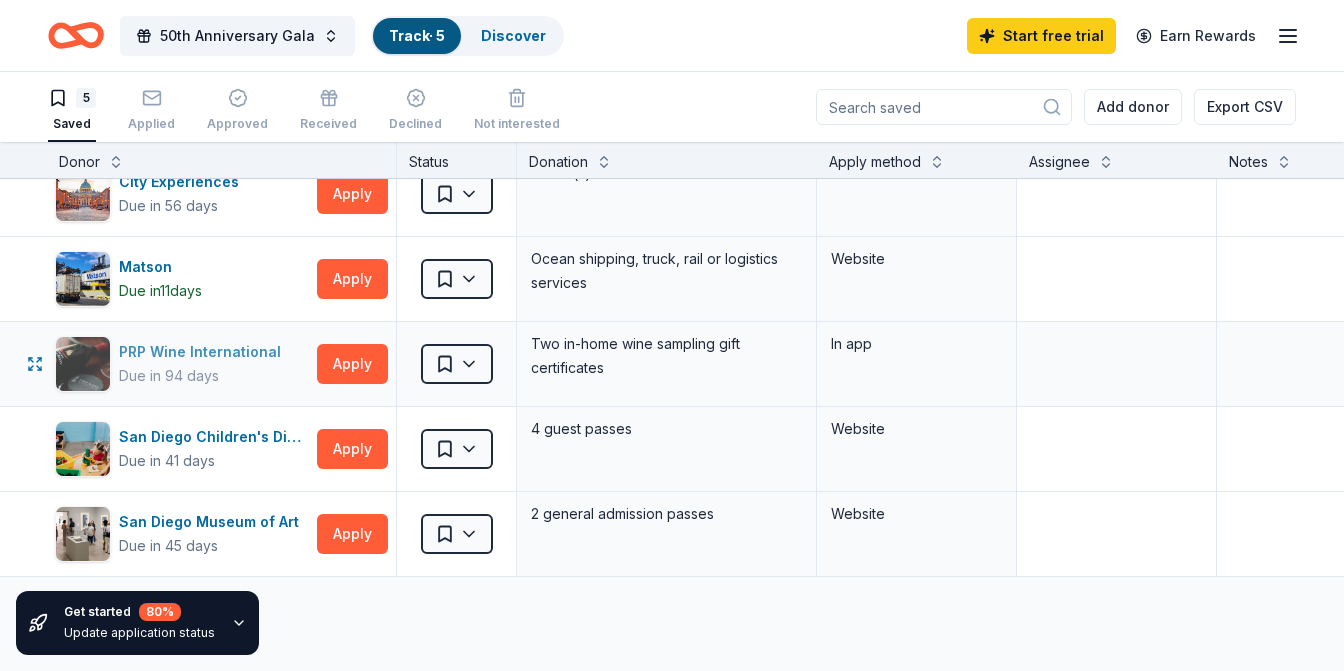 click on "PRP Wine International" at bounding box center (204, 352) 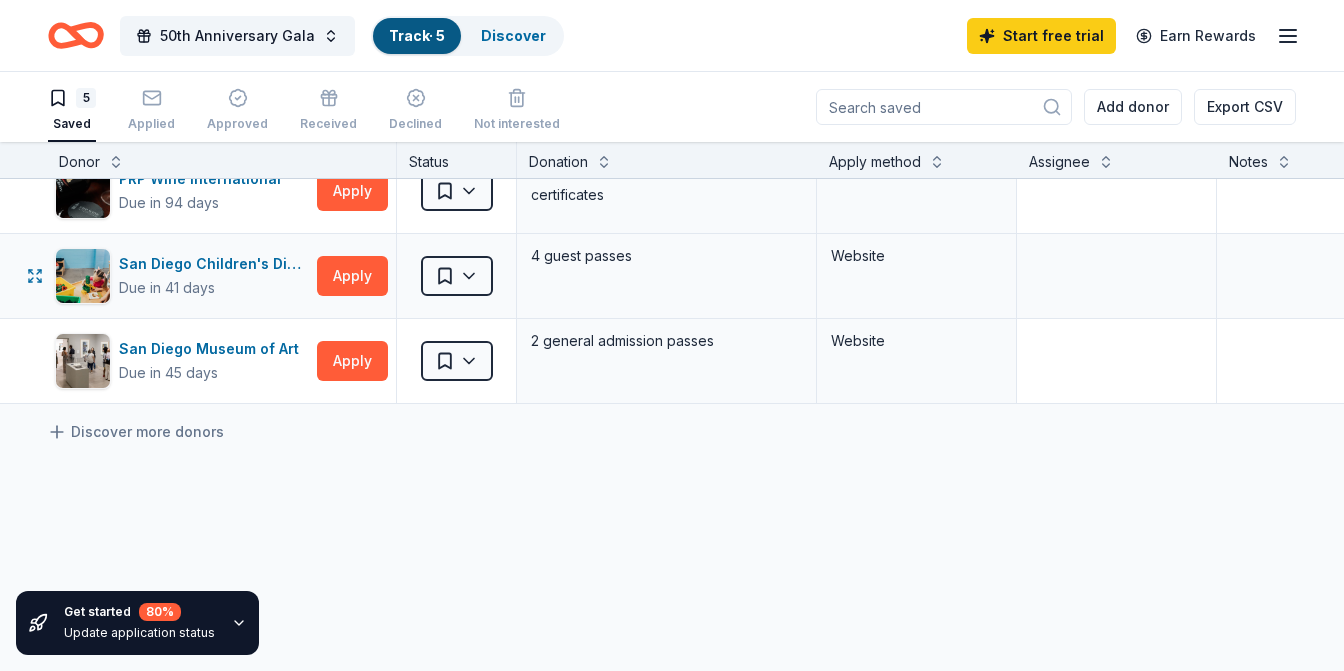 scroll, scrollTop: 240, scrollLeft: 1, axis: both 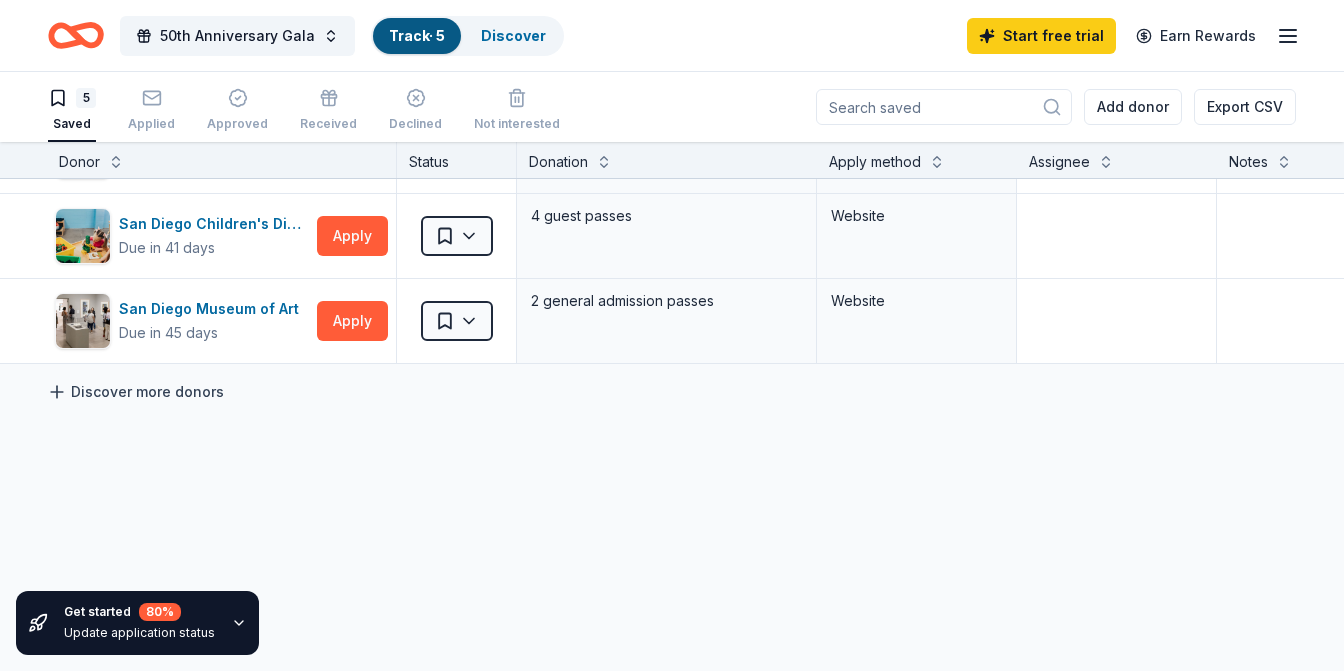 click 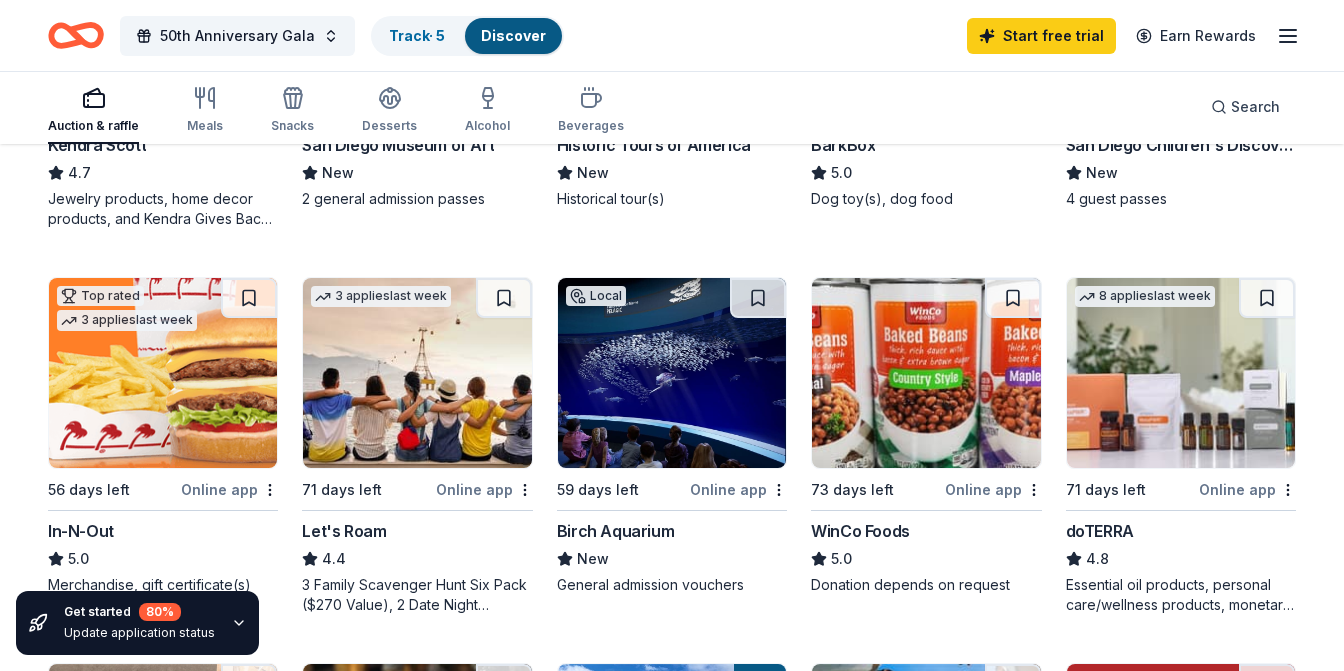 scroll, scrollTop: 869, scrollLeft: 0, axis: vertical 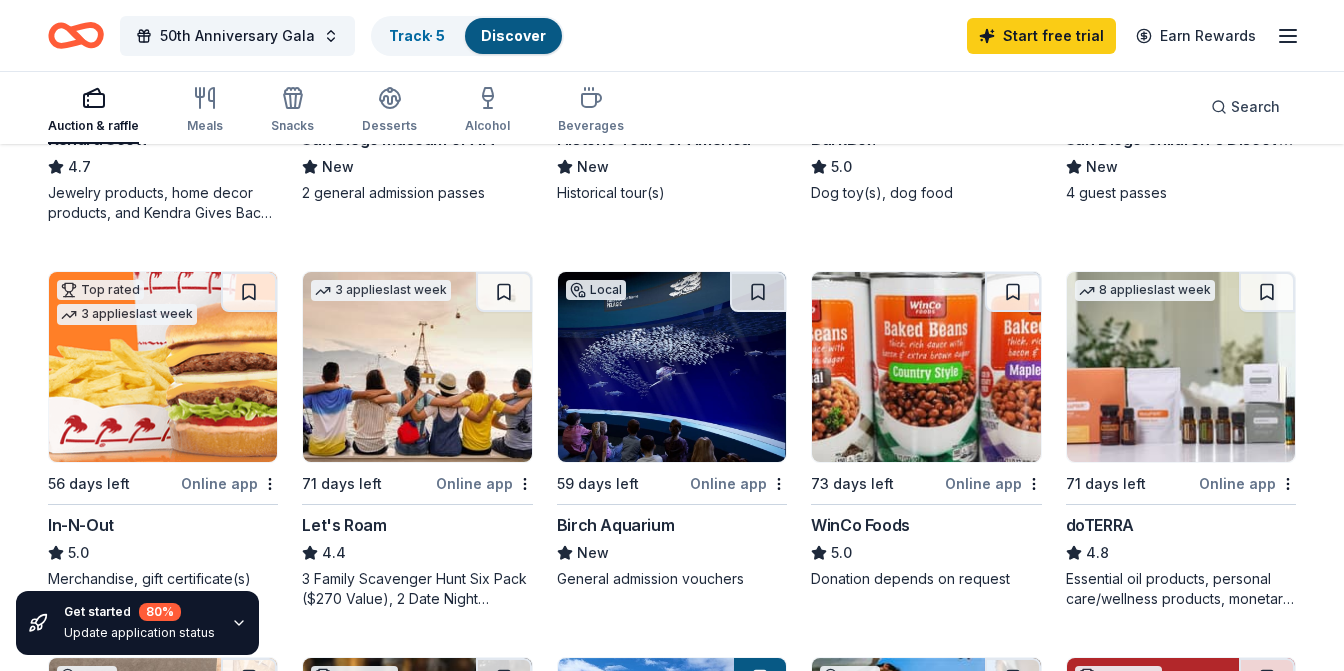 click on "Let's Roam" at bounding box center (344, 525) 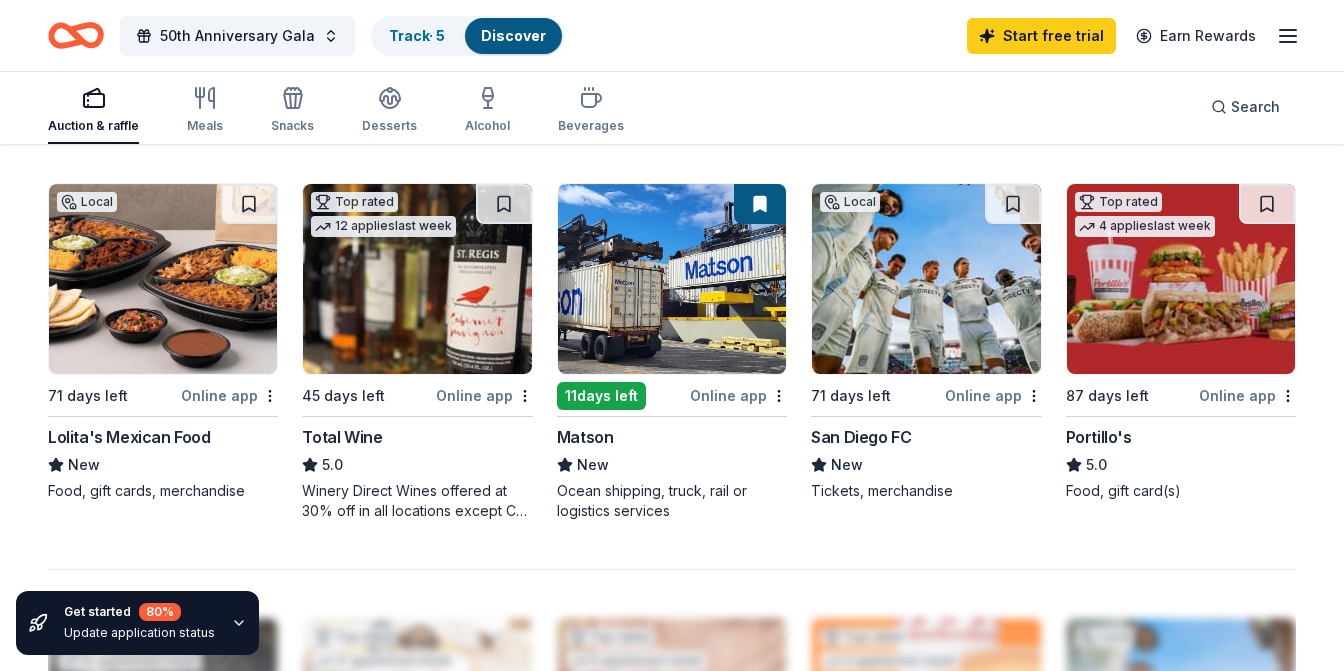 scroll, scrollTop: 1348, scrollLeft: 0, axis: vertical 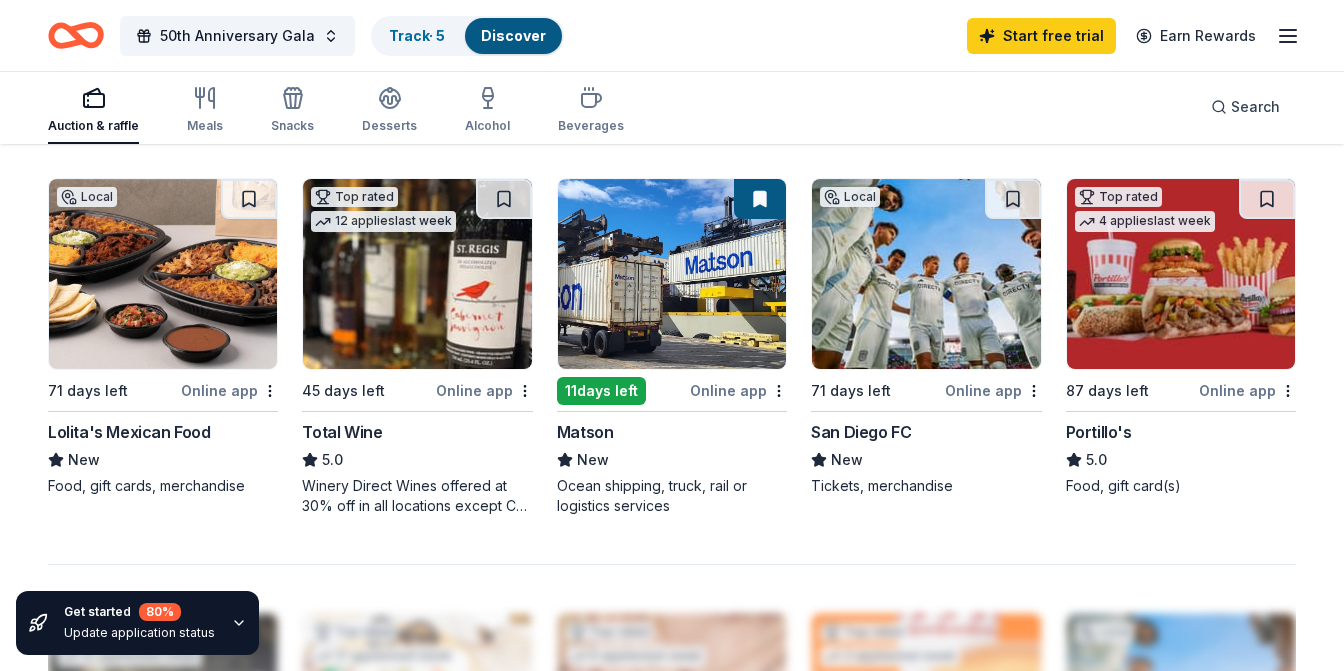 click on "50th Anniversary Gala Track  · 5 Discover Start free  trial Earn Rewards" at bounding box center [672, 35] 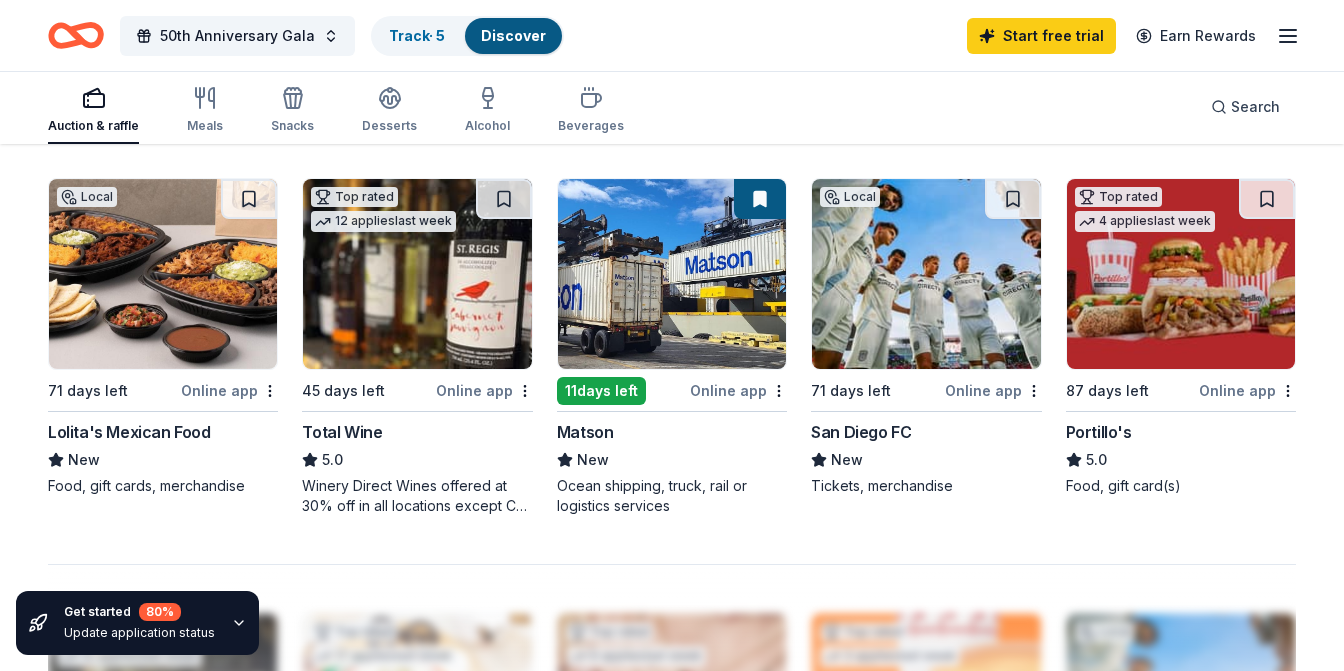 click on "San Diego FC" at bounding box center (861, 432) 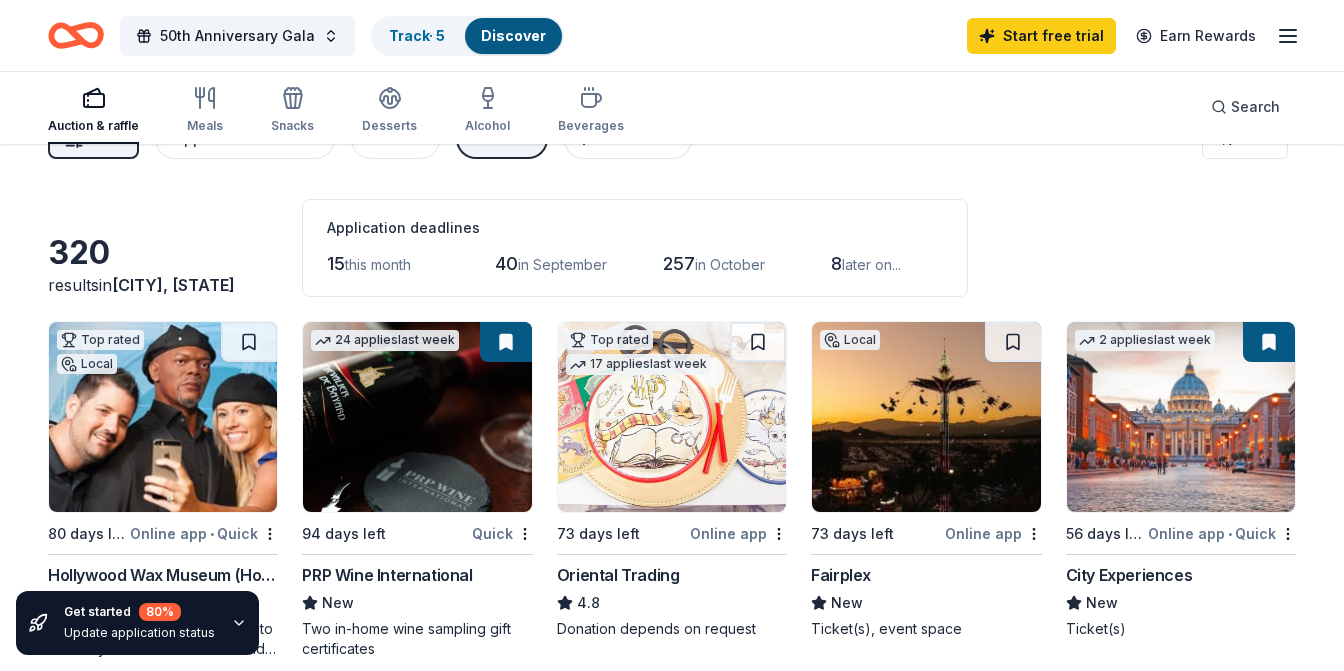 scroll, scrollTop: 42, scrollLeft: 0, axis: vertical 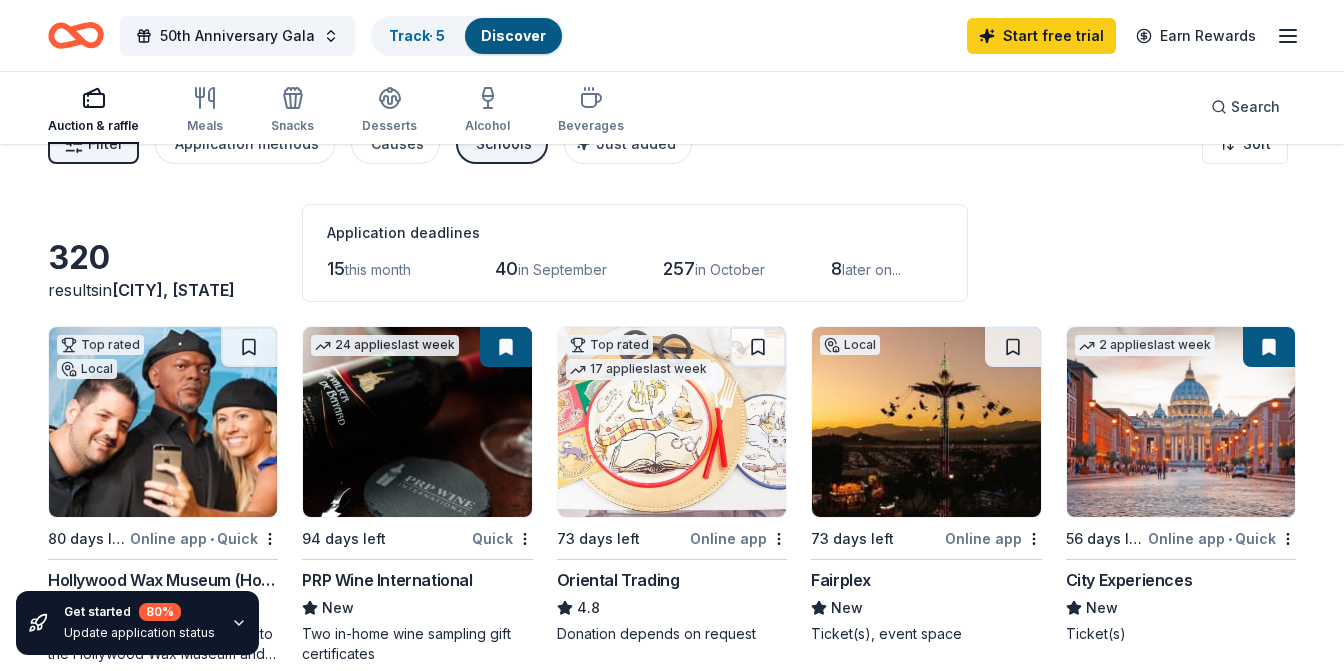click on "Oriental Trading" at bounding box center [618, 580] 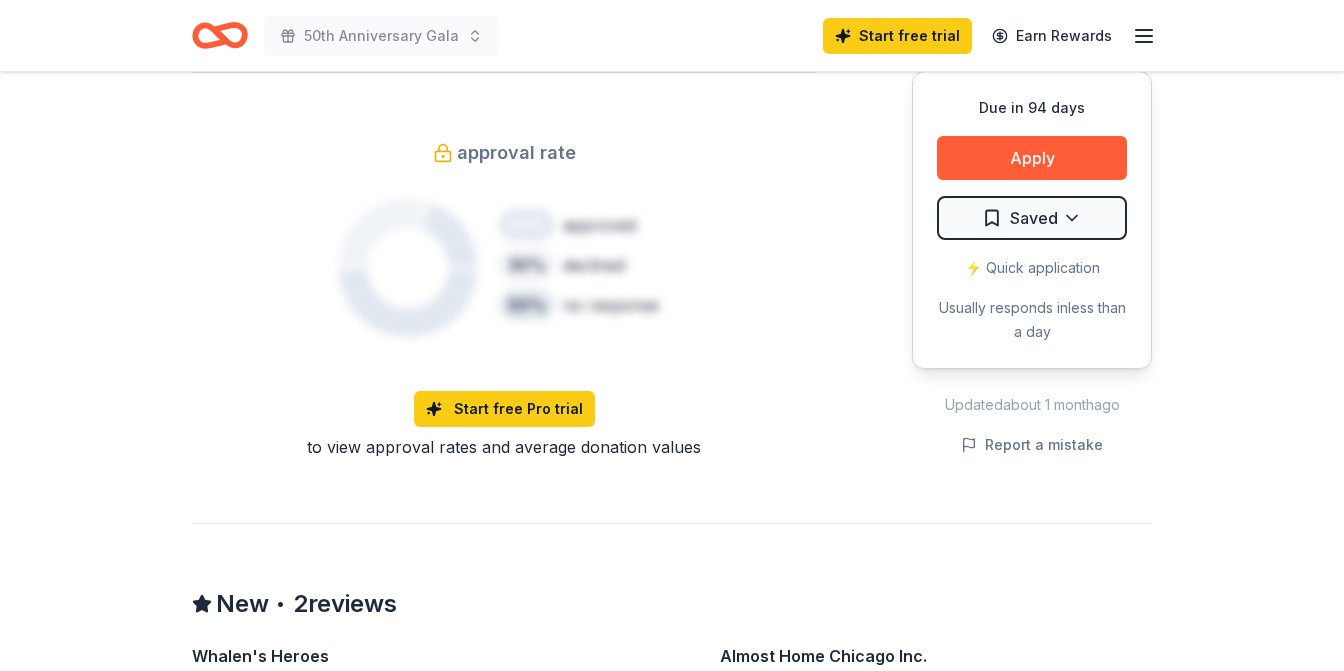 scroll, scrollTop: 1333, scrollLeft: 0, axis: vertical 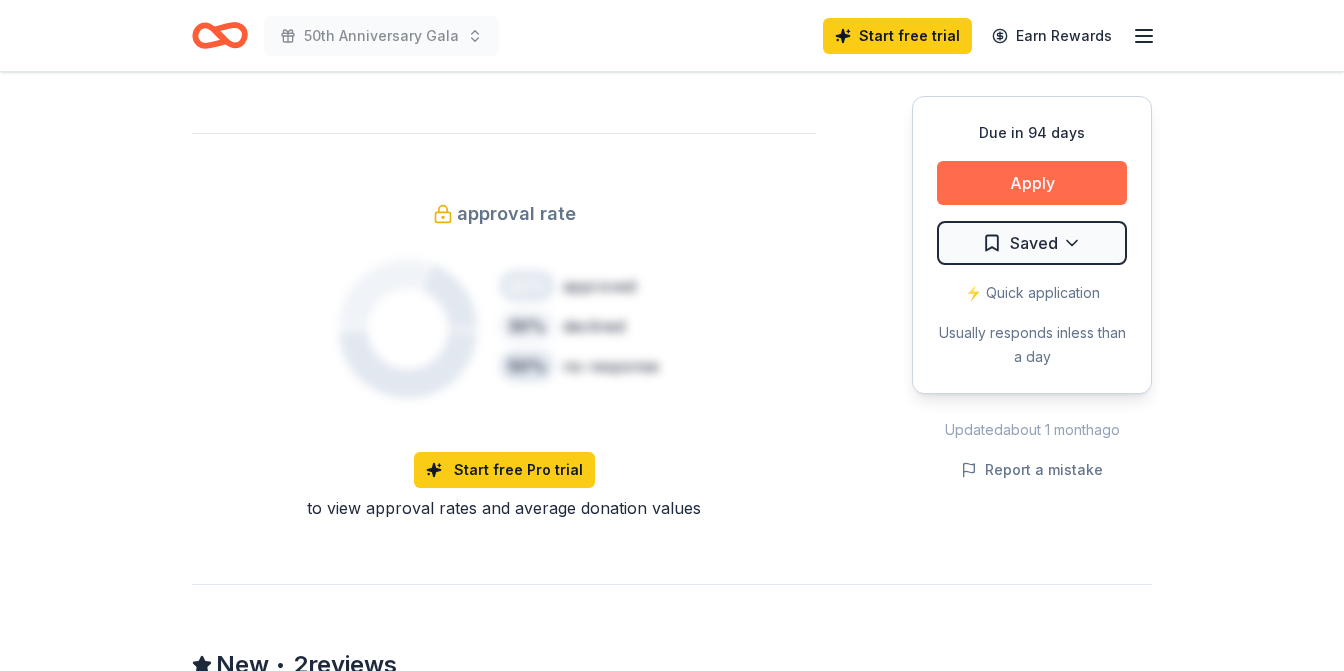 click on "Apply" at bounding box center [1032, 183] 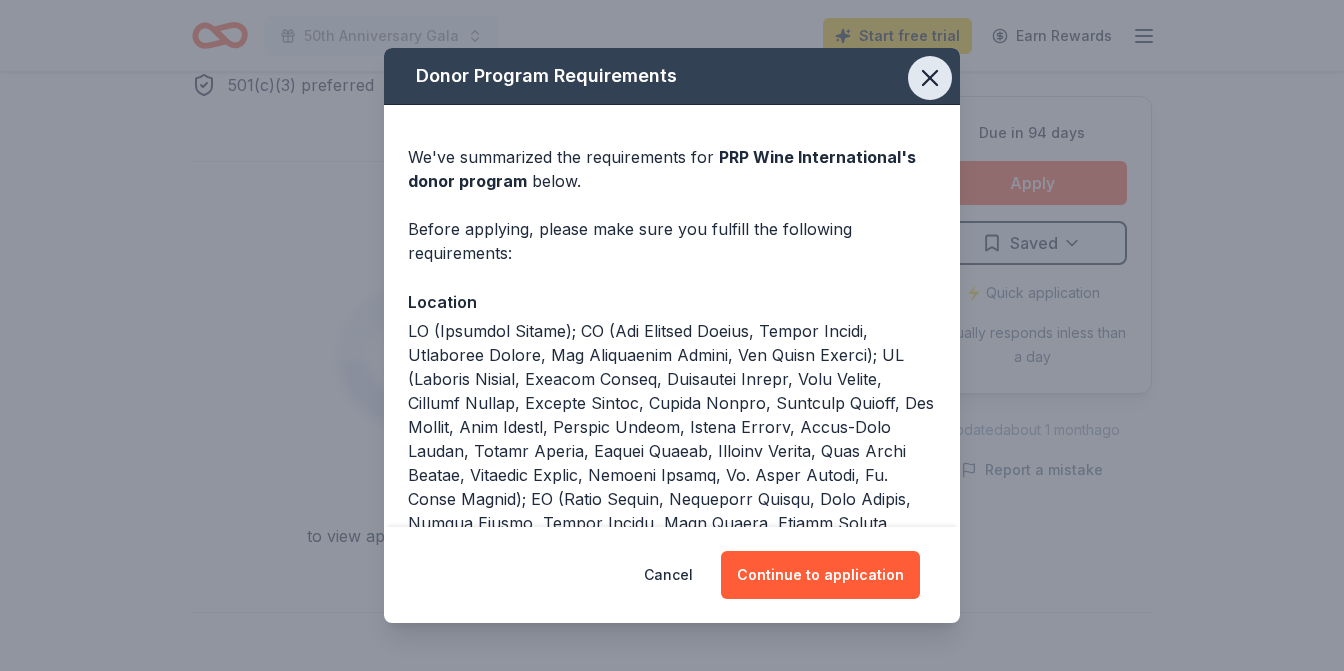 click 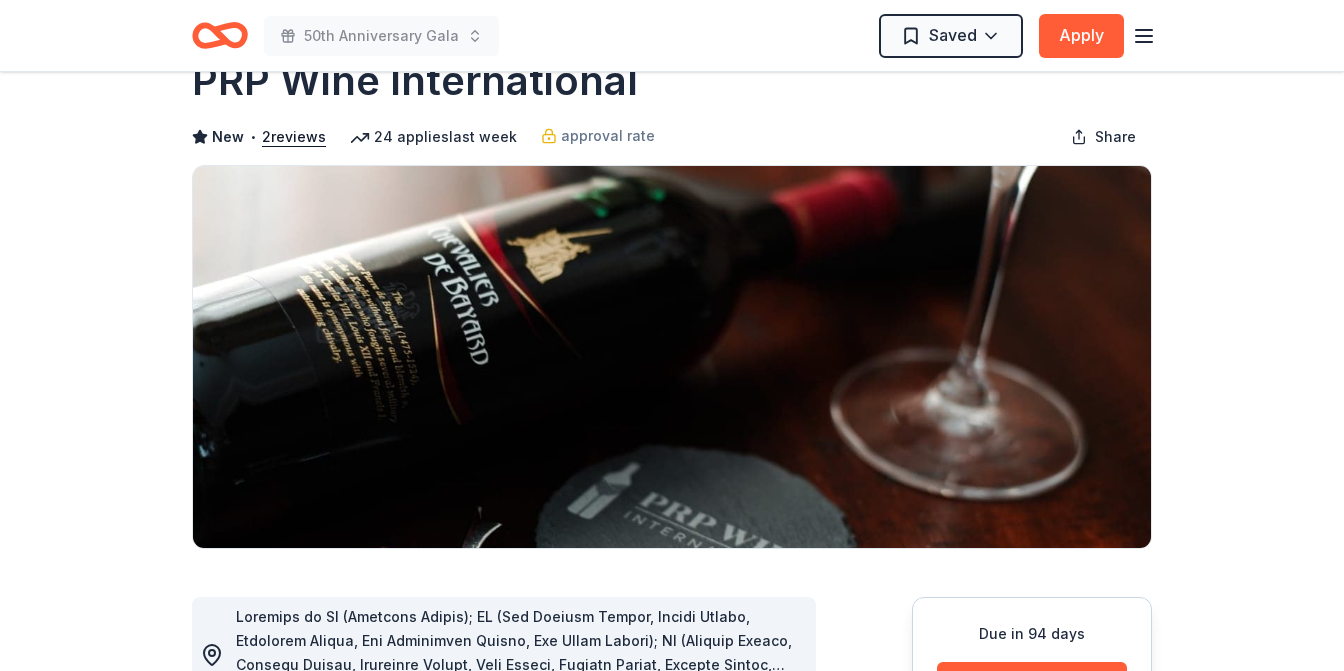 scroll, scrollTop: 0, scrollLeft: 0, axis: both 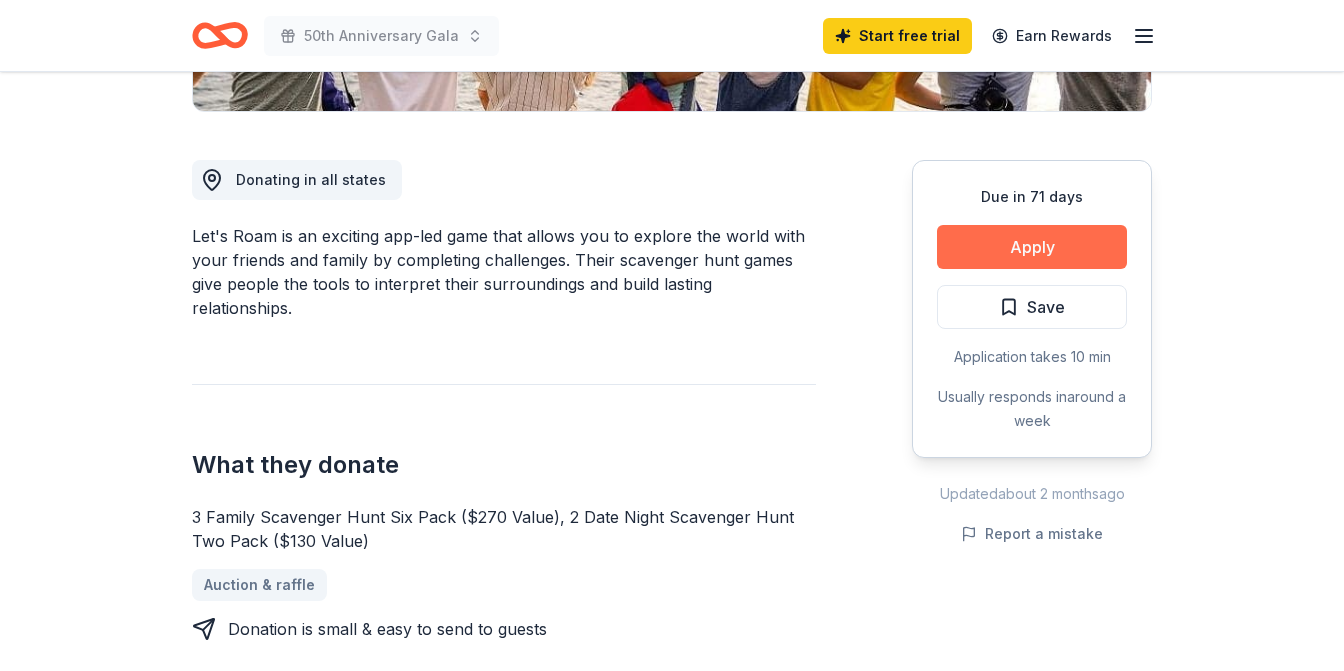 click on "Apply" at bounding box center [1032, 247] 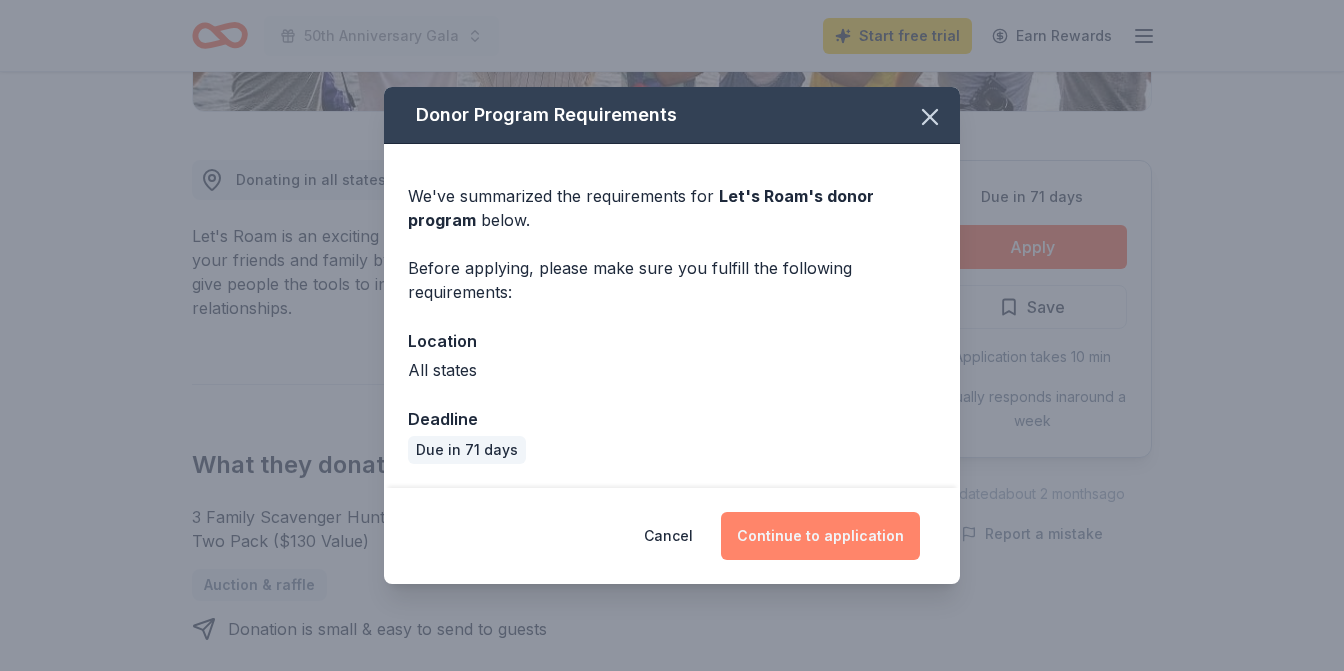 click on "Continue to application" at bounding box center (820, 536) 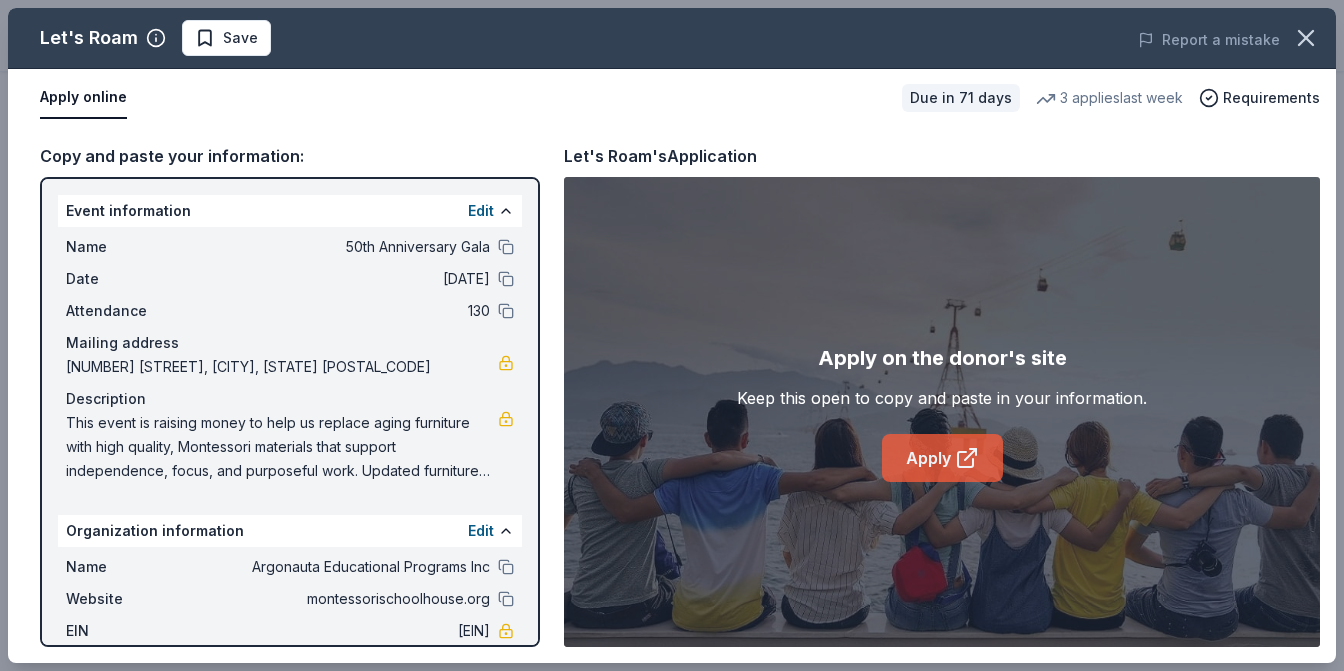 click on "Apply" at bounding box center (942, 458) 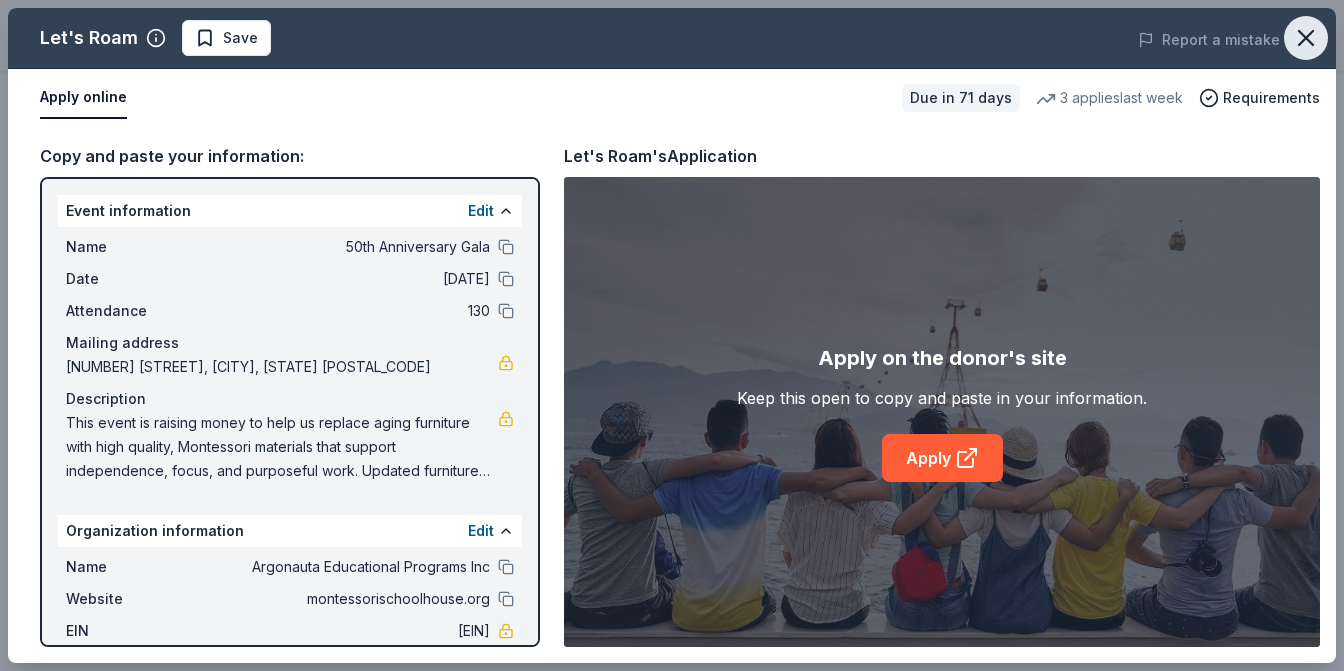 click 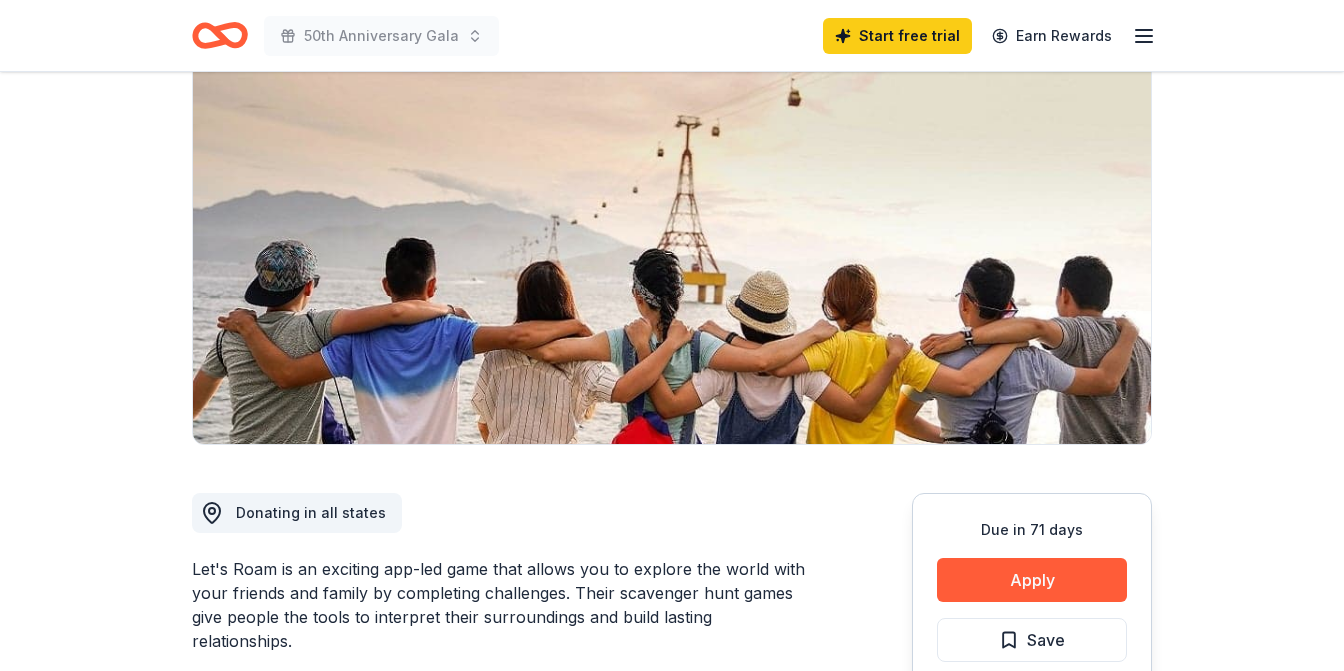 scroll, scrollTop: 96, scrollLeft: 0, axis: vertical 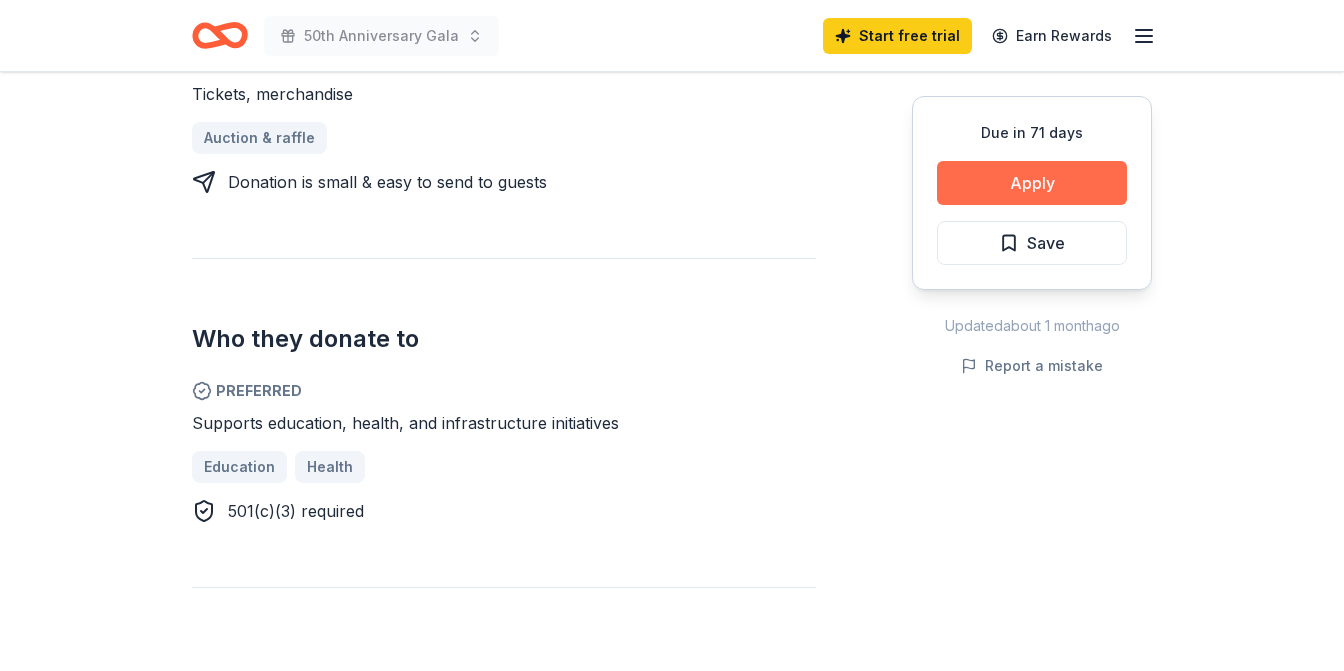 click on "Apply" at bounding box center (1032, 183) 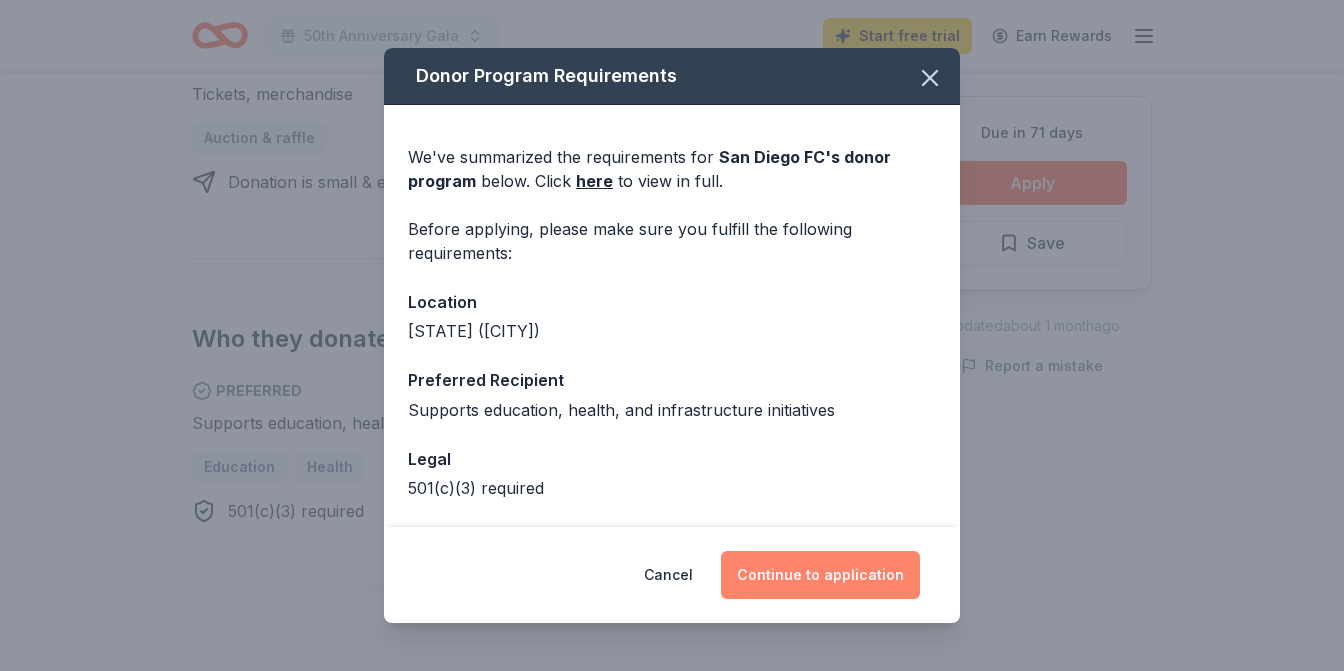 click on "Continue to application" at bounding box center [820, 575] 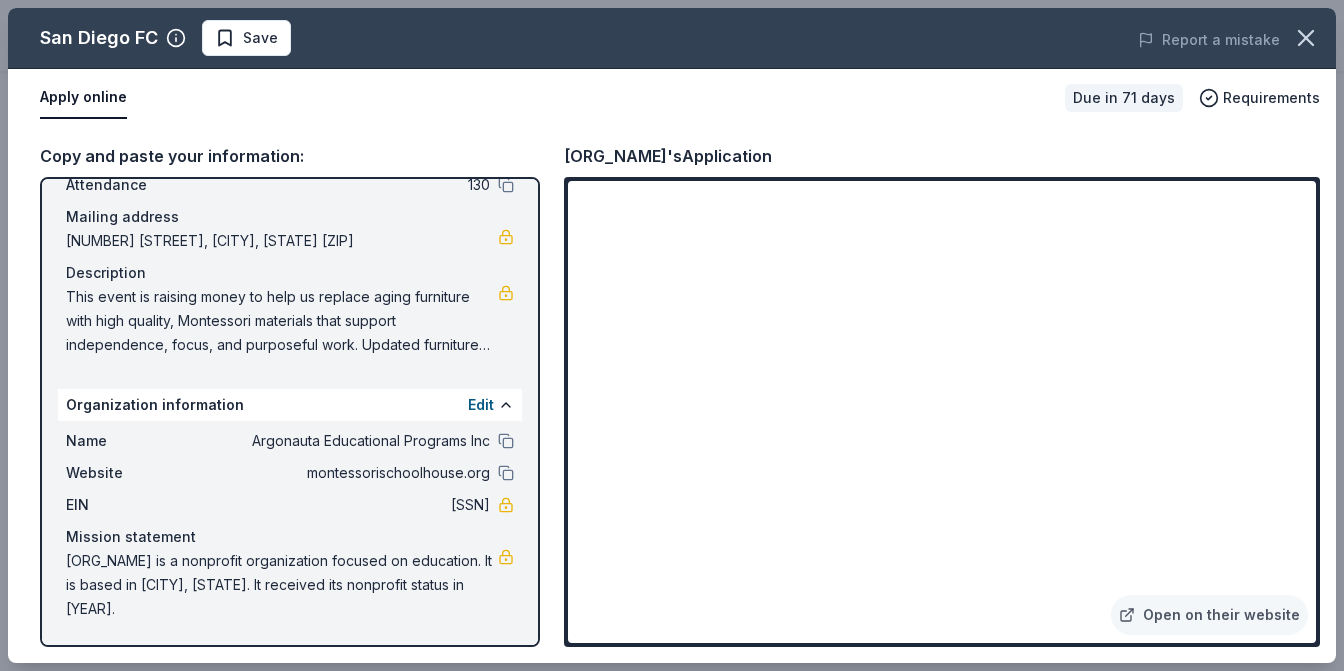 scroll, scrollTop: 126, scrollLeft: 0, axis: vertical 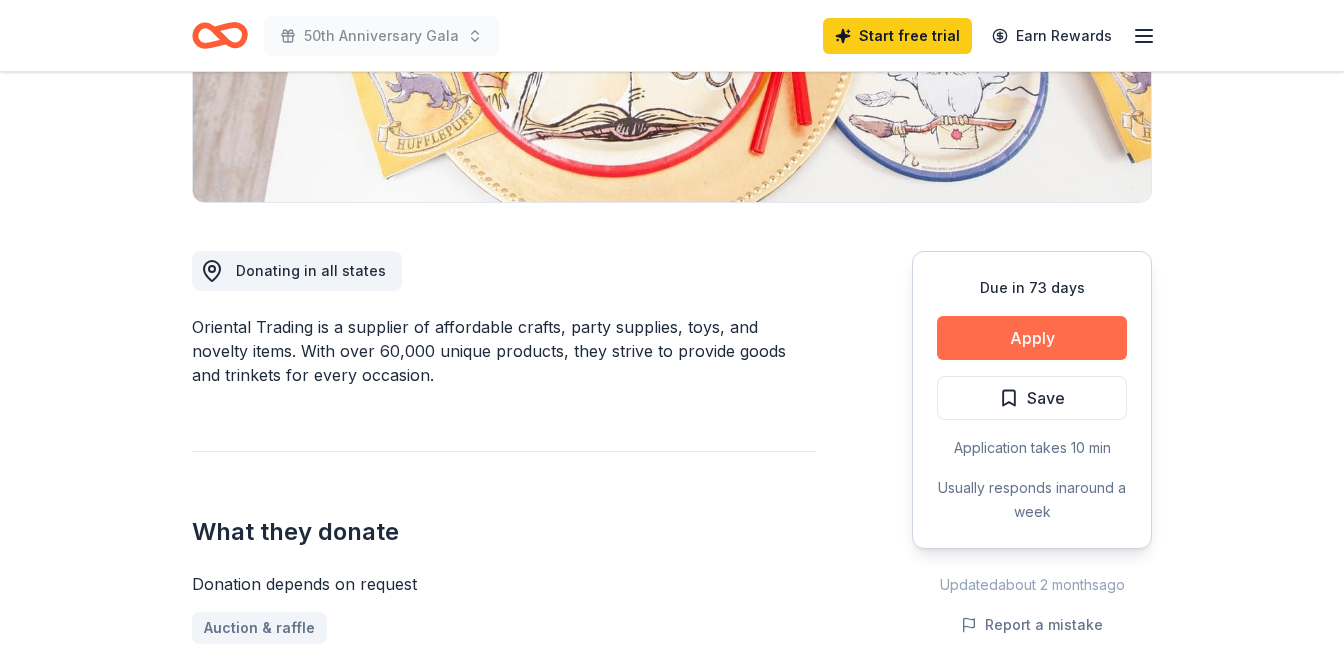 click on "Apply" at bounding box center [1032, 338] 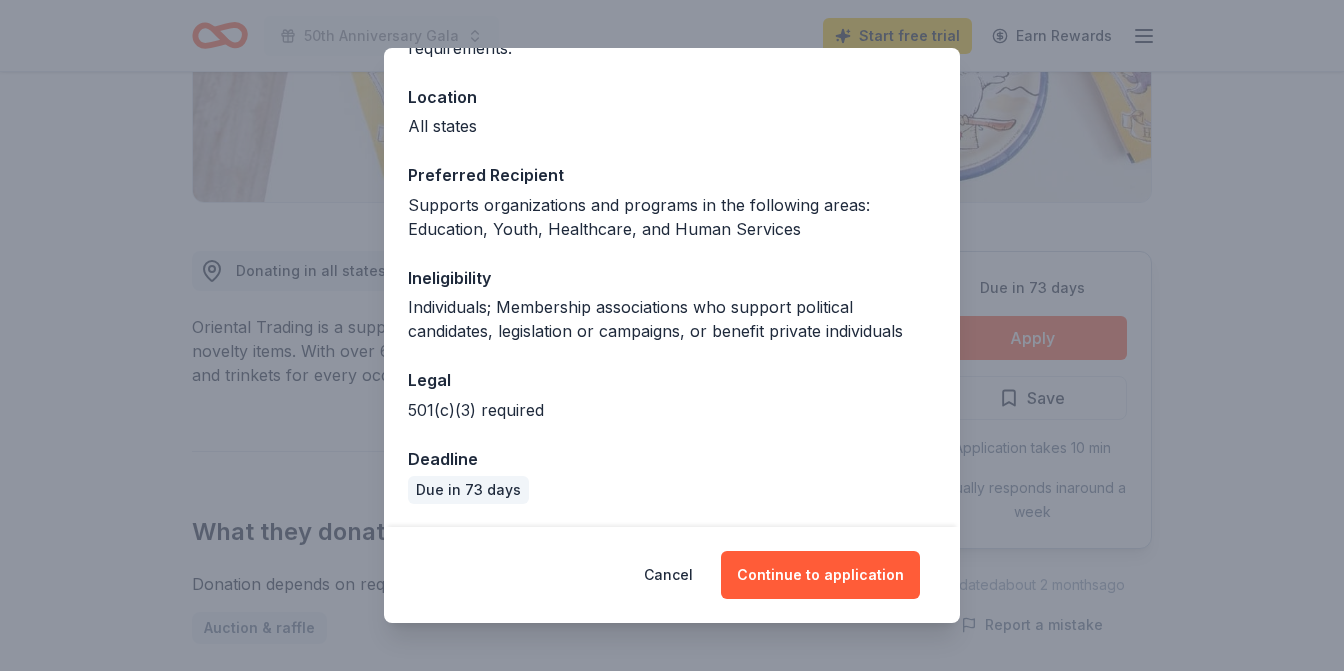 scroll, scrollTop: 204, scrollLeft: 0, axis: vertical 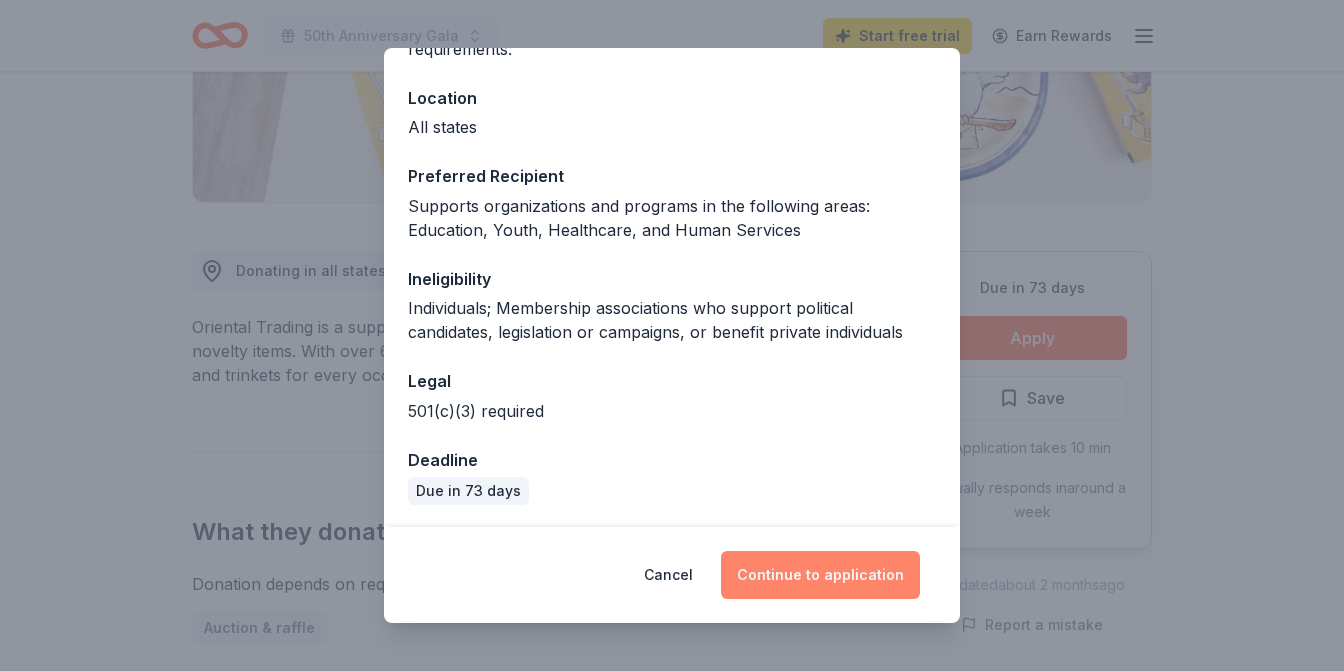 click on "Continue to application" at bounding box center (820, 575) 